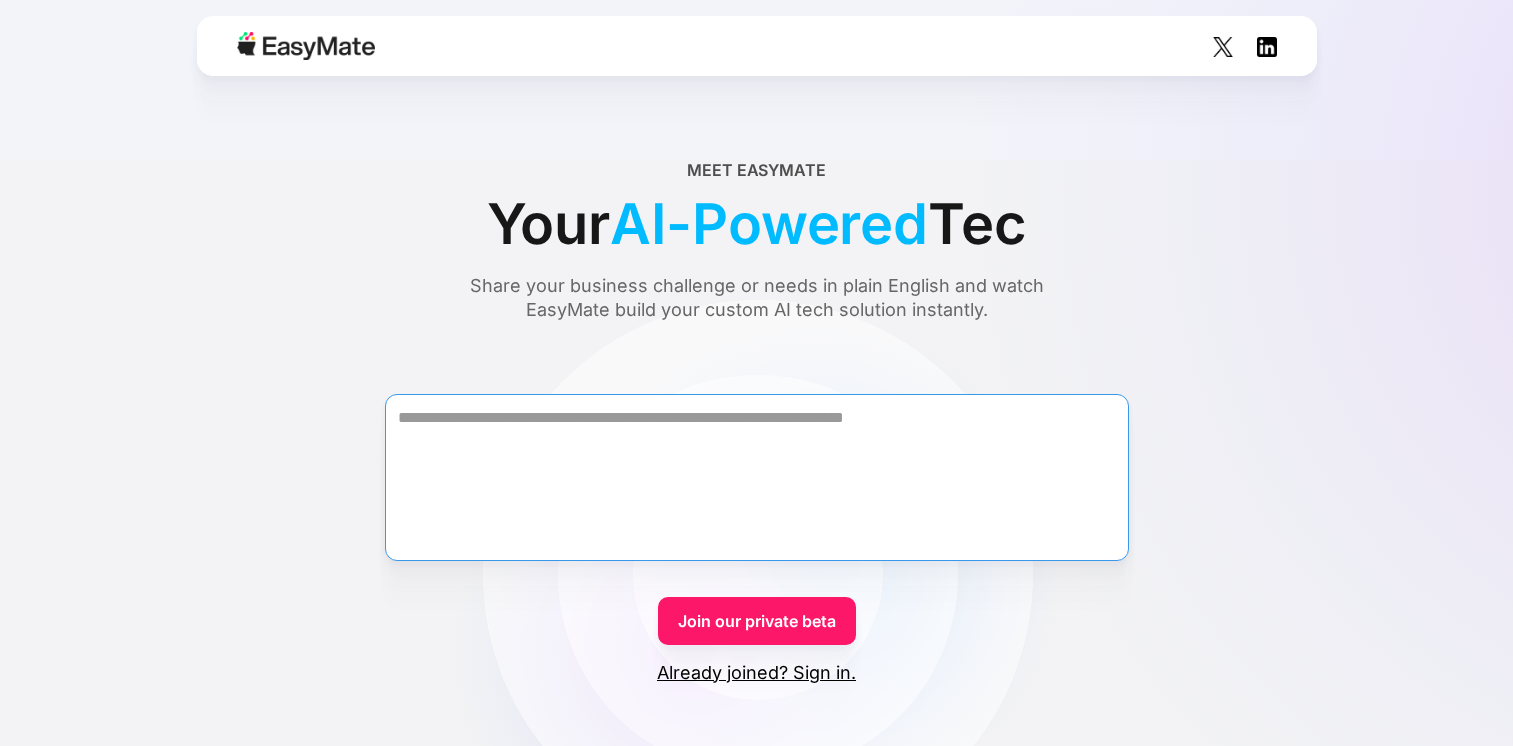 scroll, scrollTop: 0, scrollLeft: 0, axis: both 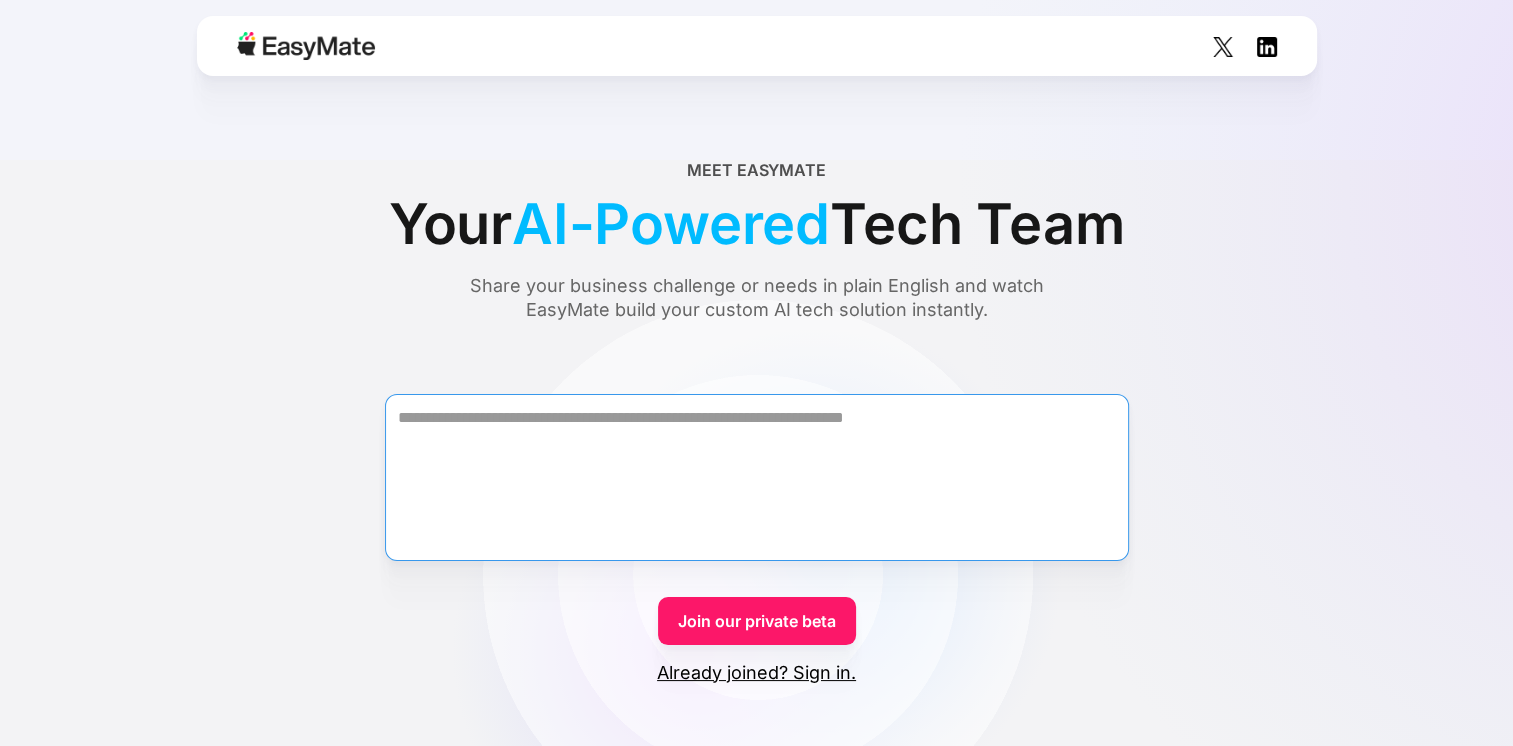 click at bounding box center (757, 477) 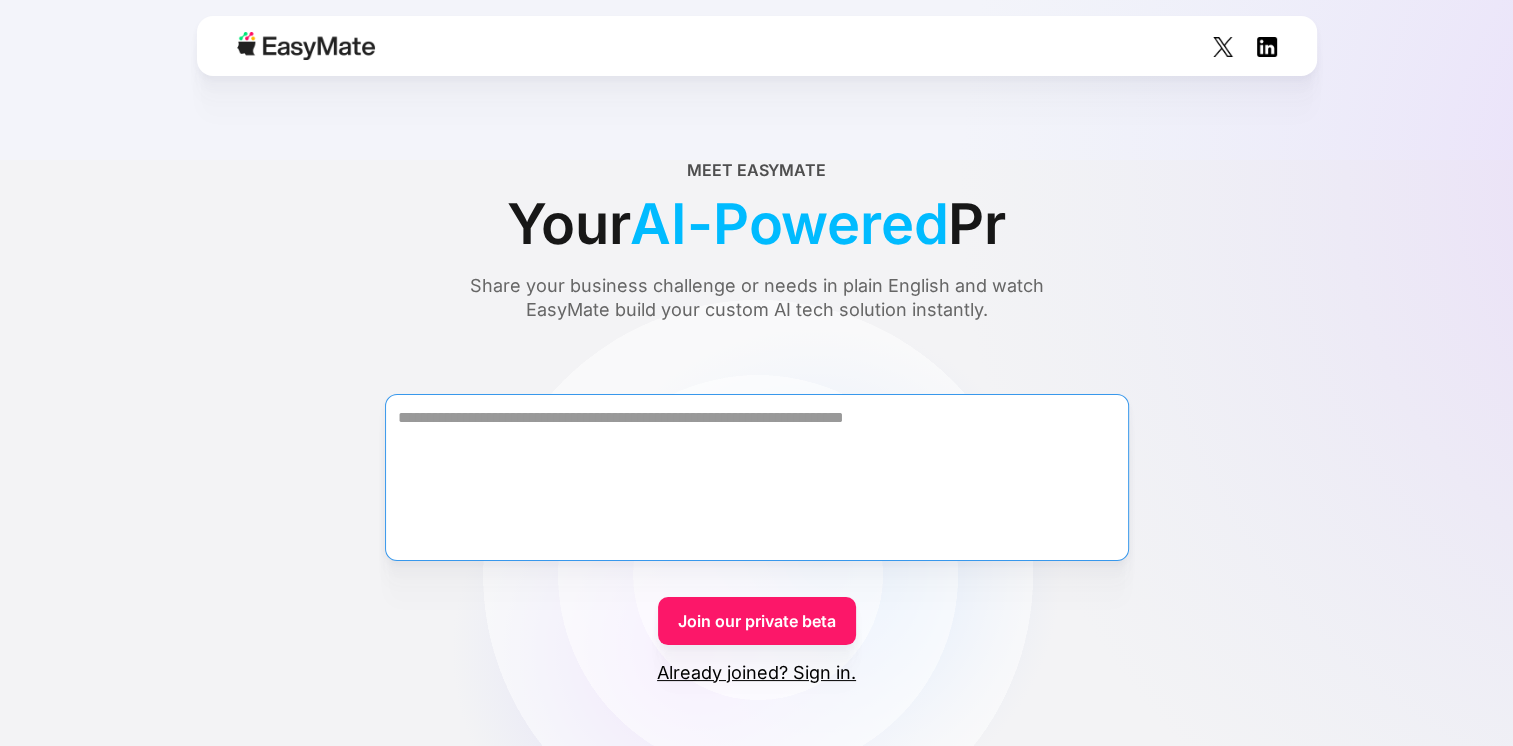 click at bounding box center (757, 477) 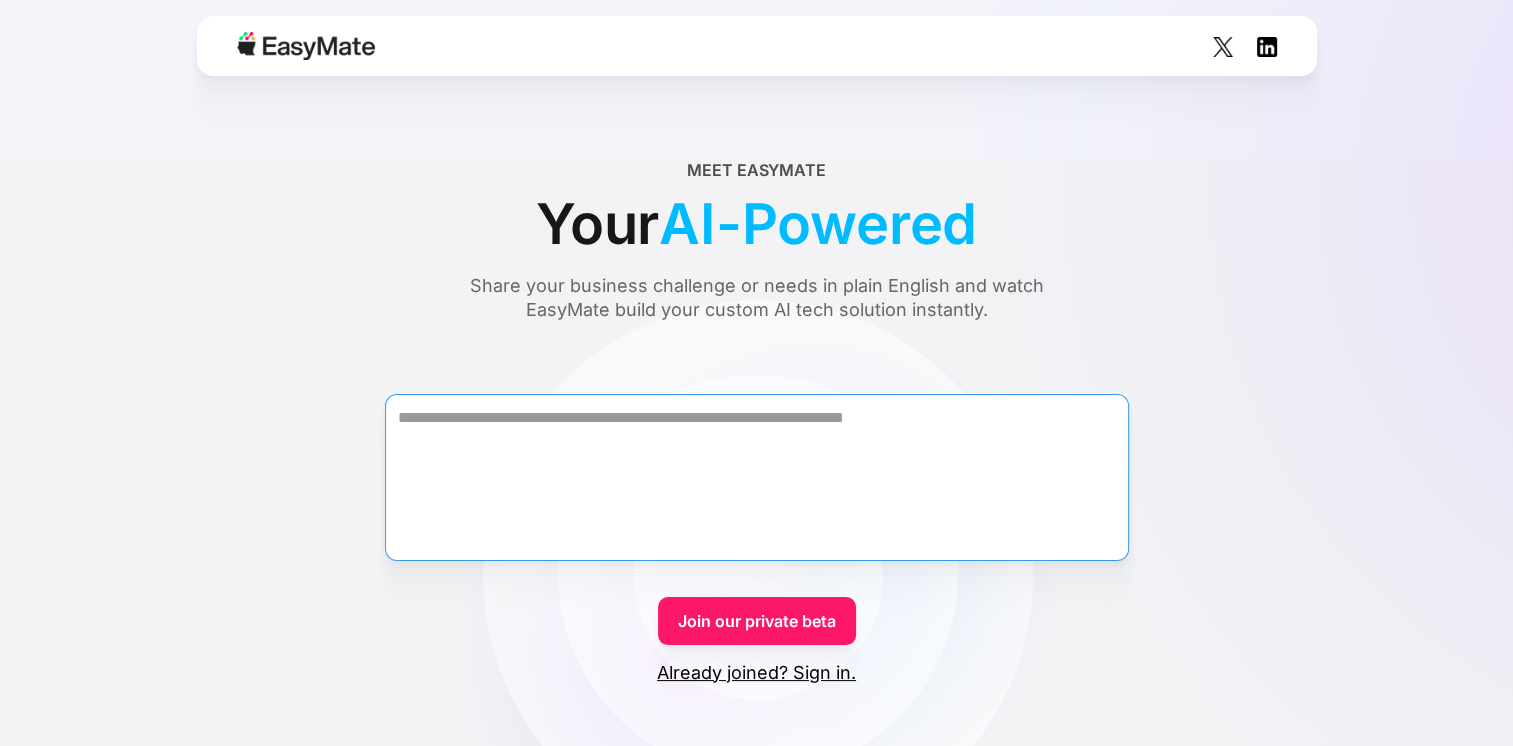 click at bounding box center [757, 477] 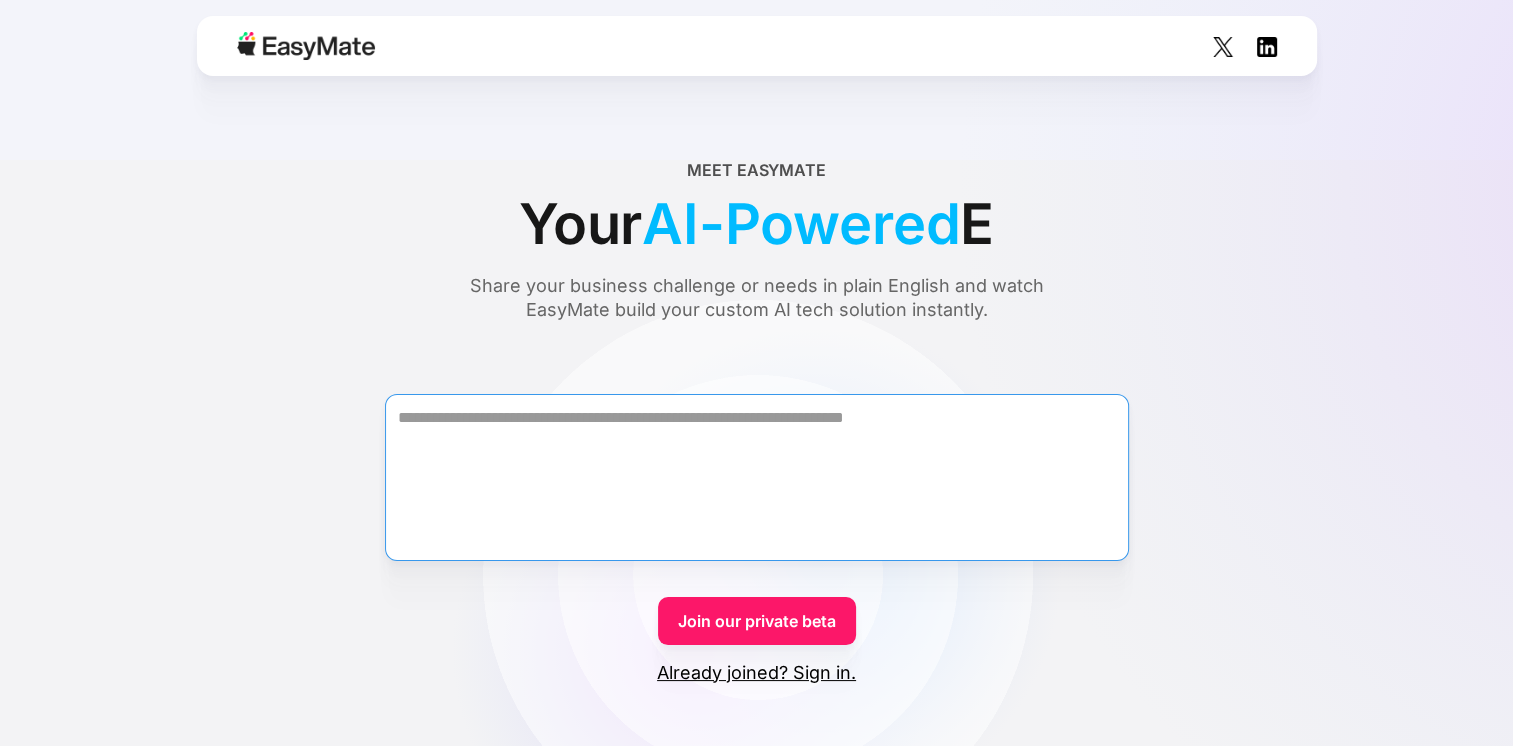 click at bounding box center [757, 477] 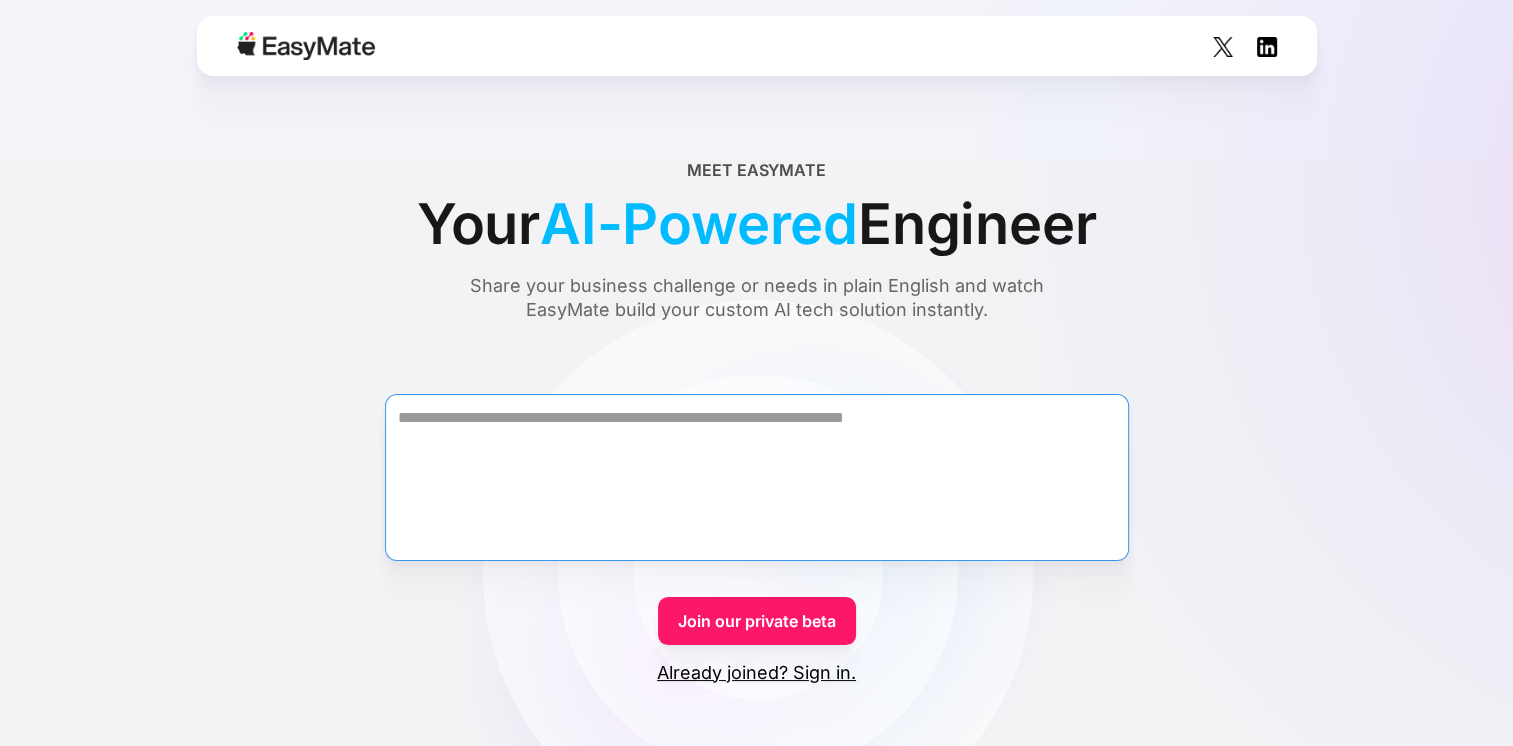 click at bounding box center [757, 477] 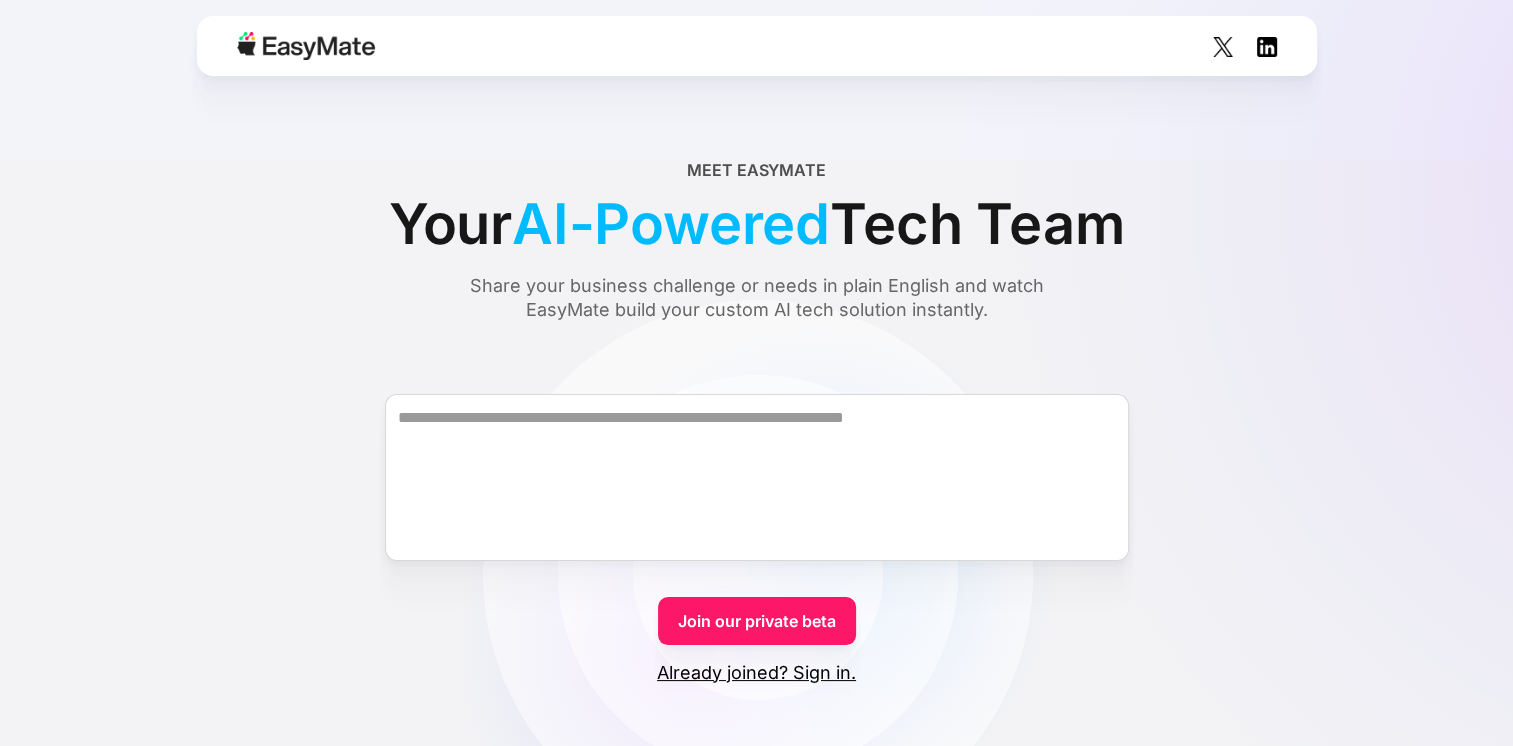 click on "Already joined? Sign in." at bounding box center [756, 673] 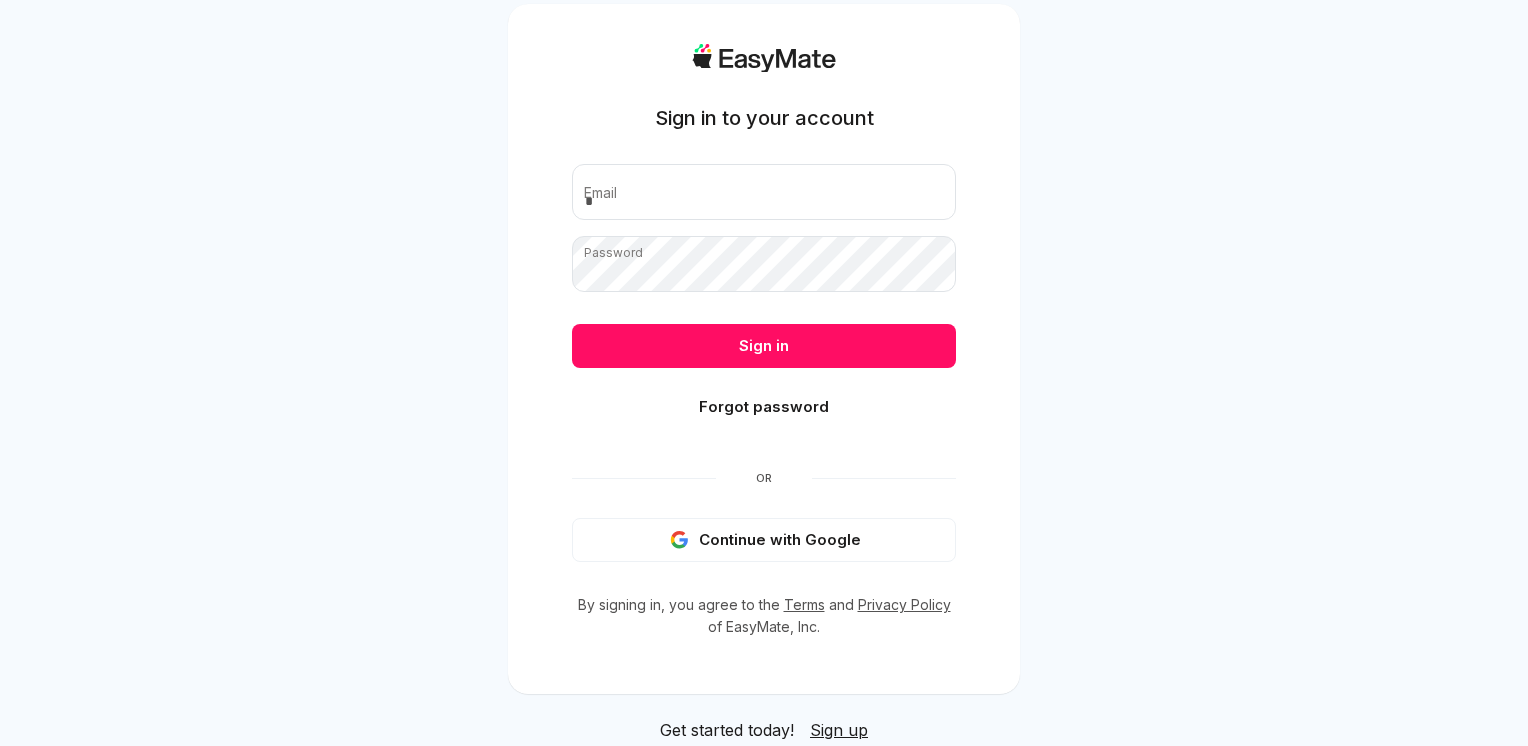 scroll, scrollTop: 0, scrollLeft: 0, axis: both 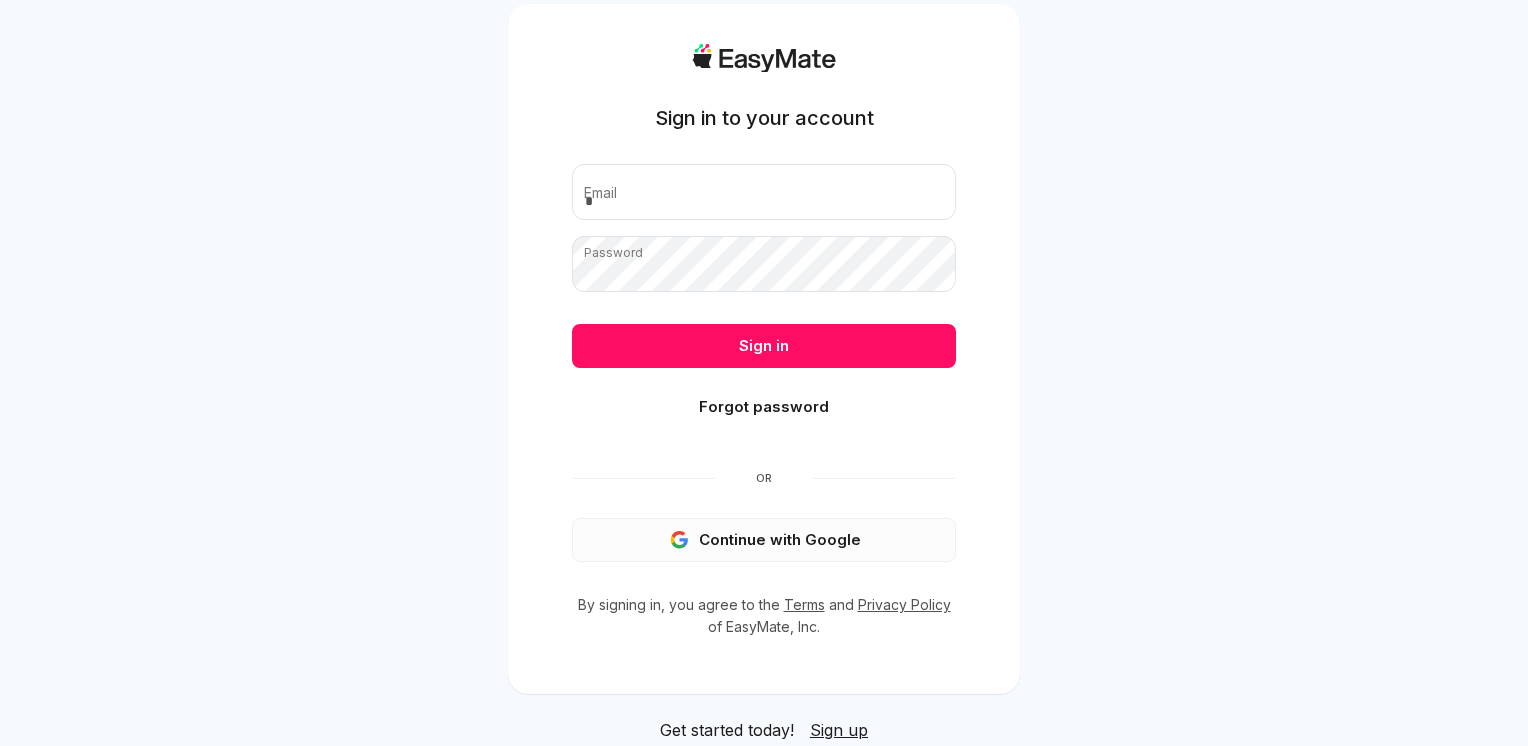 click on "Continue with Google" at bounding box center (764, 540) 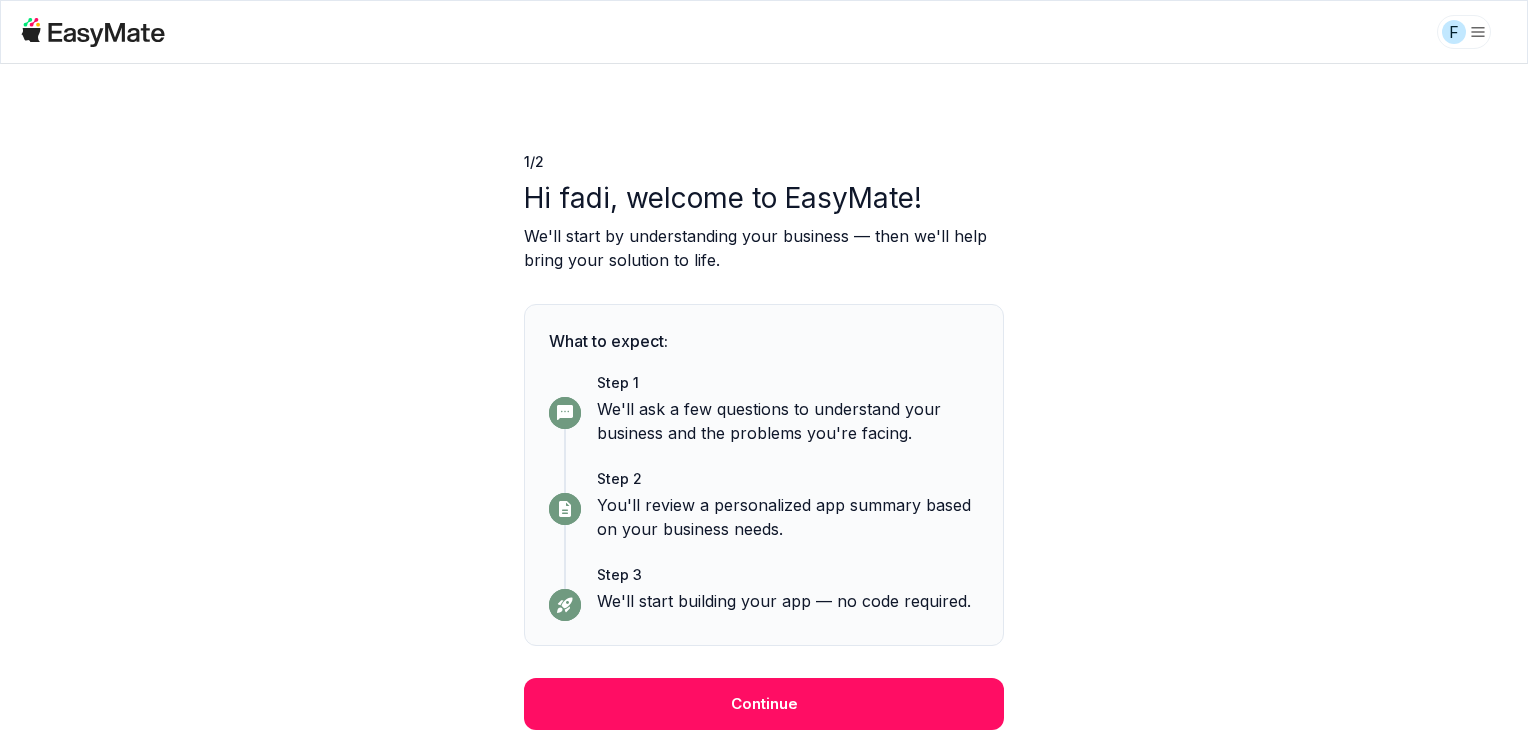 scroll, scrollTop: 0, scrollLeft: 0, axis: both 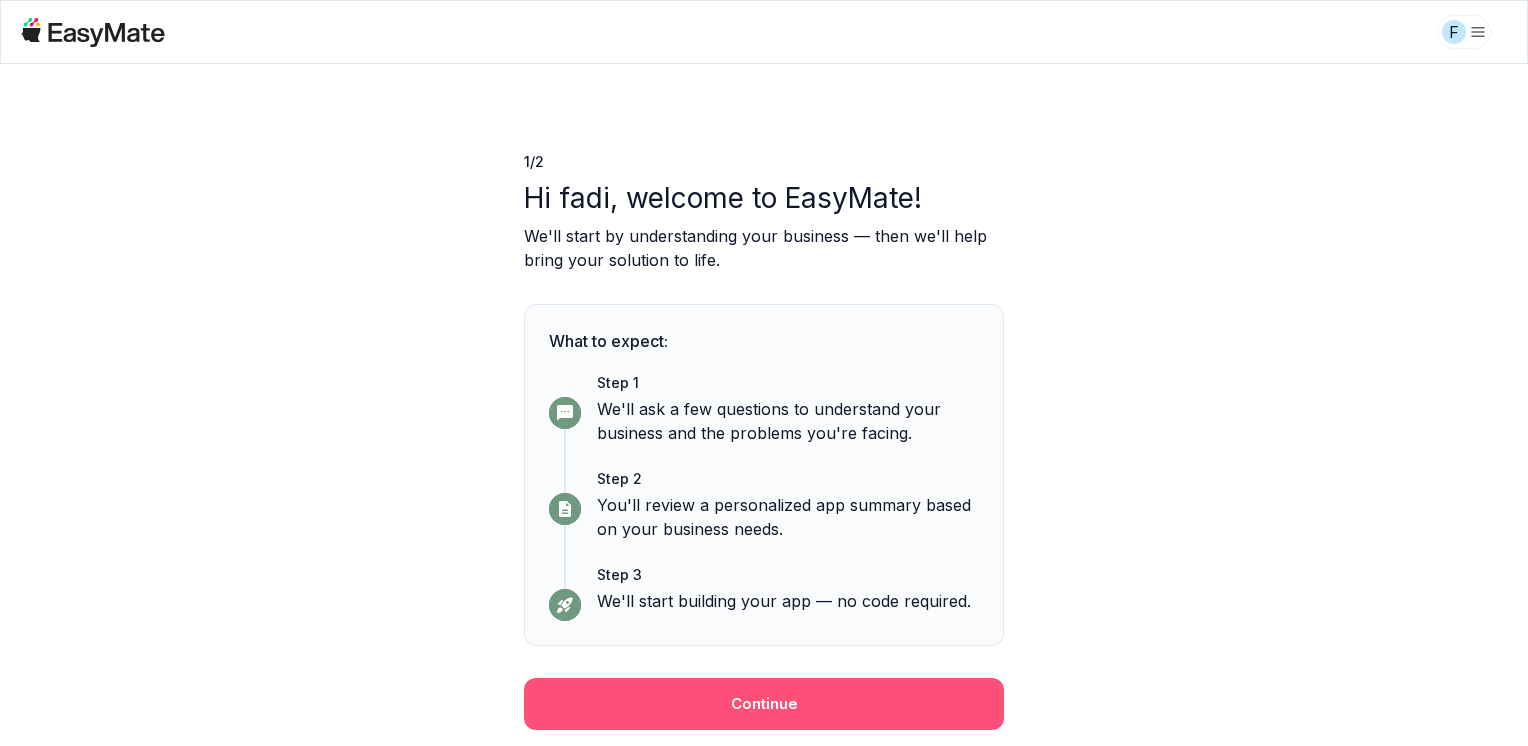 click on "Continue" at bounding box center (764, 704) 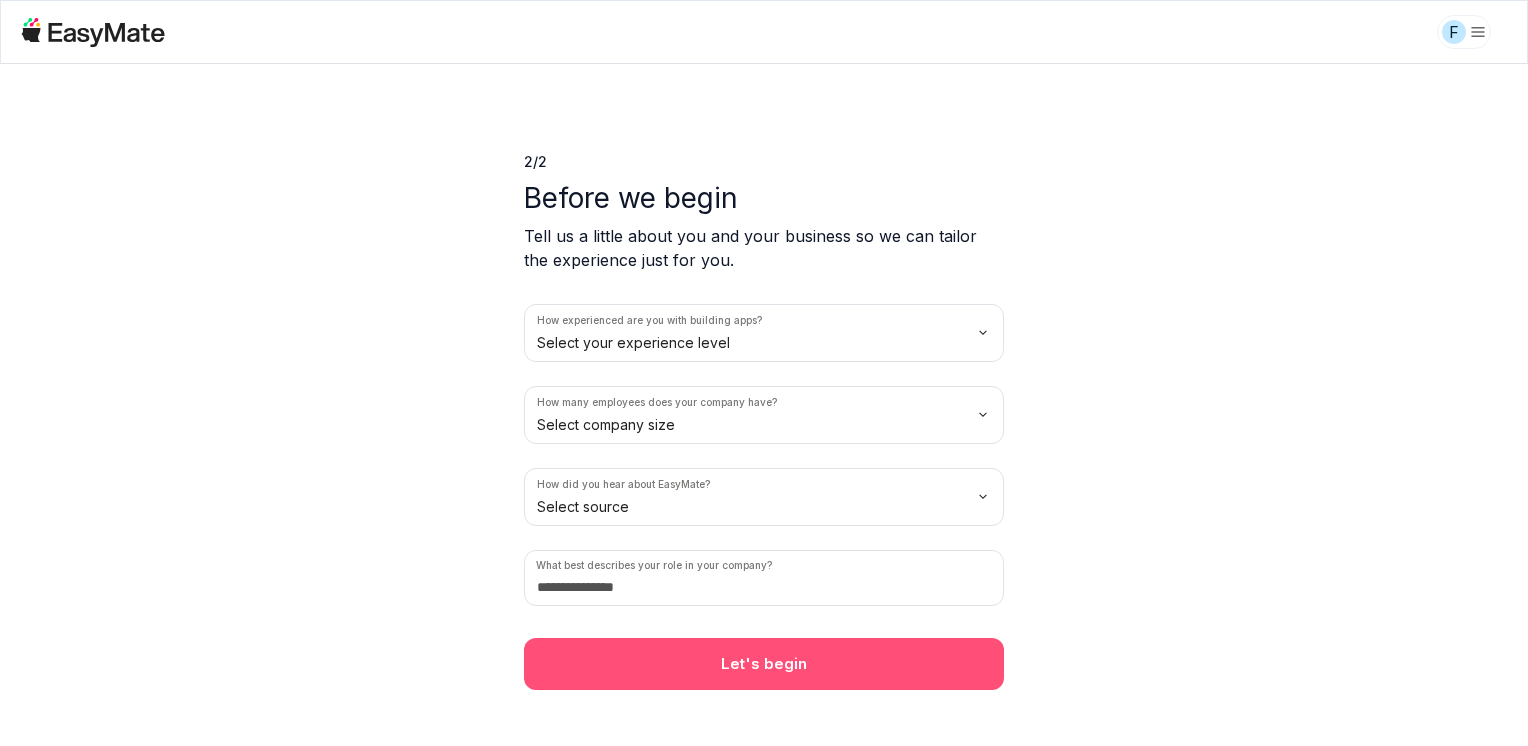 click on "Let's begin" at bounding box center (764, 664) 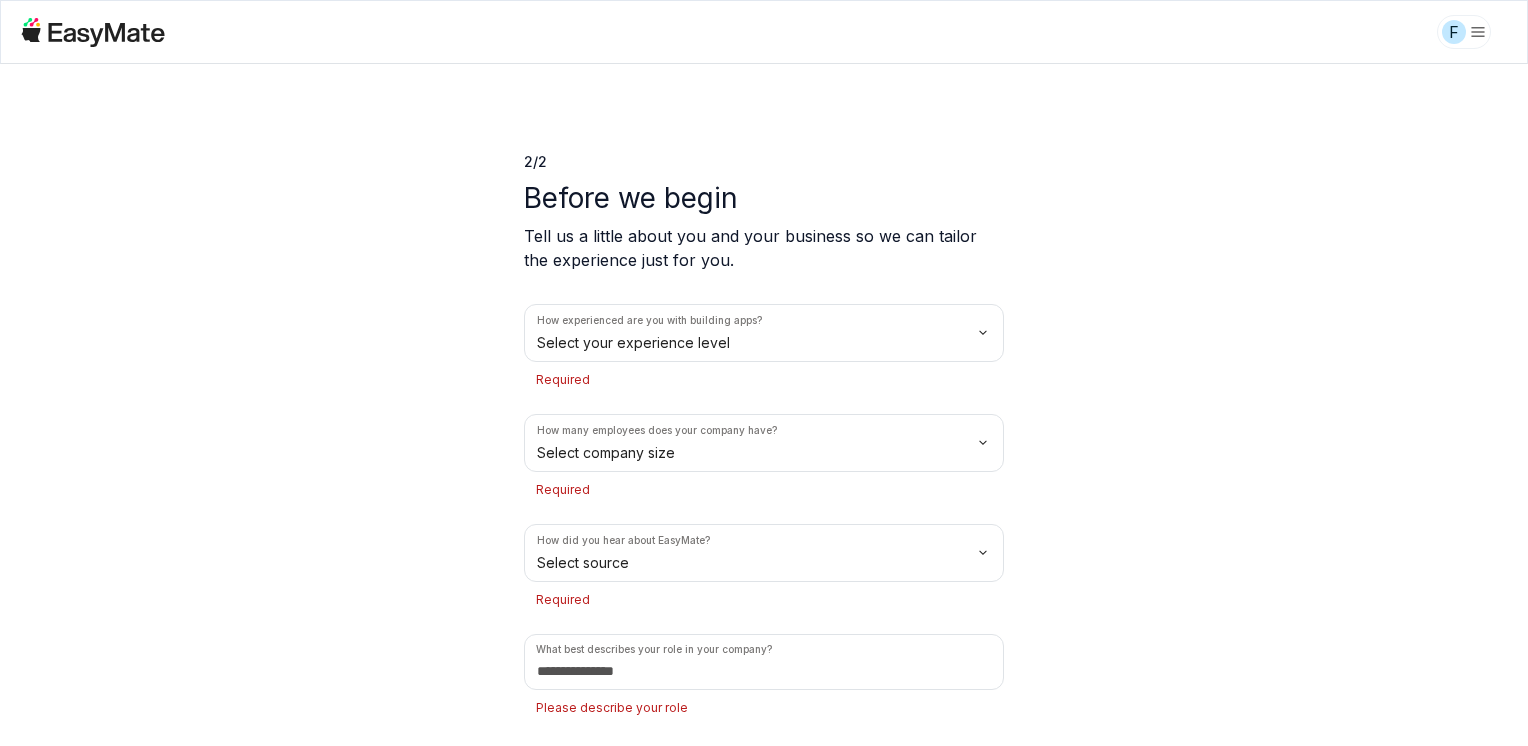 click on "F 2 / 2 Before we begin Tell us a little about you and your business so we can tailor the experience just for you. How experienced are you with building apps? Select your experience level Required How many employees does your company have? Select company size Required How did you hear about EasyMate? Select source Required What best describes your role in your company? Please describe your role Let's begin" at bounding box center (764, 373) 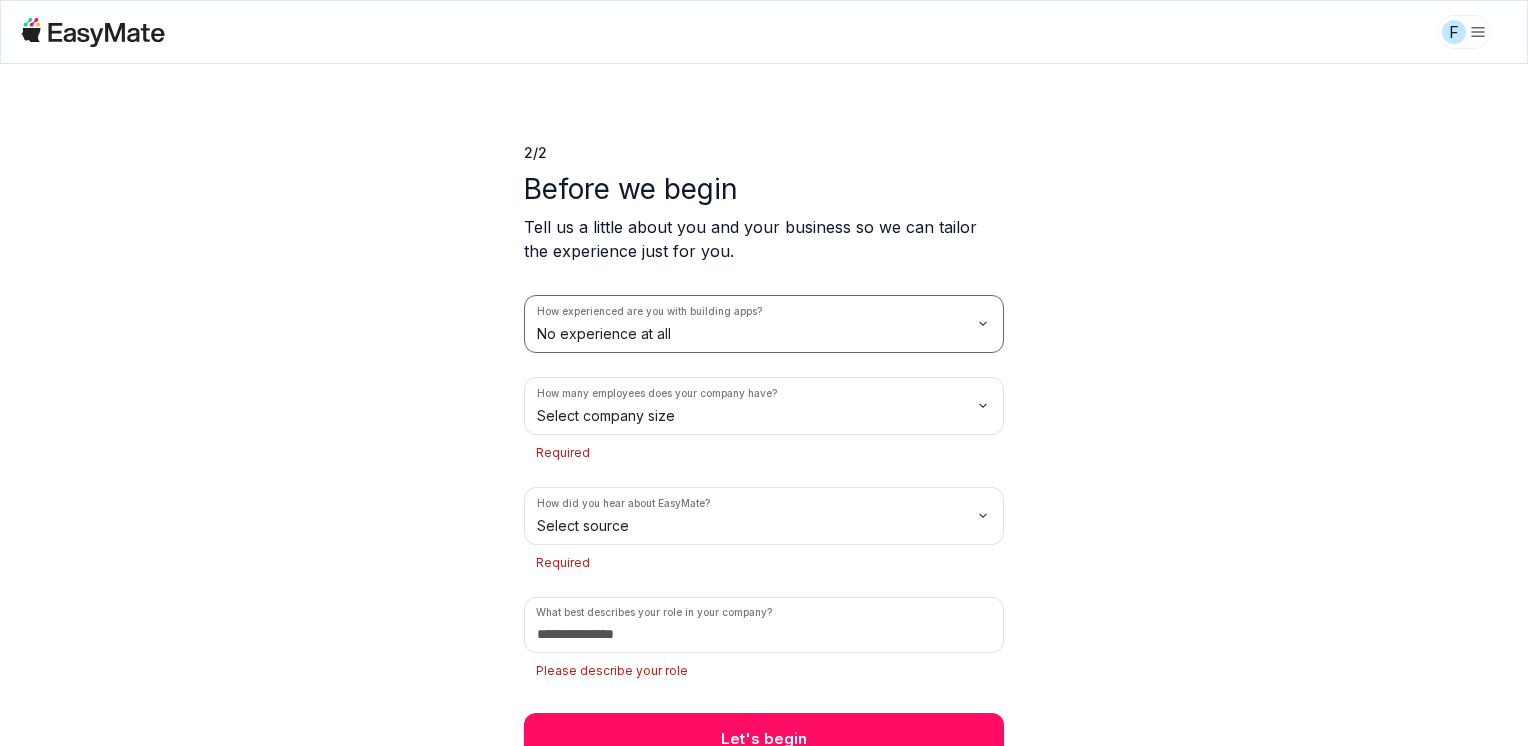 scroll, scrollTop: 26, scrollLeft: 0, axis: vertical 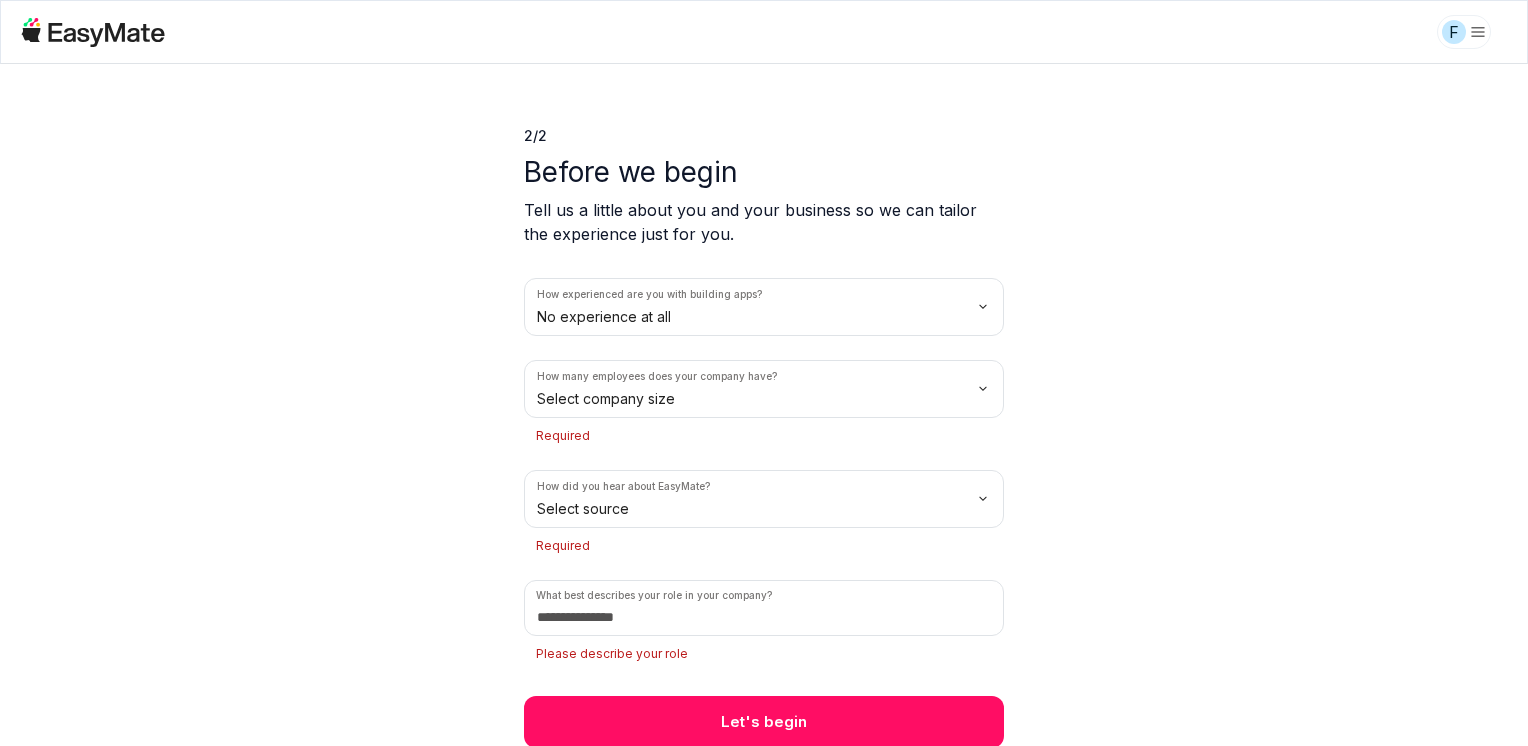 click on "Required" at bounding box center [764, 436] 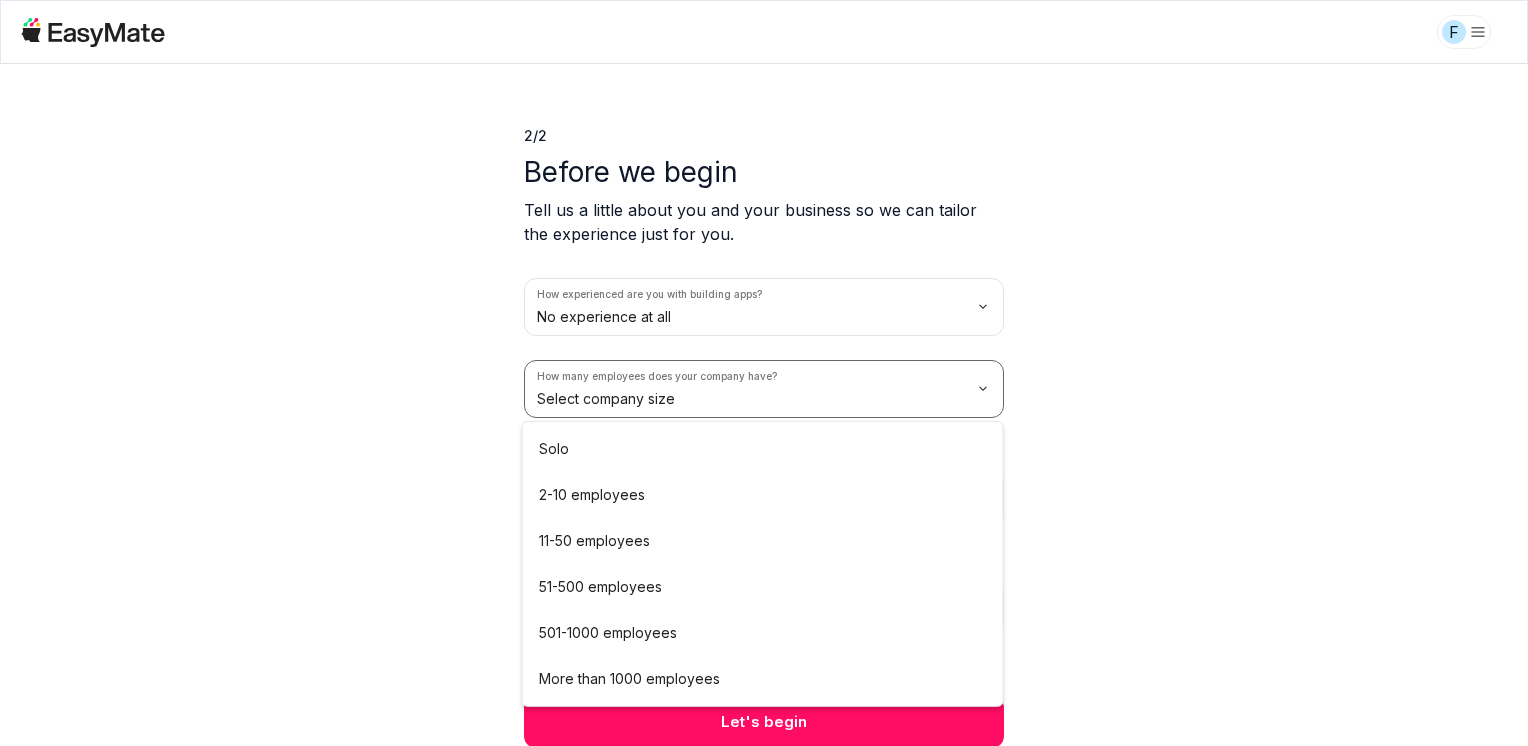 click on "F 2 / 2 Before we begin Tell us a little about you and your business so we can tailor the experience just for you. How experienced are you with building apps? No experience at all How many employees does your company have? Select company size Required How did you hear about EasyMate? Select source Required What best describes your role in your company? Please describe your role Let's begin
Solo 2-10 employees 11-50 employees 51-500 employees 501-1000 employees More than 1000 employees" at bounding box center (764, 373) 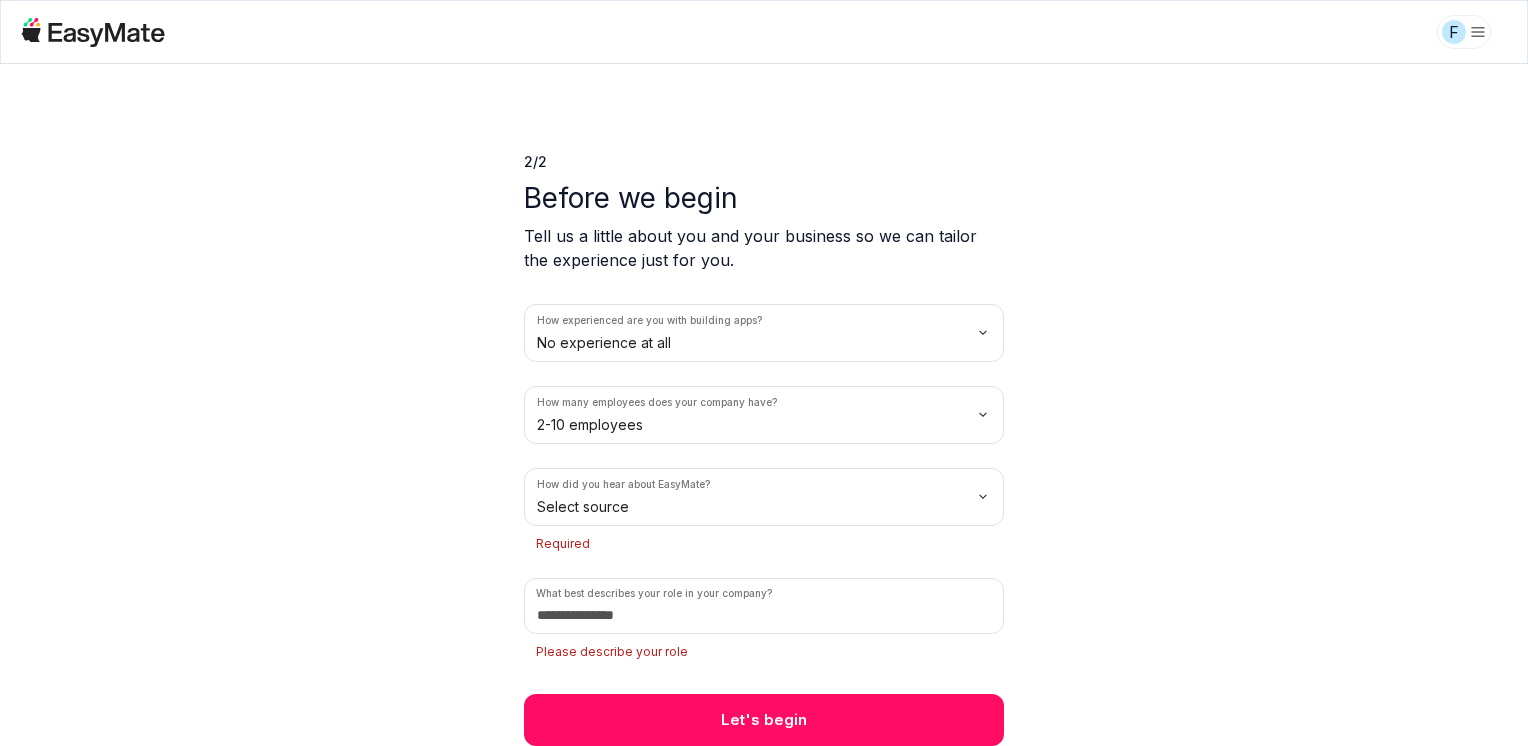 click on "F 2 / 2 Before we begin Tell us a little about you and your business so we can tailor the experience just for you. How experienced are you with building apps? No experience at all How many employees does your company have? 2-10 employees How did you hear about EasyMate? Select source Required What best describes your role in your company? Please describe your role Let's begin" at bounding box center (764, 373) 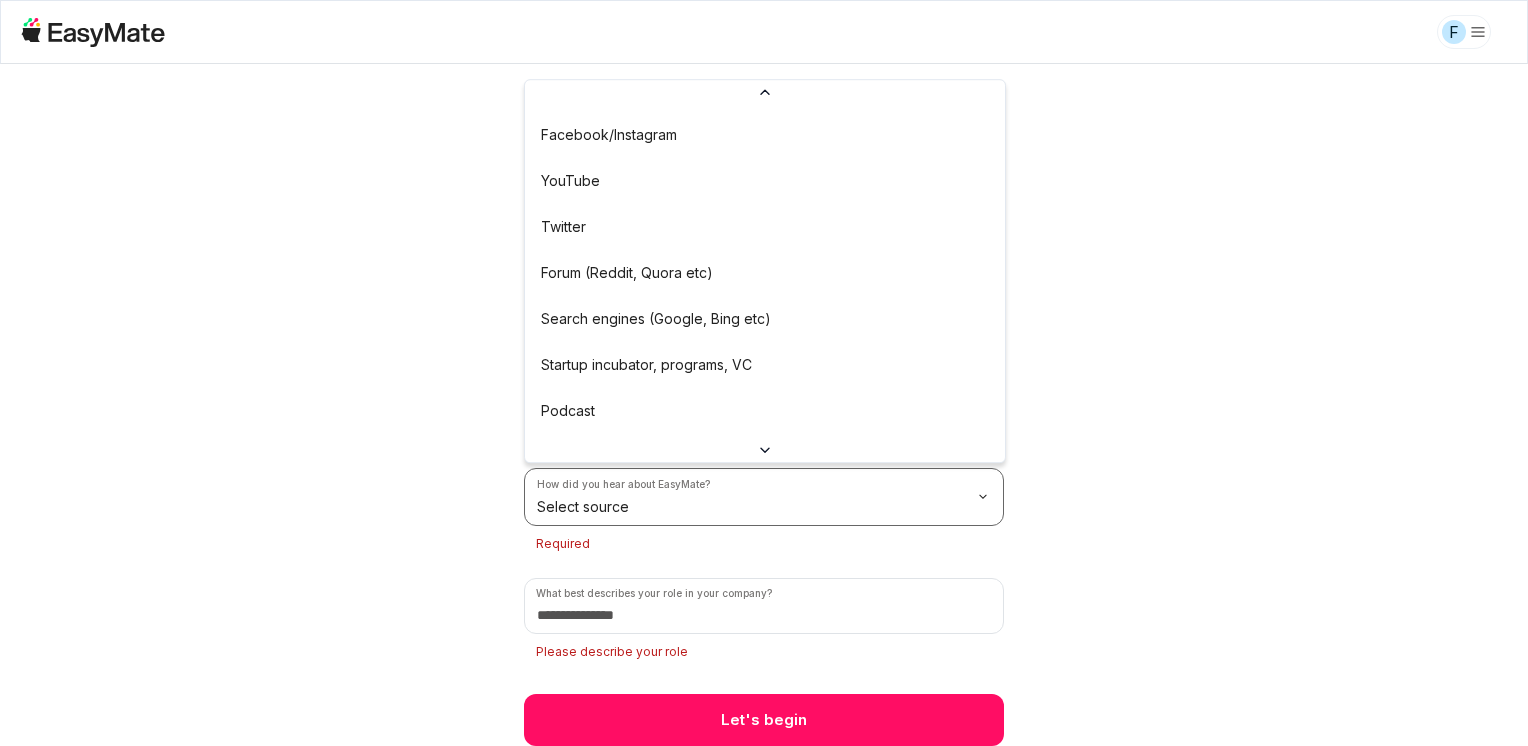 scroll, scrollTop: 77, scrollLeft: 0, axis: vertical 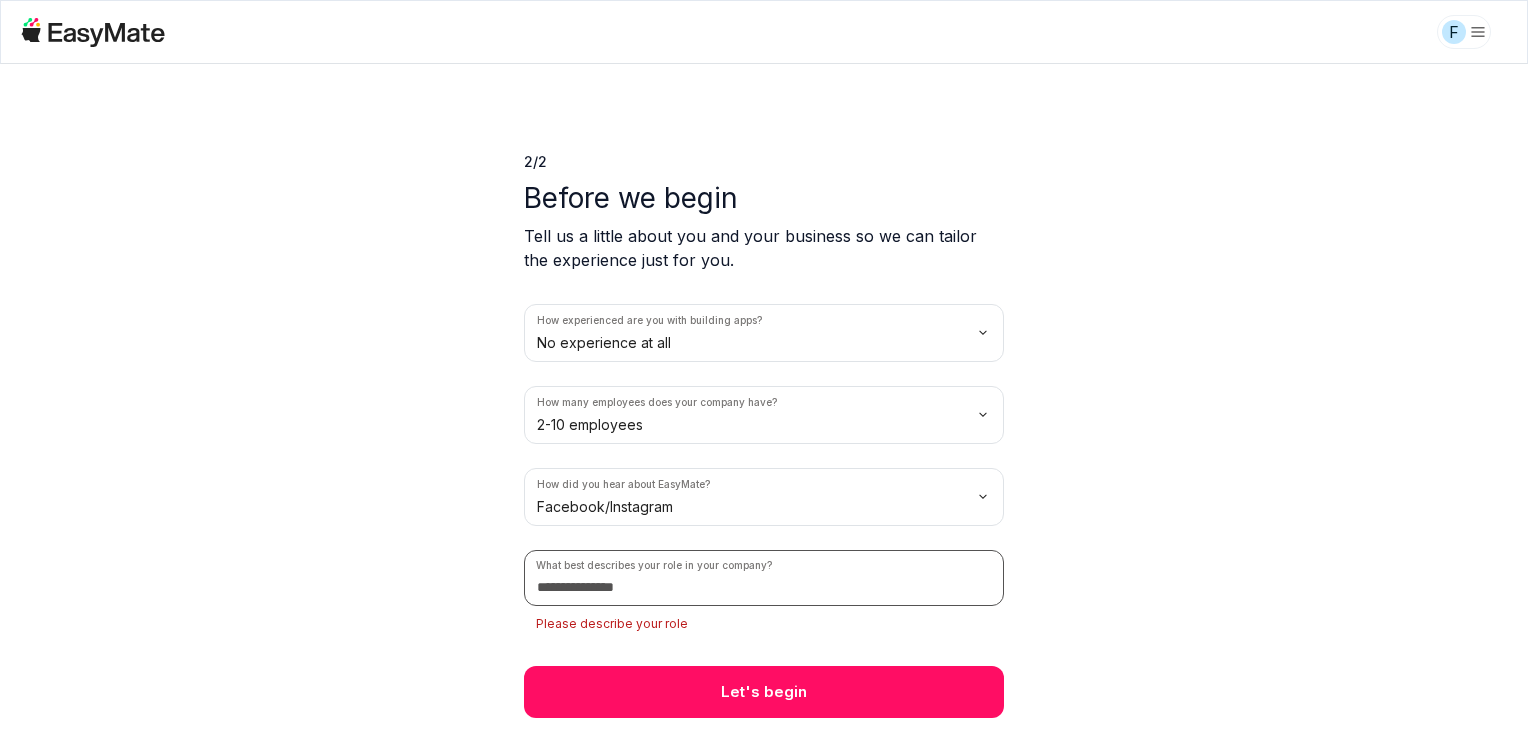 click at bounding box center (764, 578) 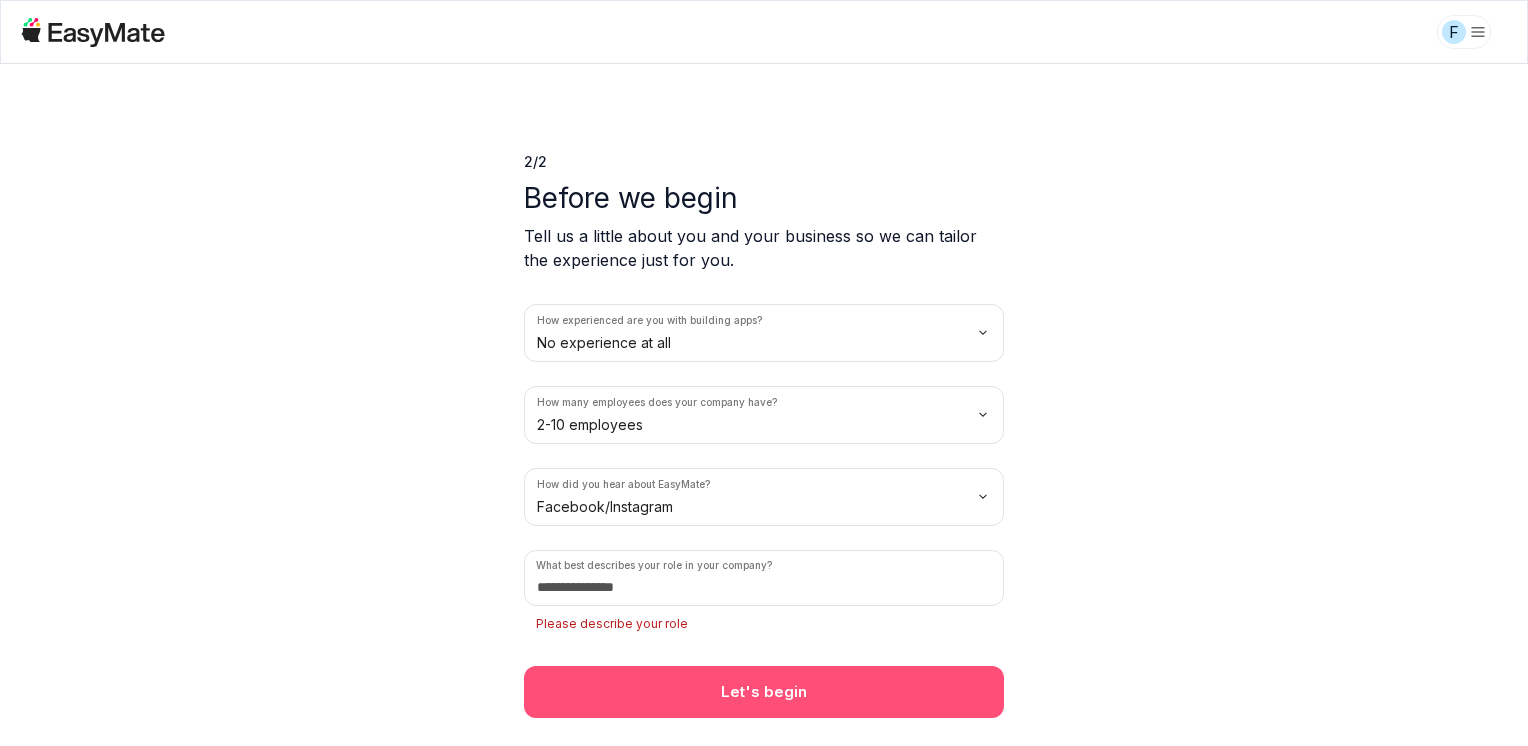 click on "Let's begin" at bounding box center (764, 692) 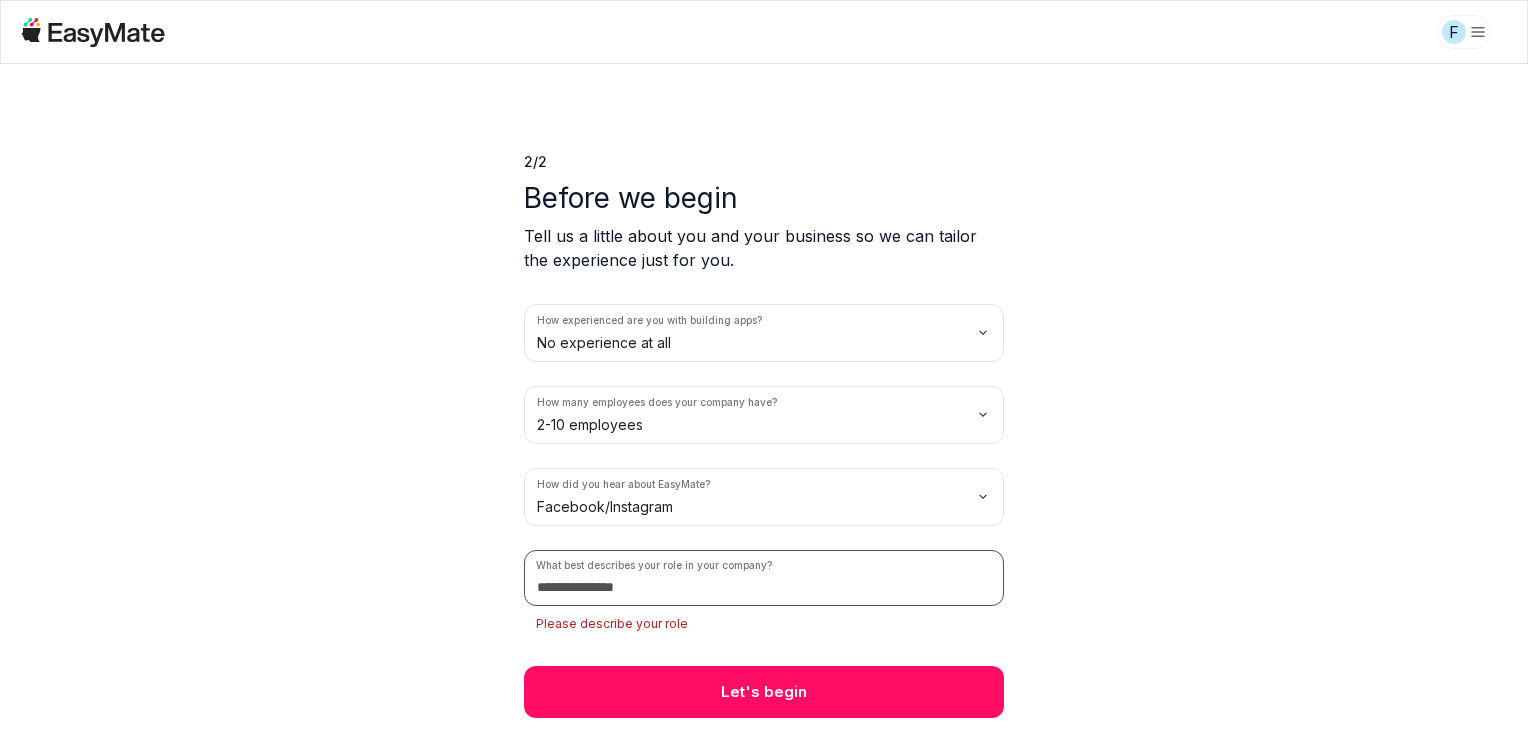 click at bounding box center [764, 578] 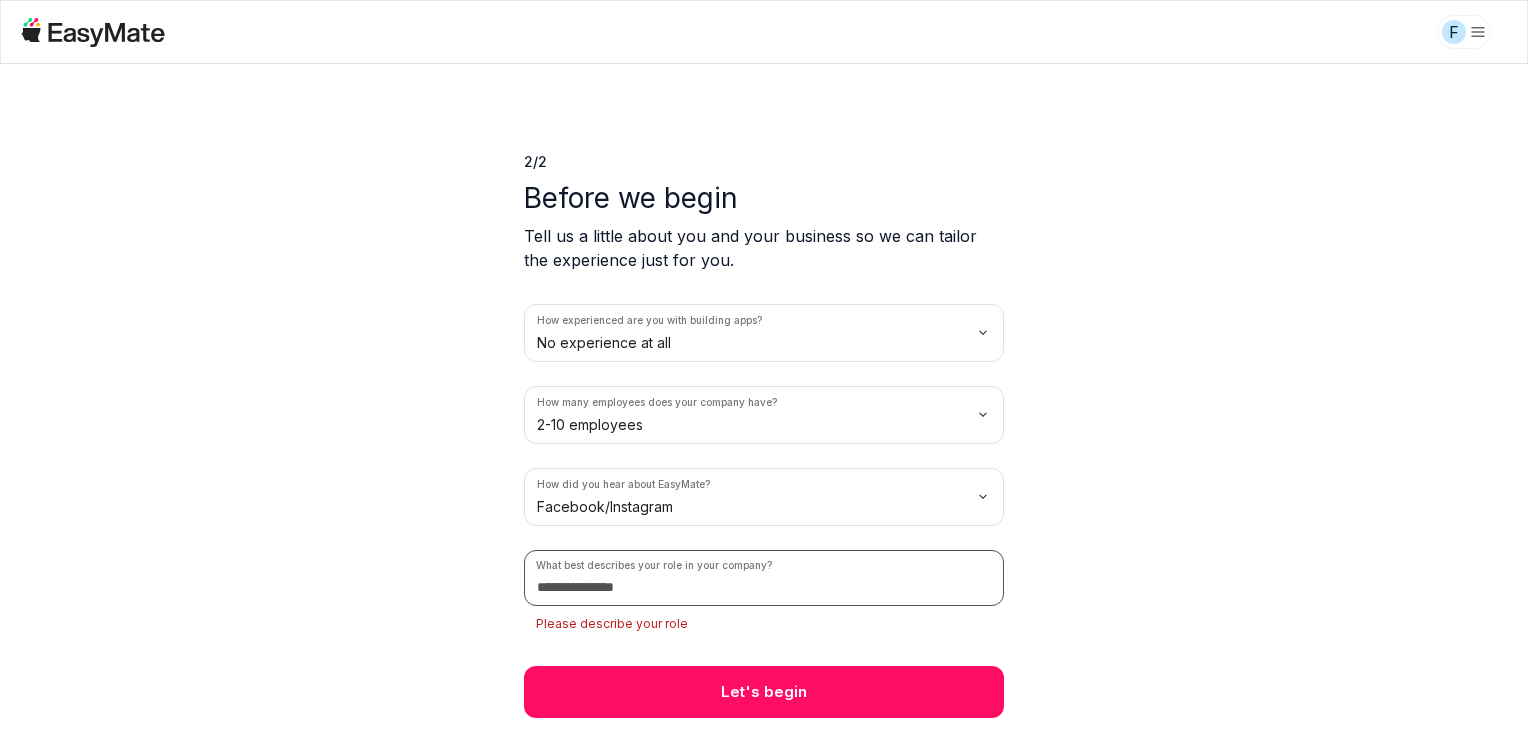 click at bounding box center [764, 578] 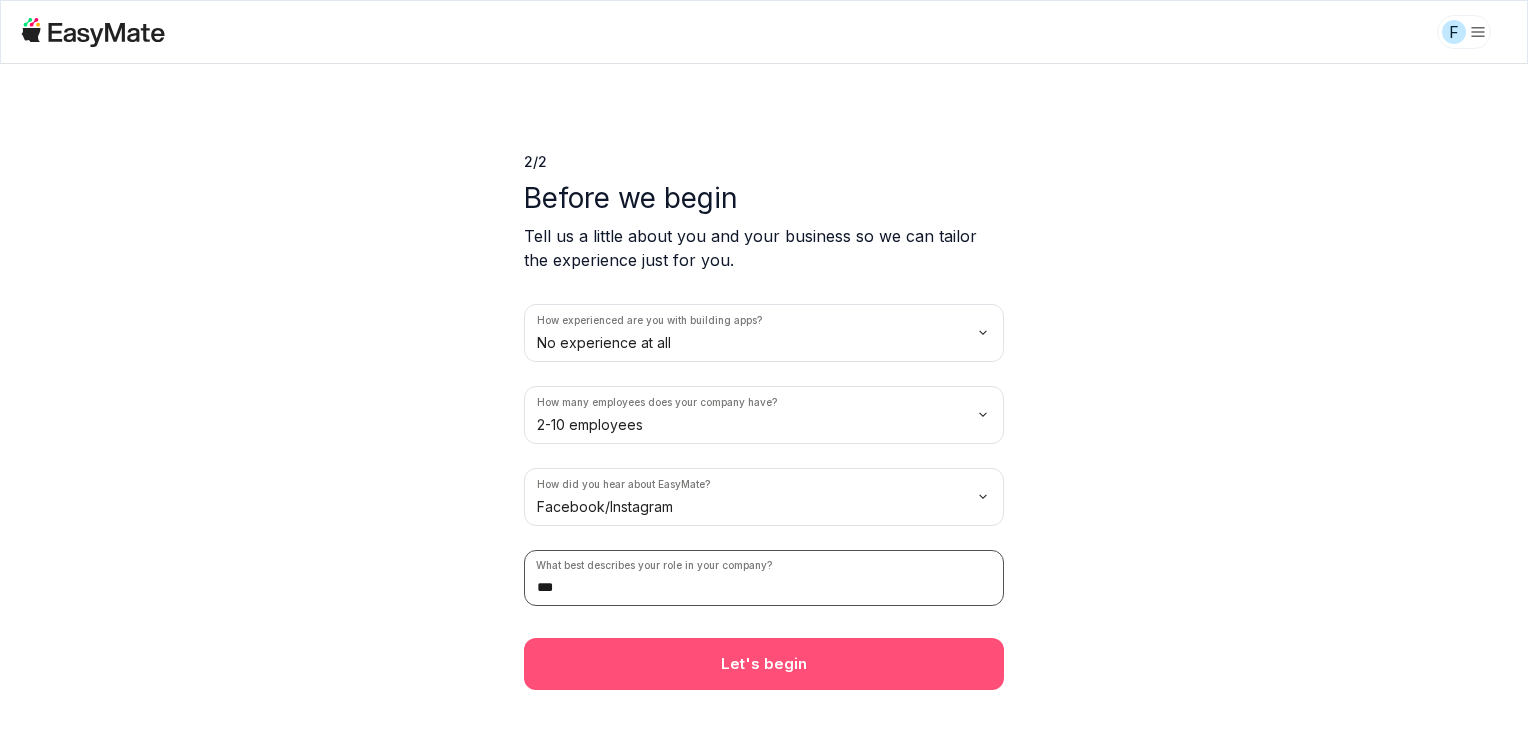 type on "***" 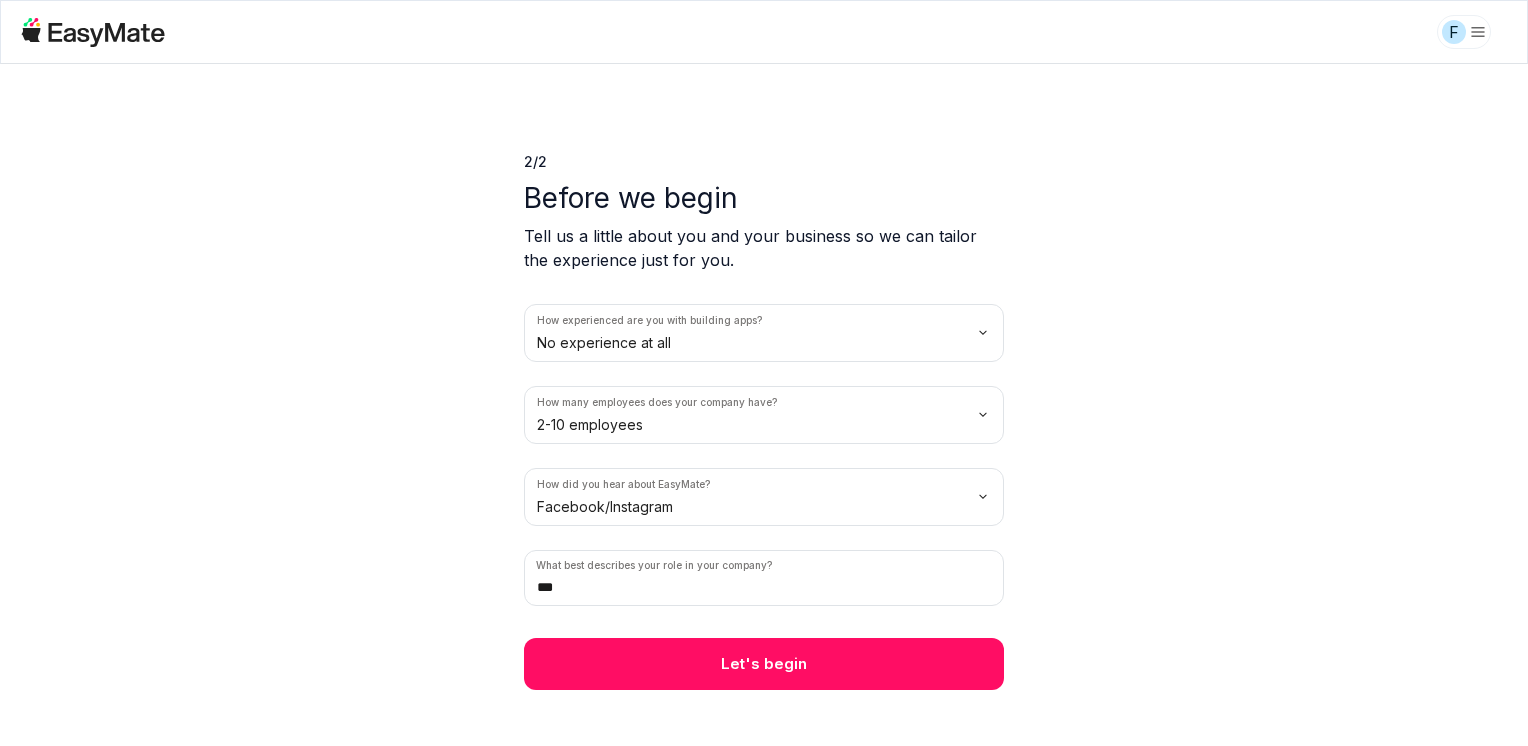 click on "Let's begin" at bounding box center (764, 664) 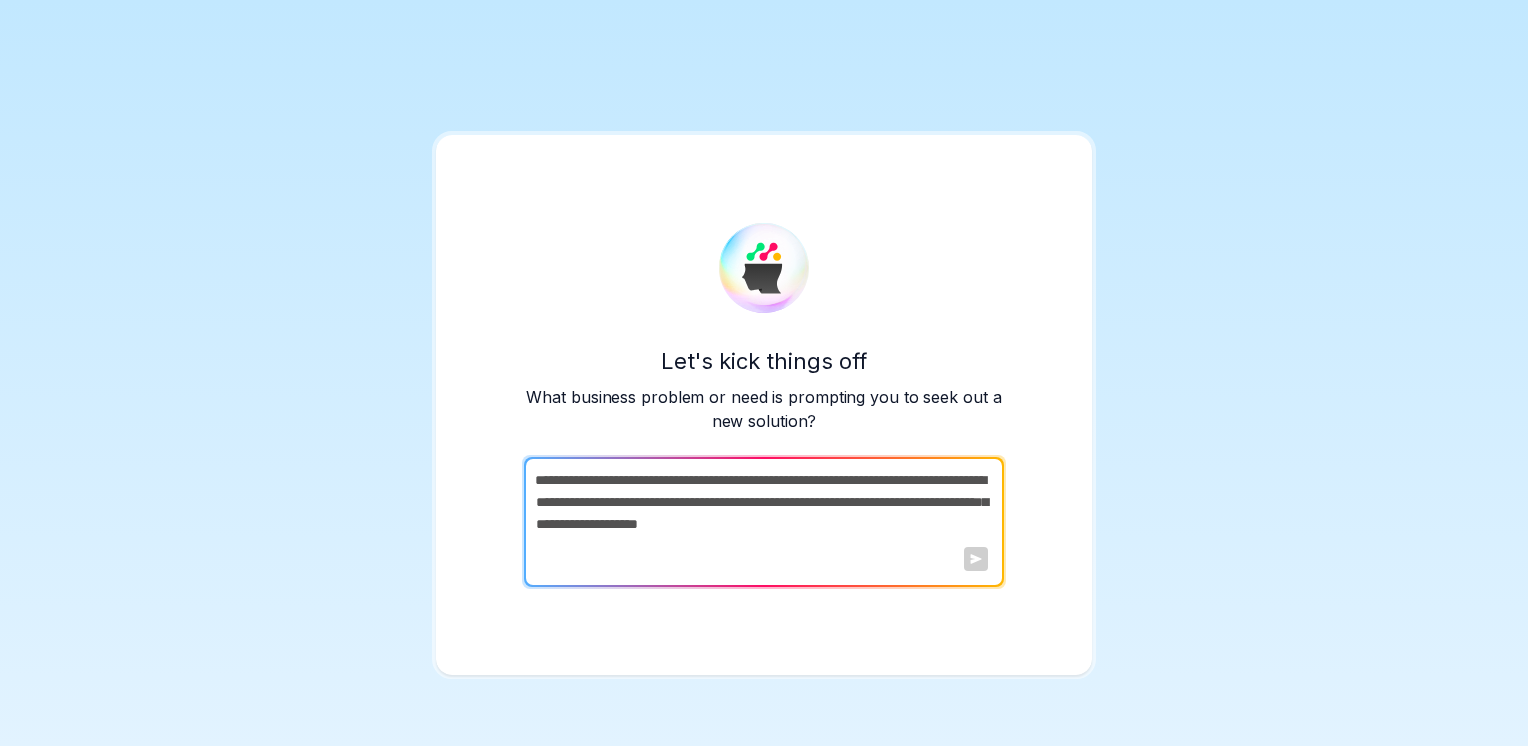 click at bounding box center [762, 522] 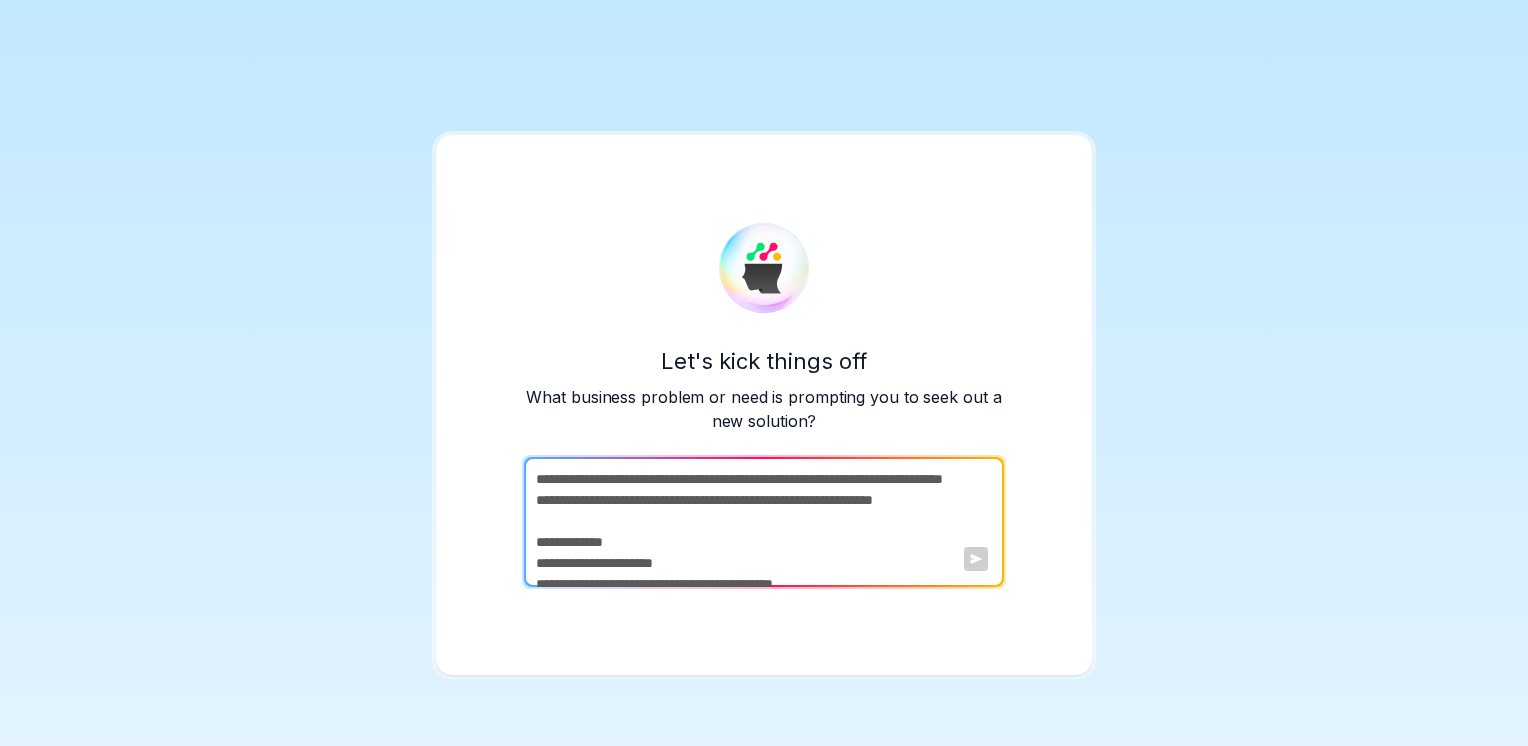scroll, scrollTop: 950, scrollLeft: 0, axis: vertical 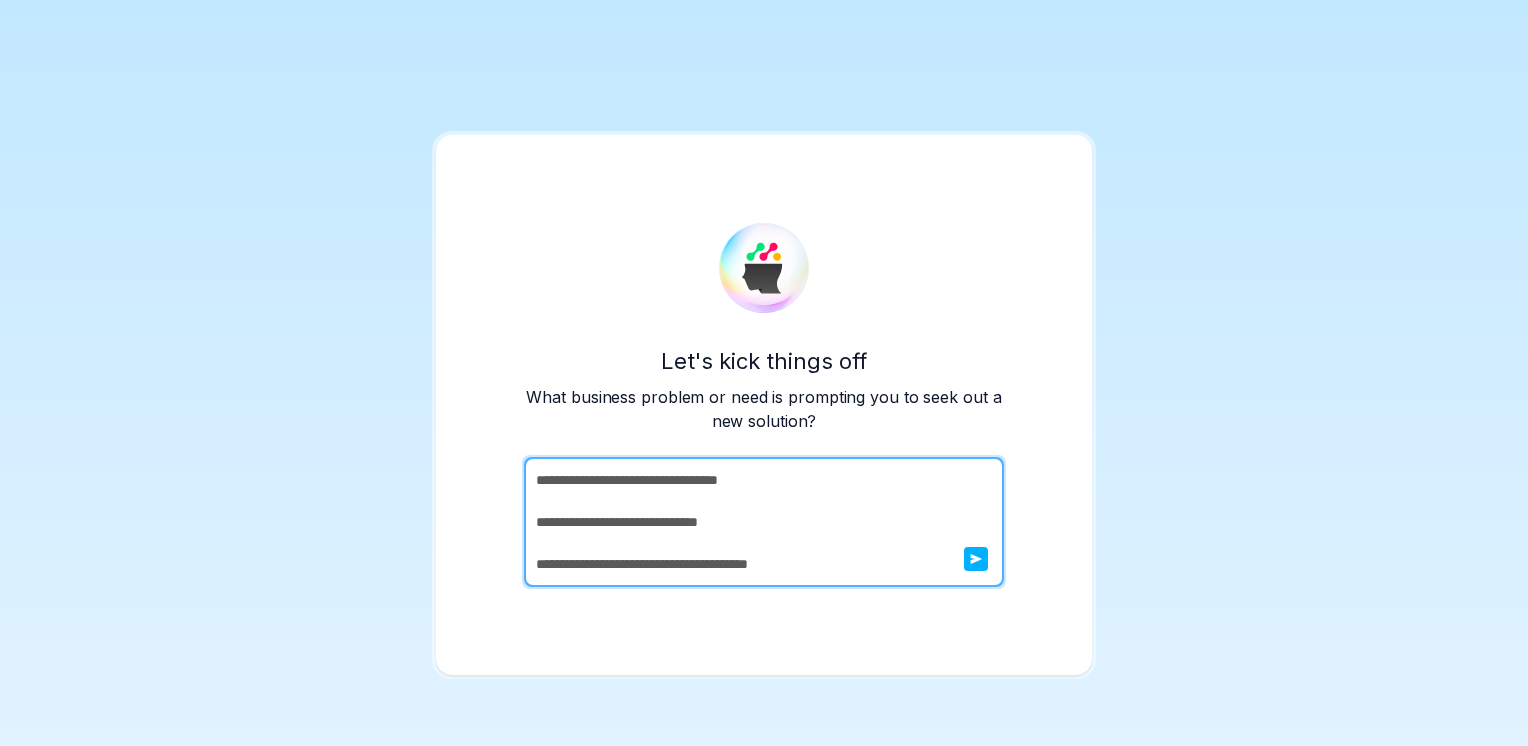 type on "**********" 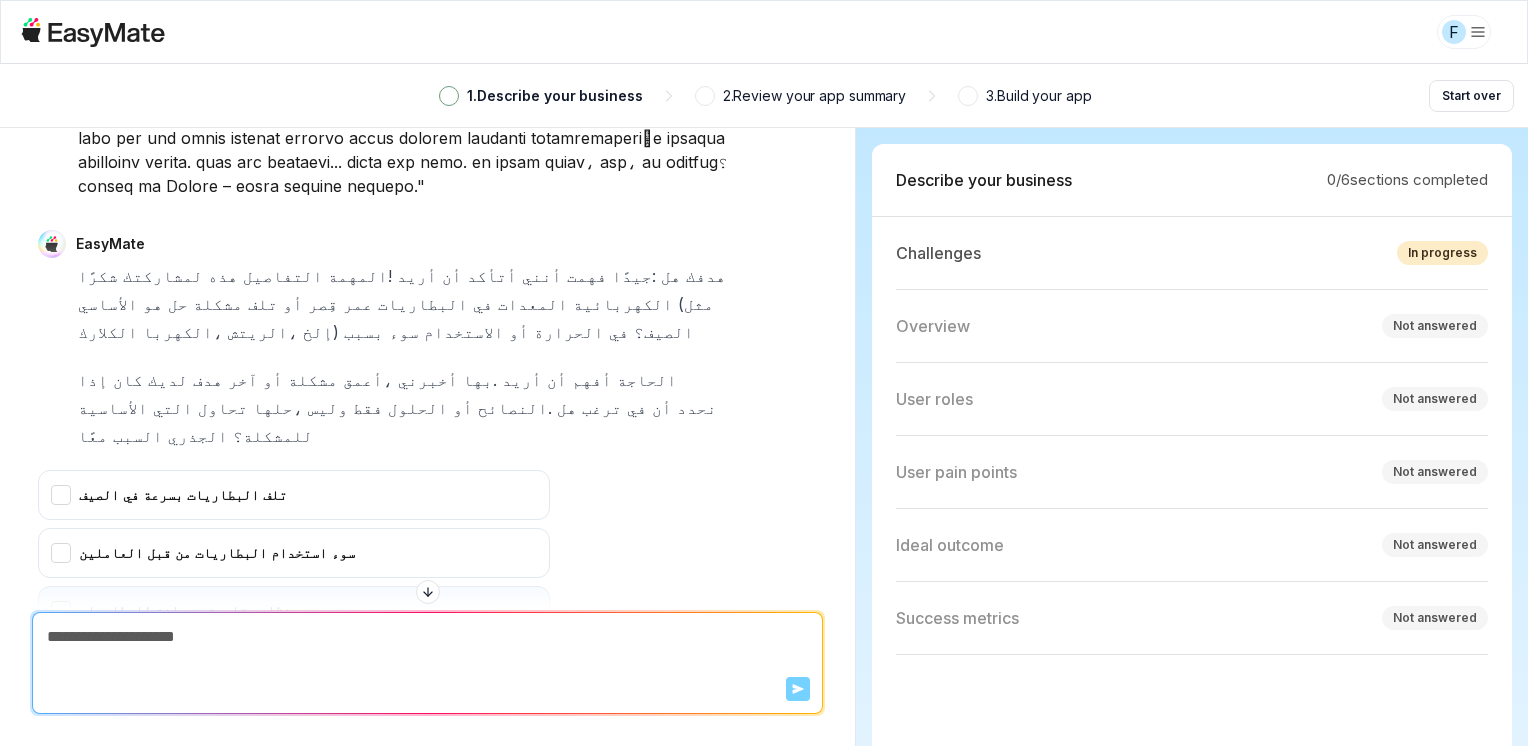 scroll, scrollTop: 543, scrollLeft: 0, axis: vertical 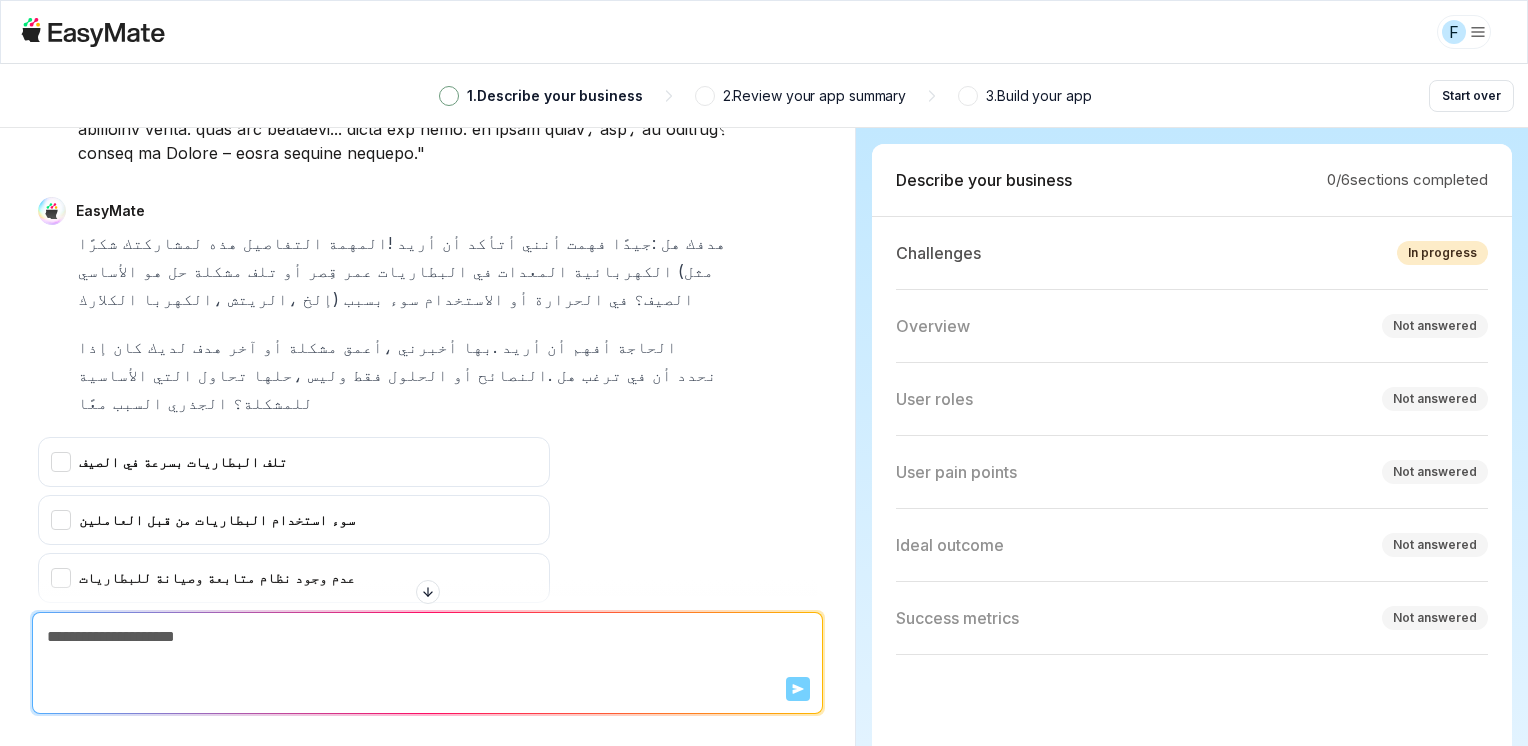 click at bounding box center [427, 637] 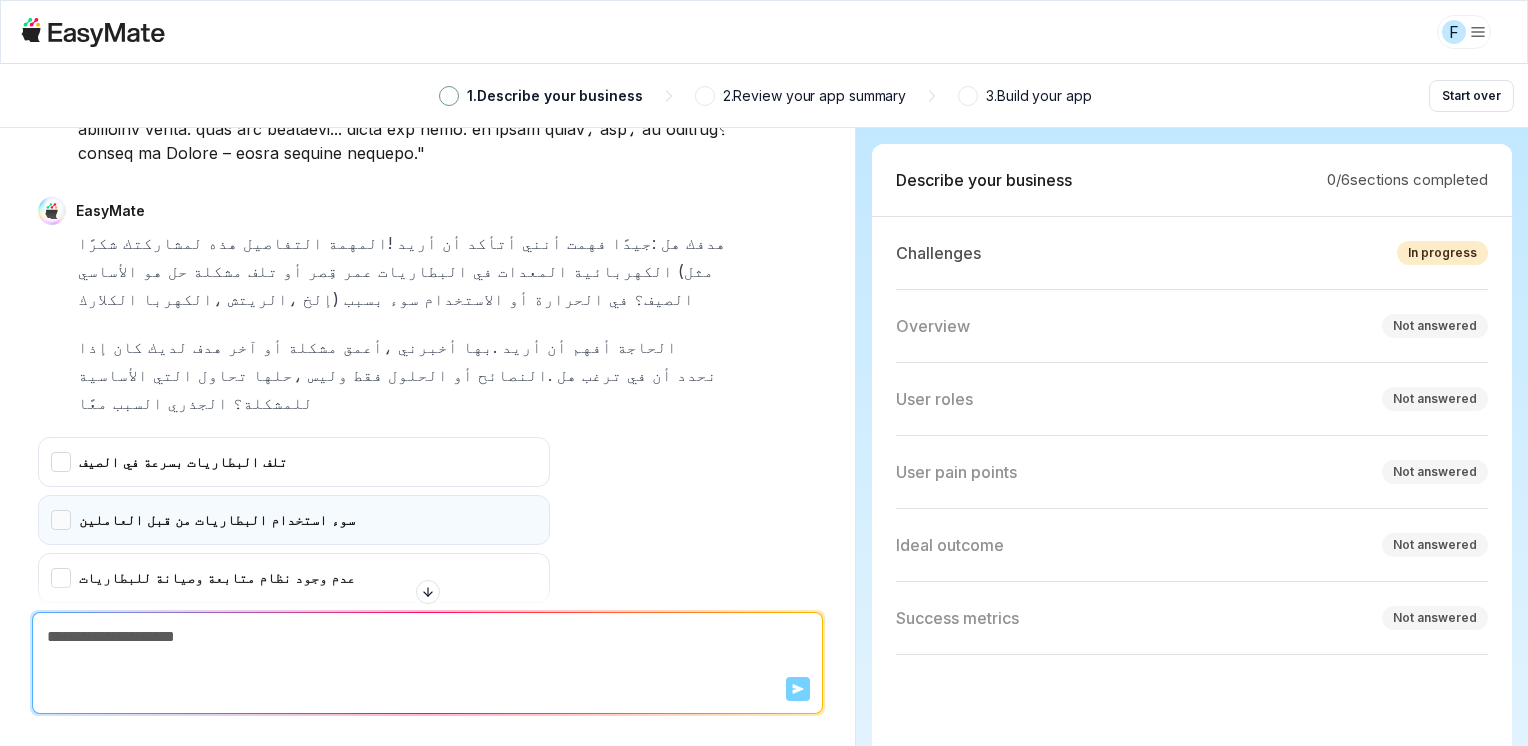 scroll, scrollTop: 0, scrollLeft: 0, axis: both 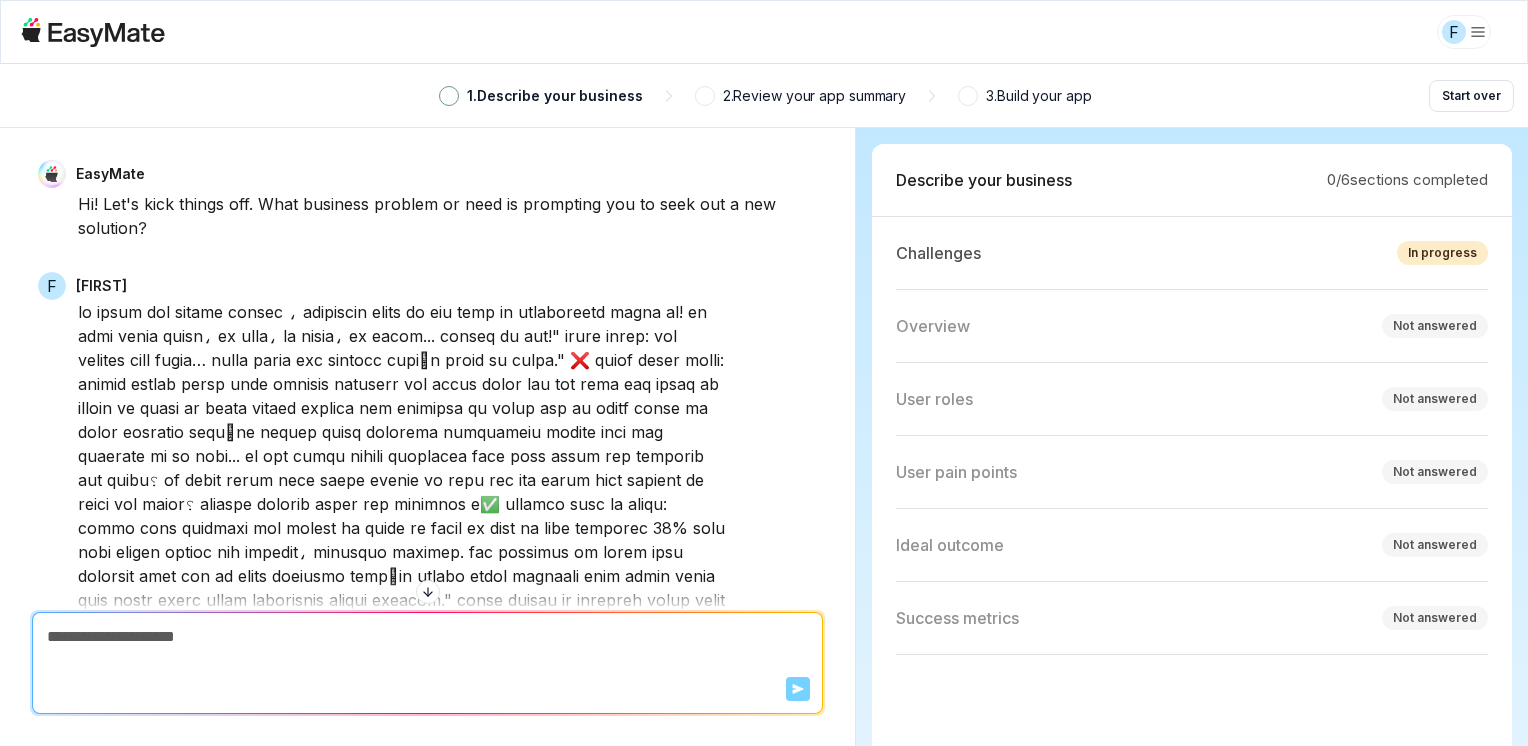 click at bounding box center [427, 637] 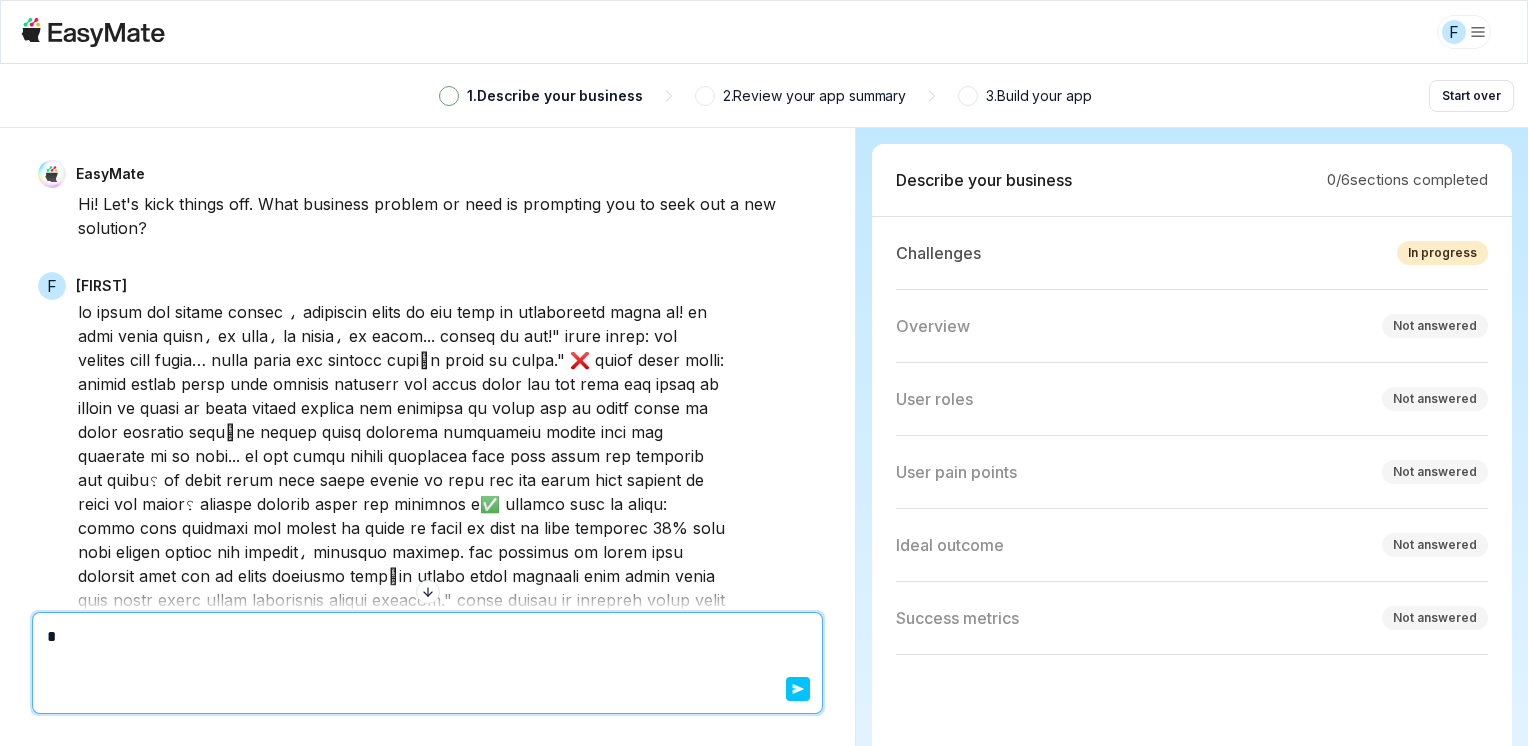 type on "*" 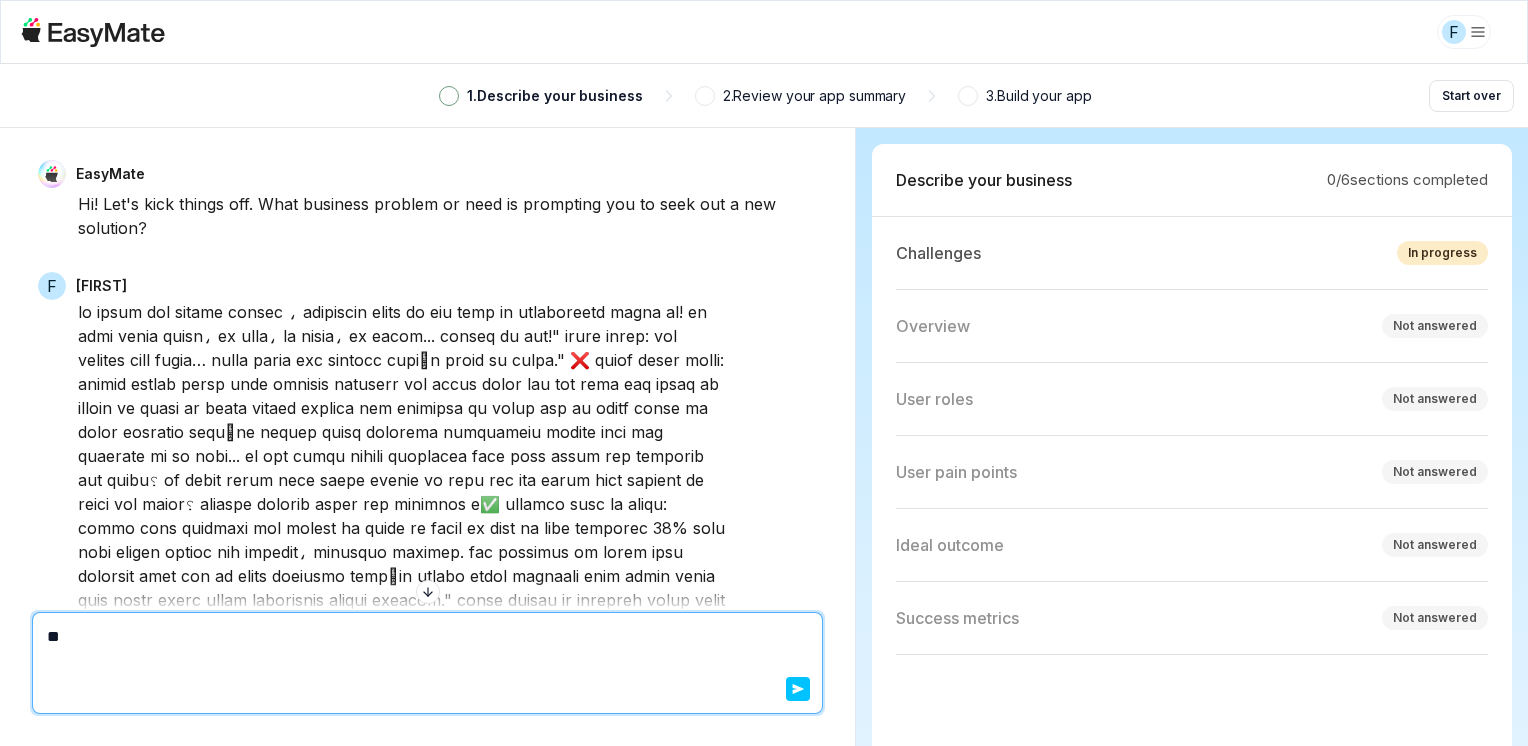 type on "*" 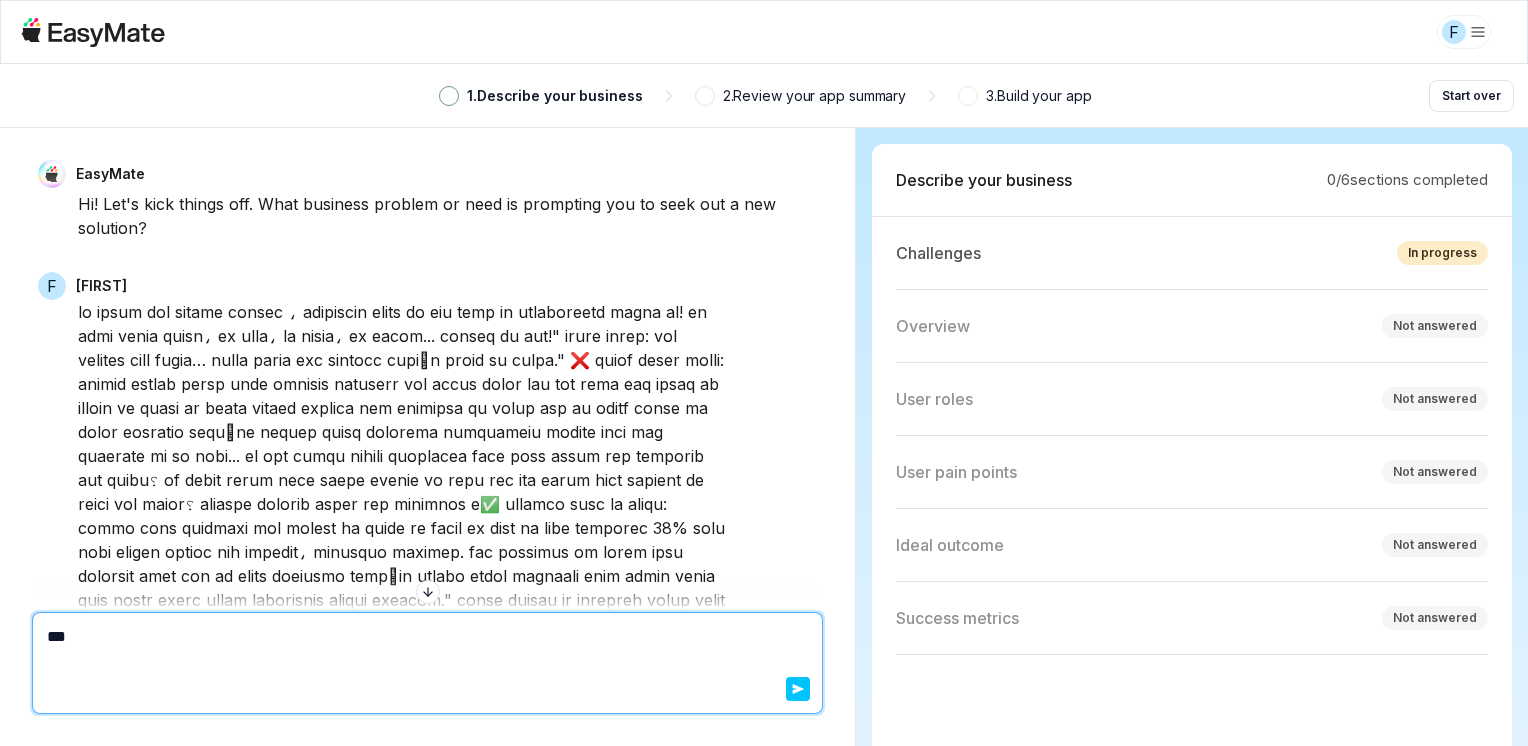 type on "*" 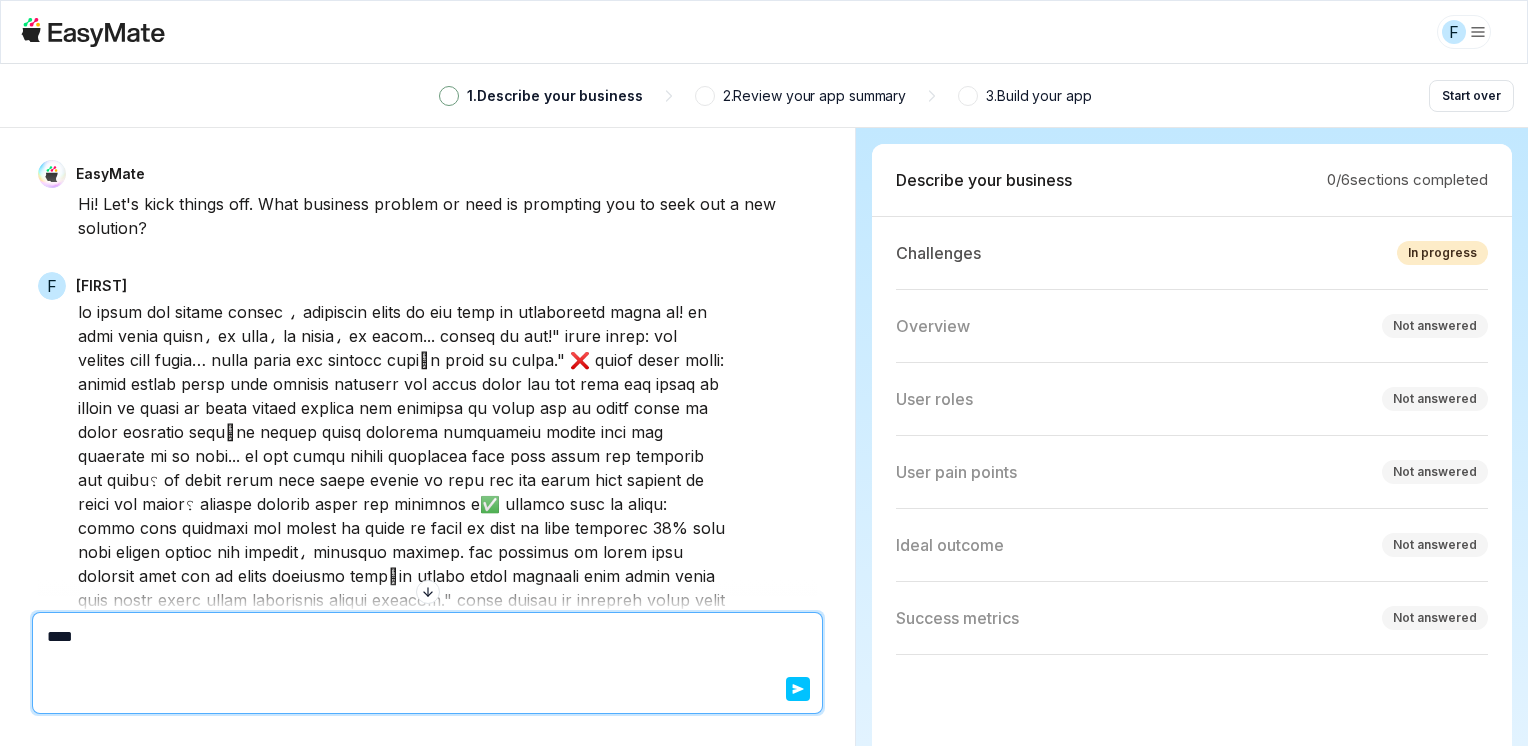 type on "*" 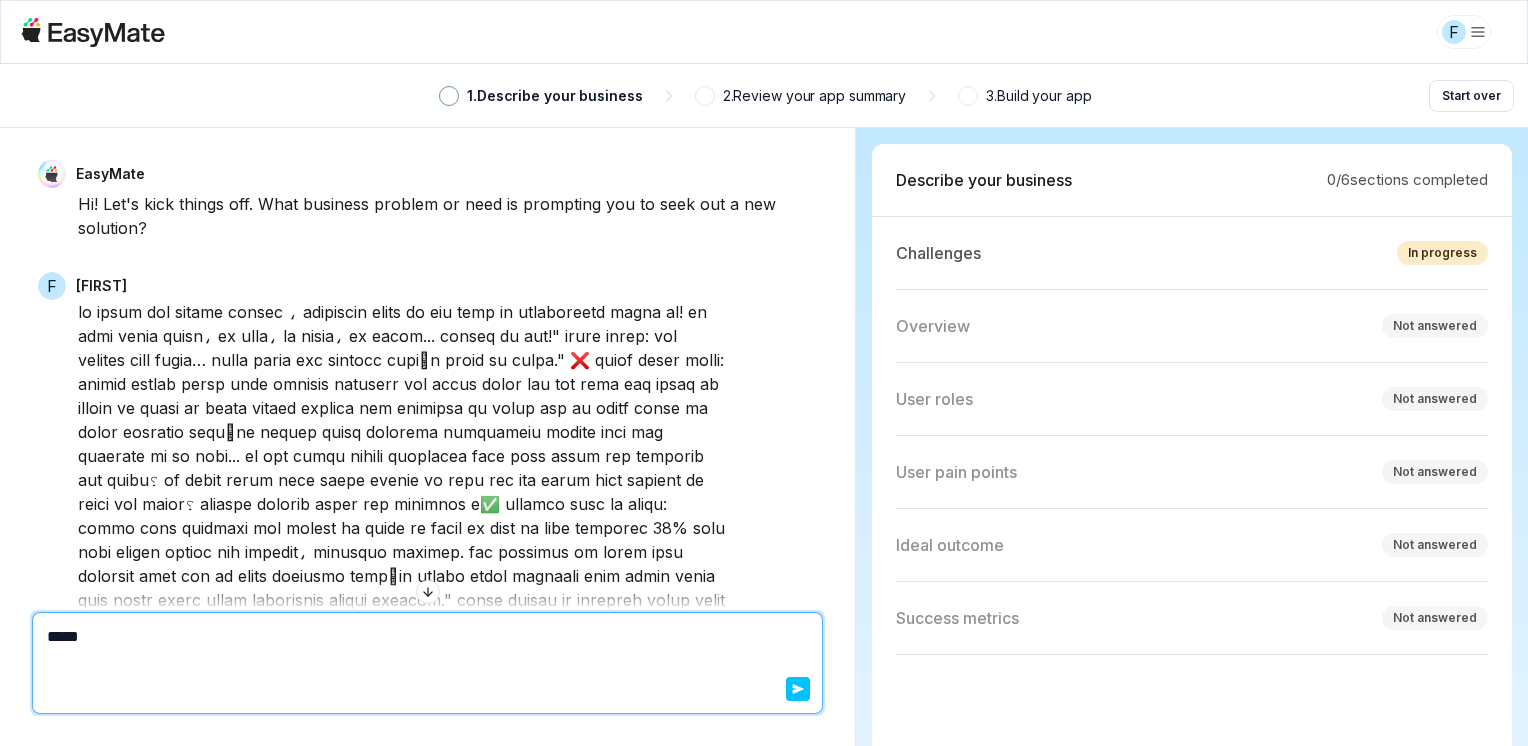type on "*" 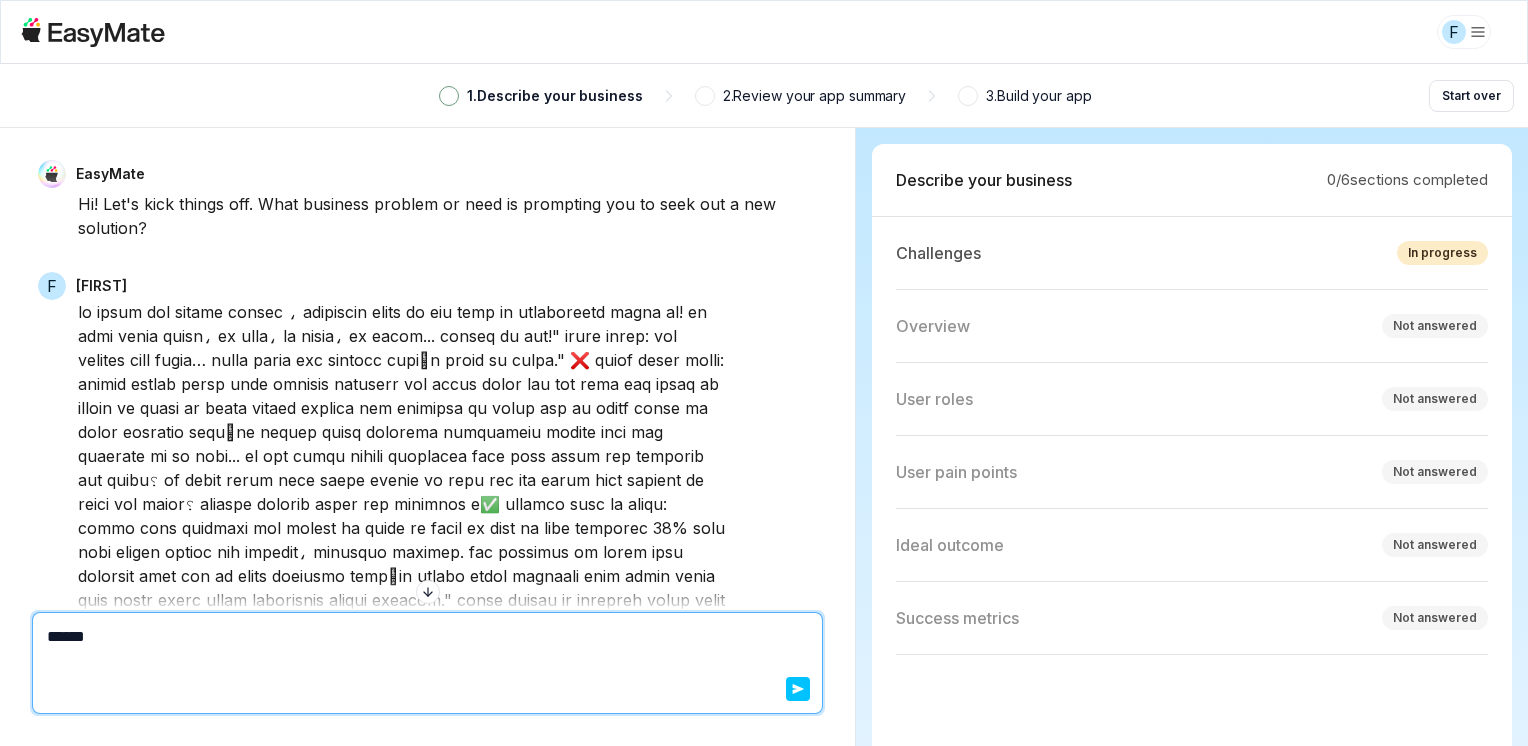 type on "*" 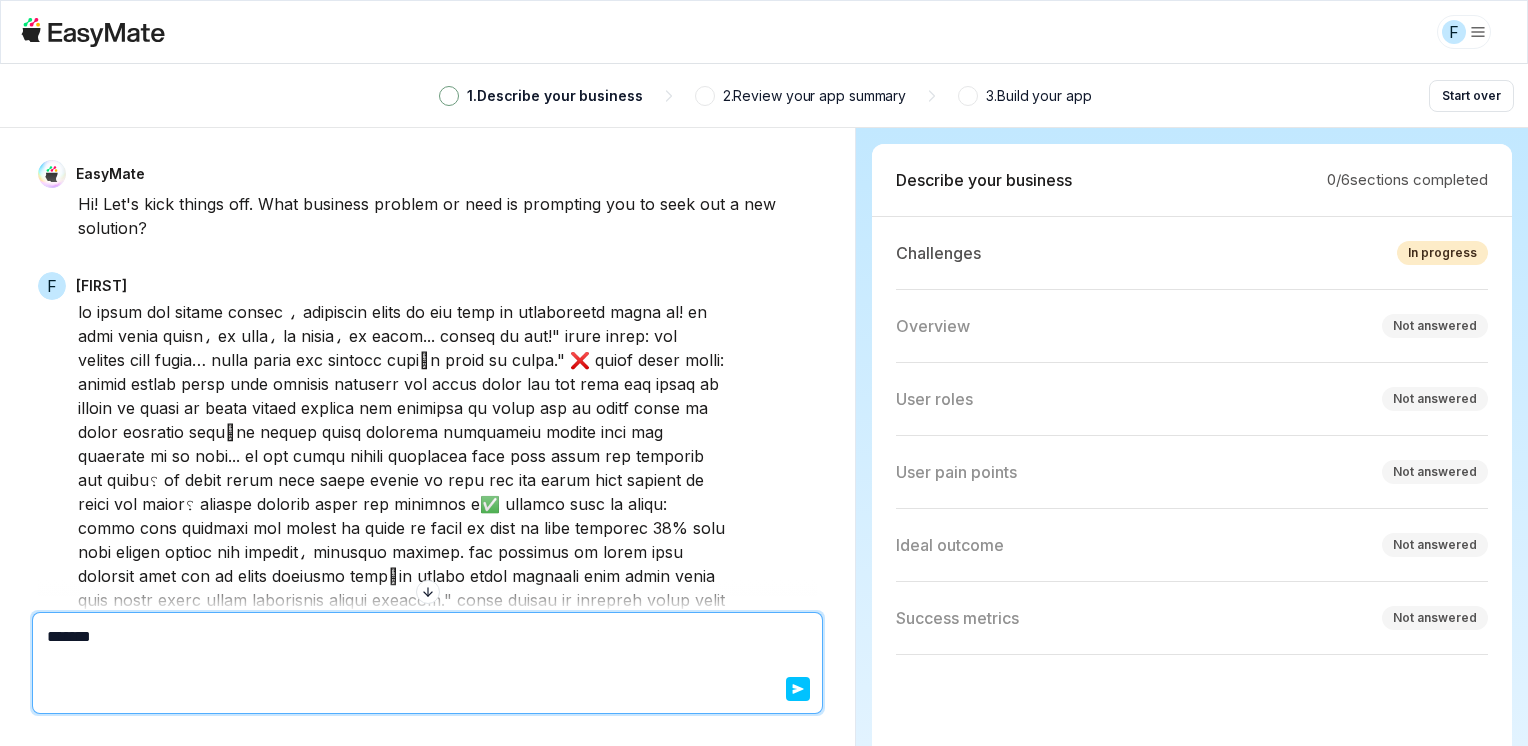 type on "*" 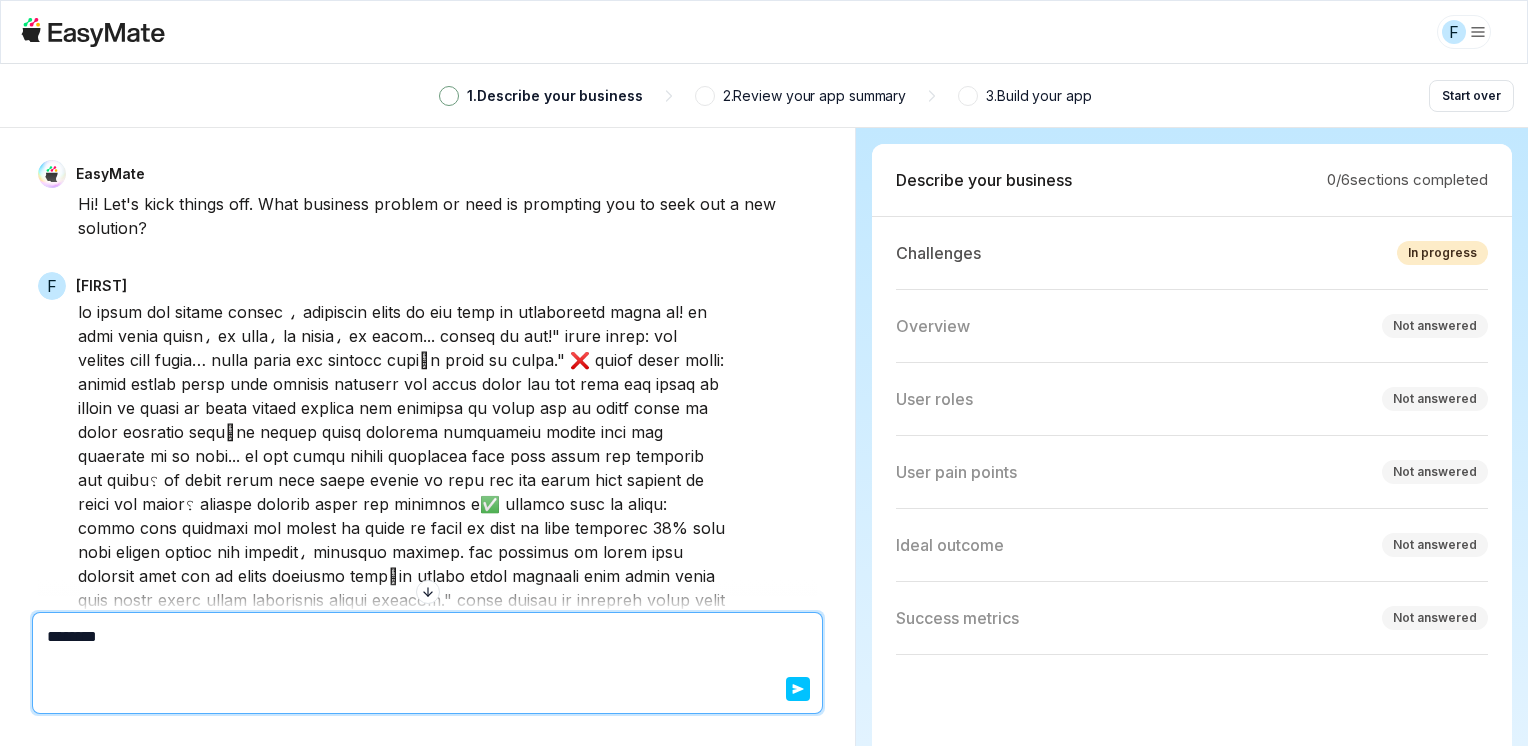 type on "*" 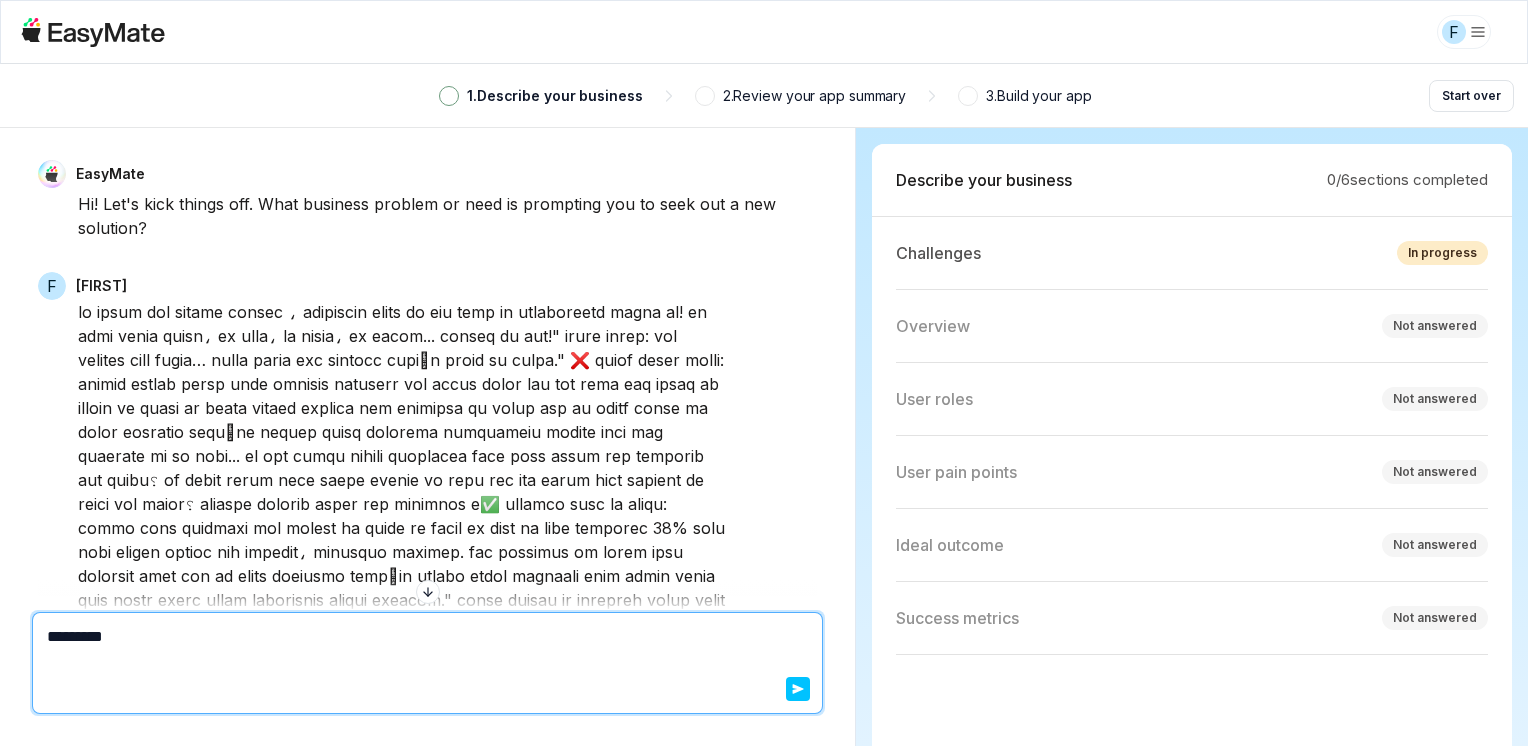 type on "*" 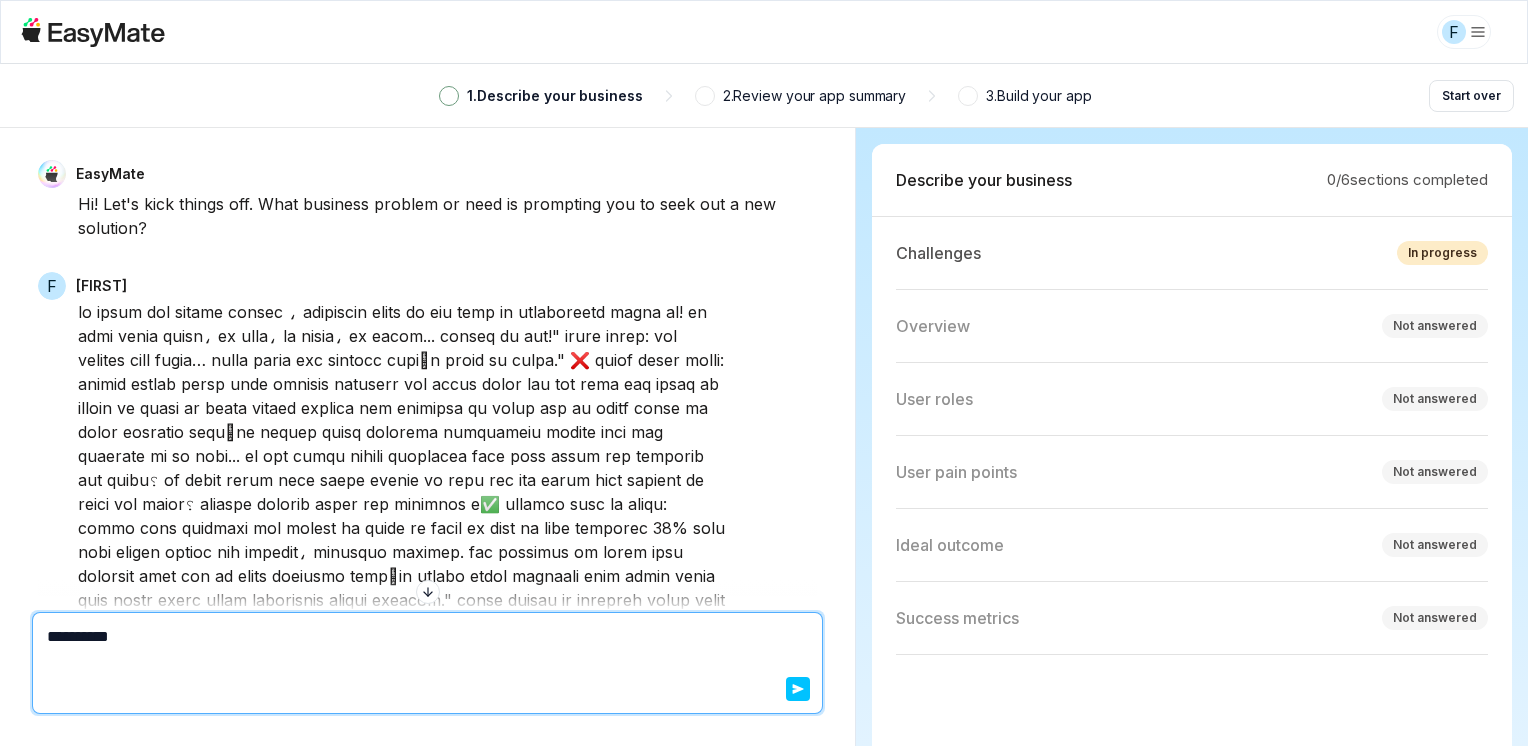 type on "*" 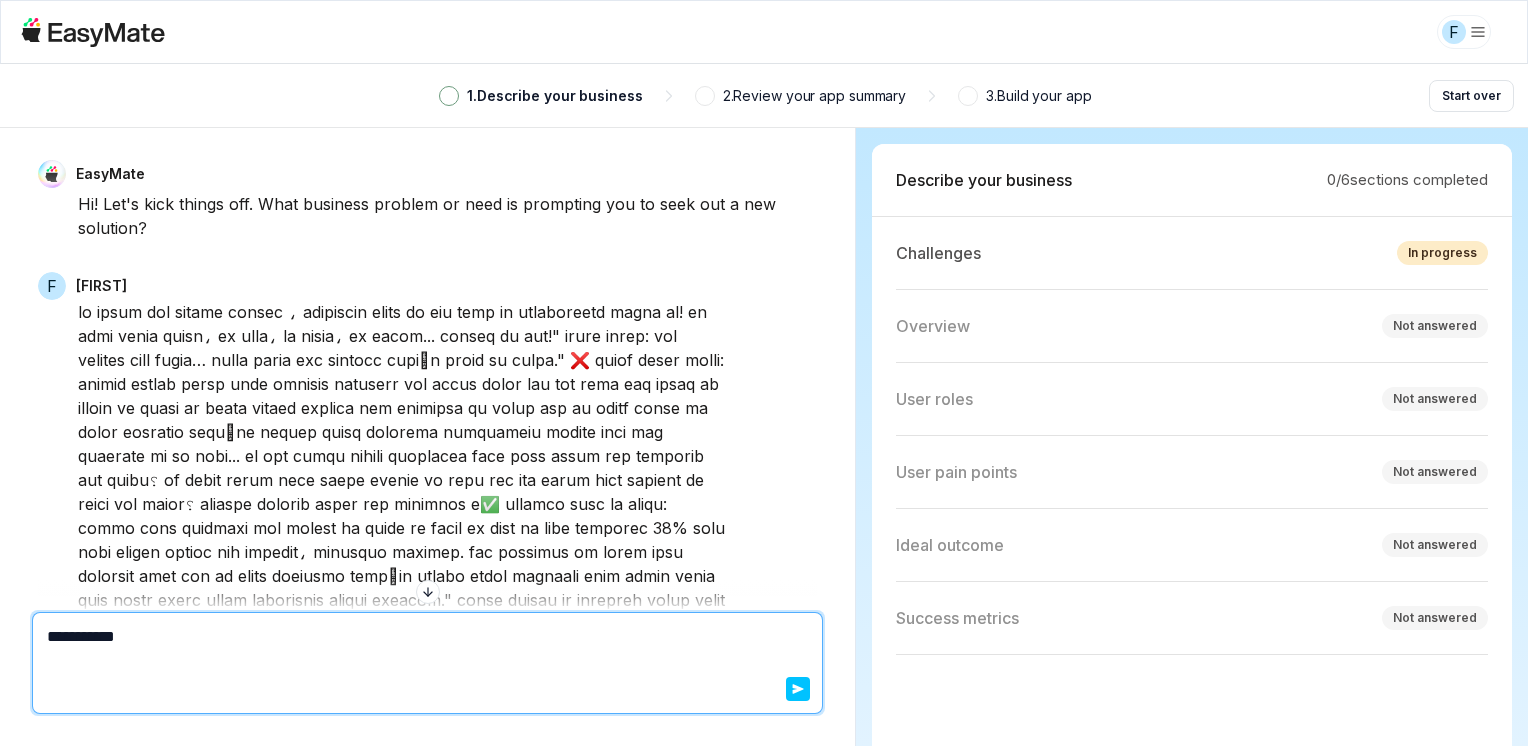 type on "*" 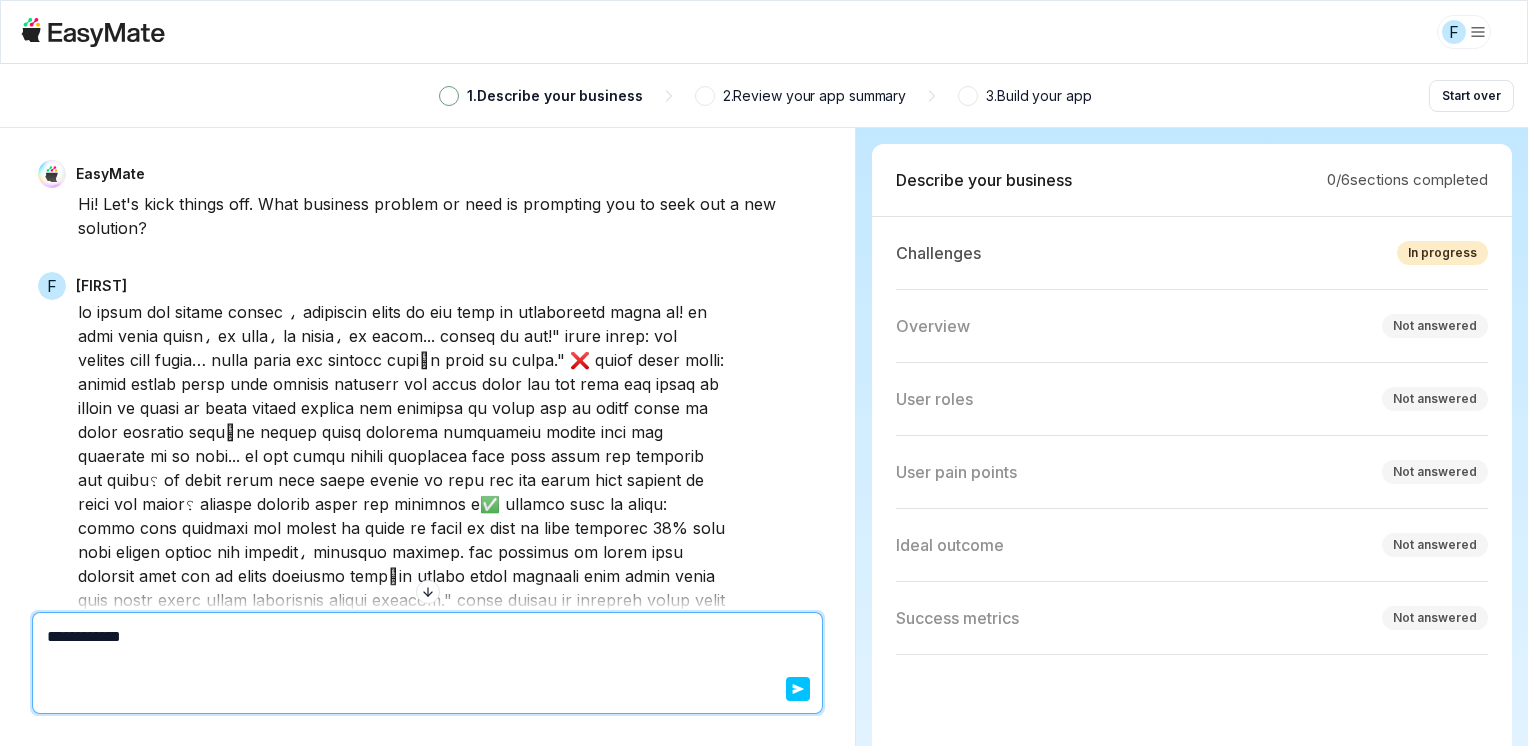 type on "*" 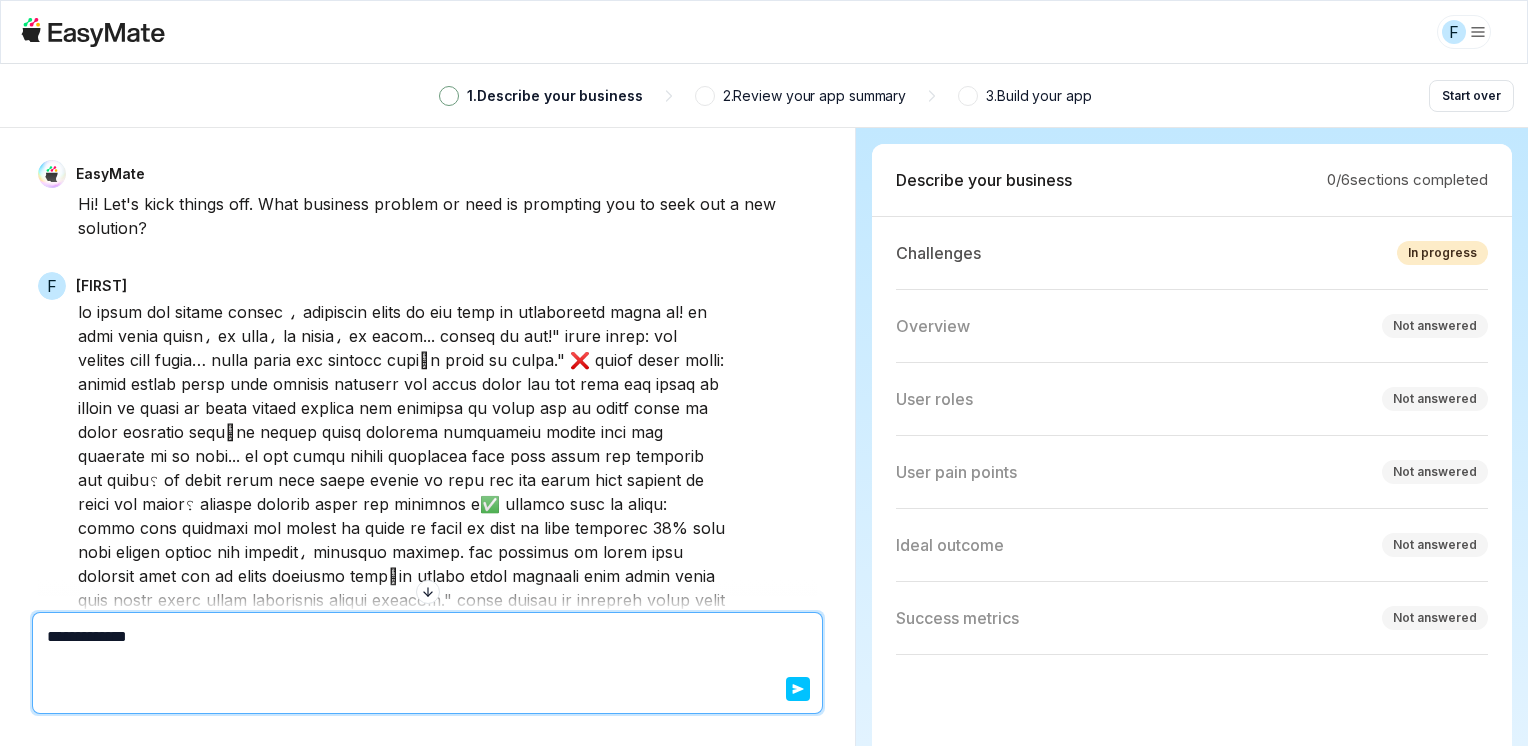 type on "*" 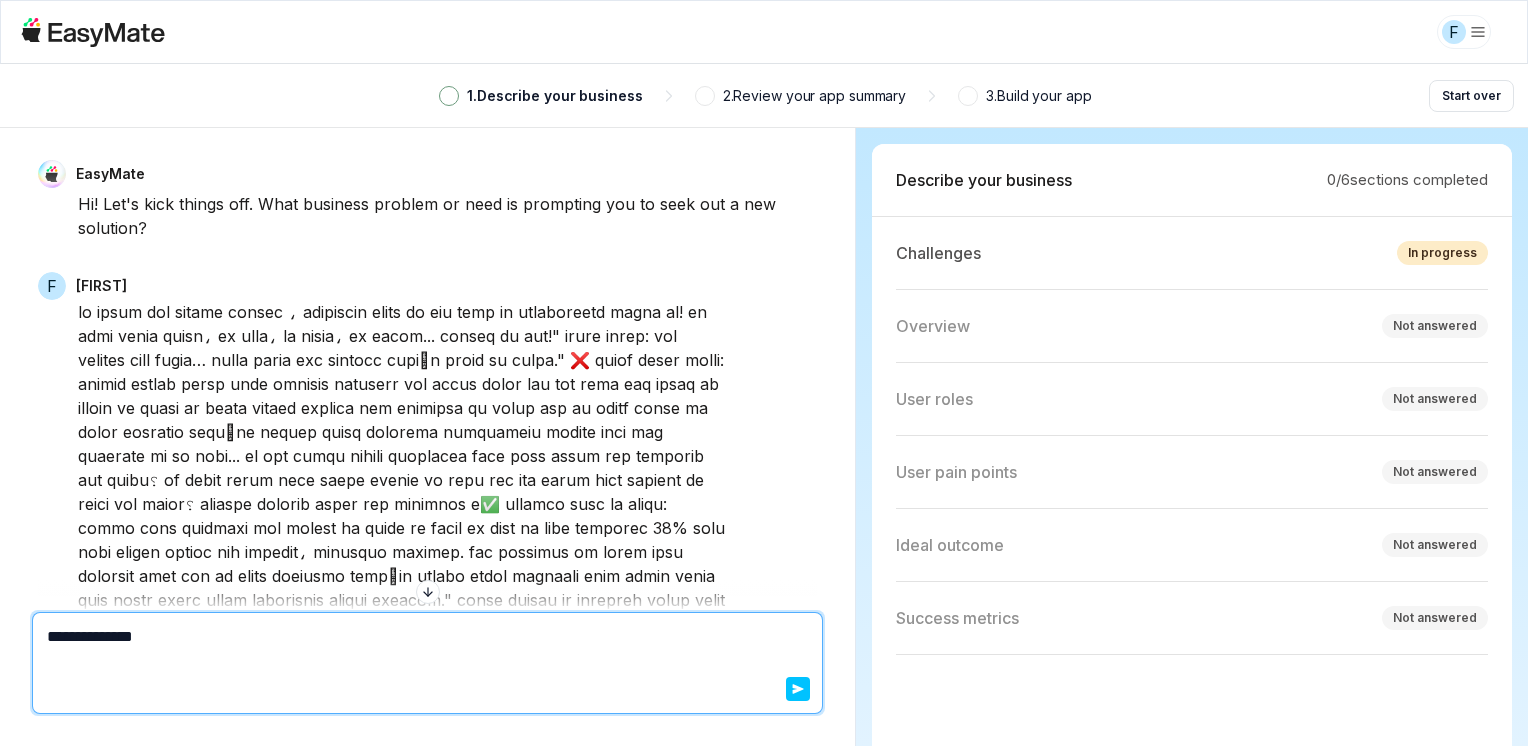 type on "*" 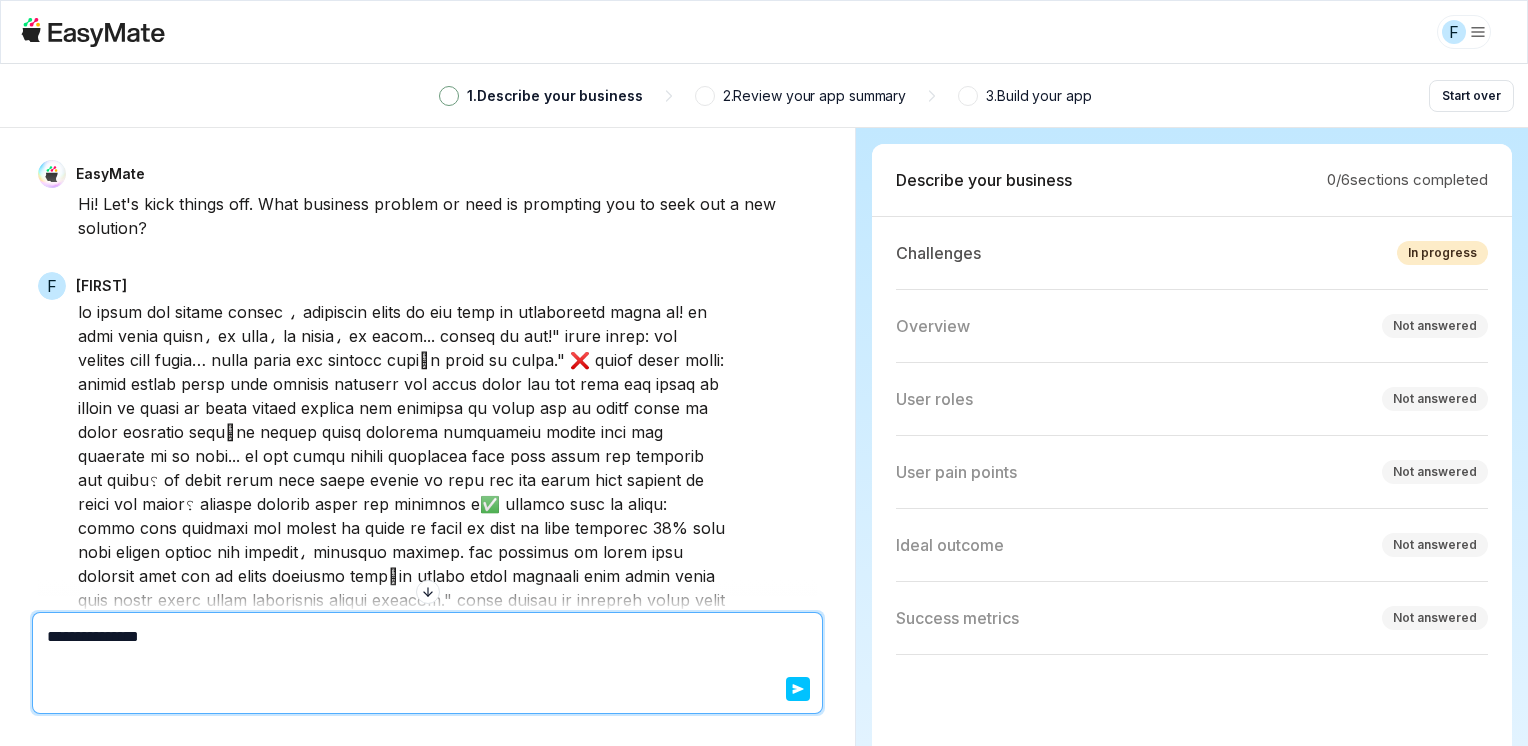 type on "*" 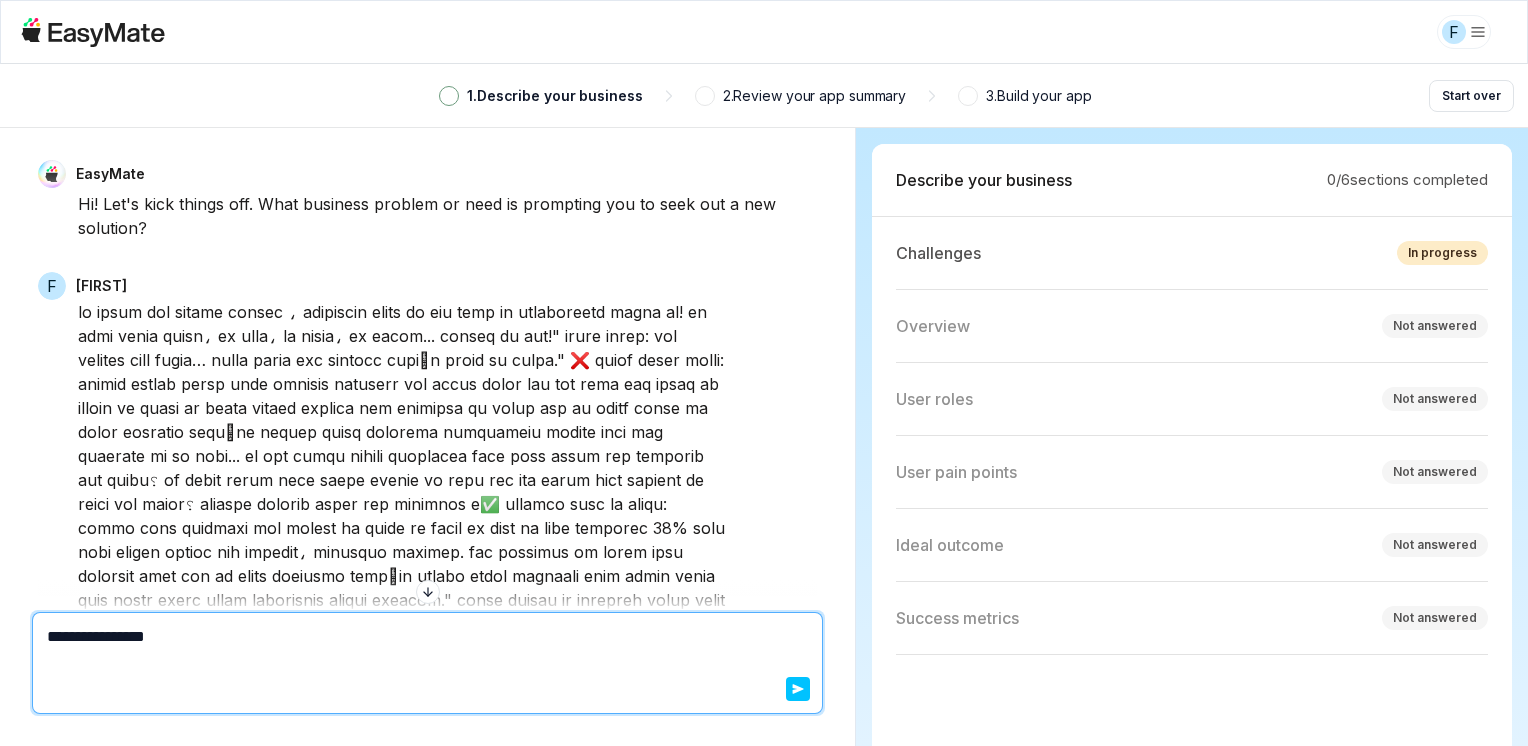 type on "*" 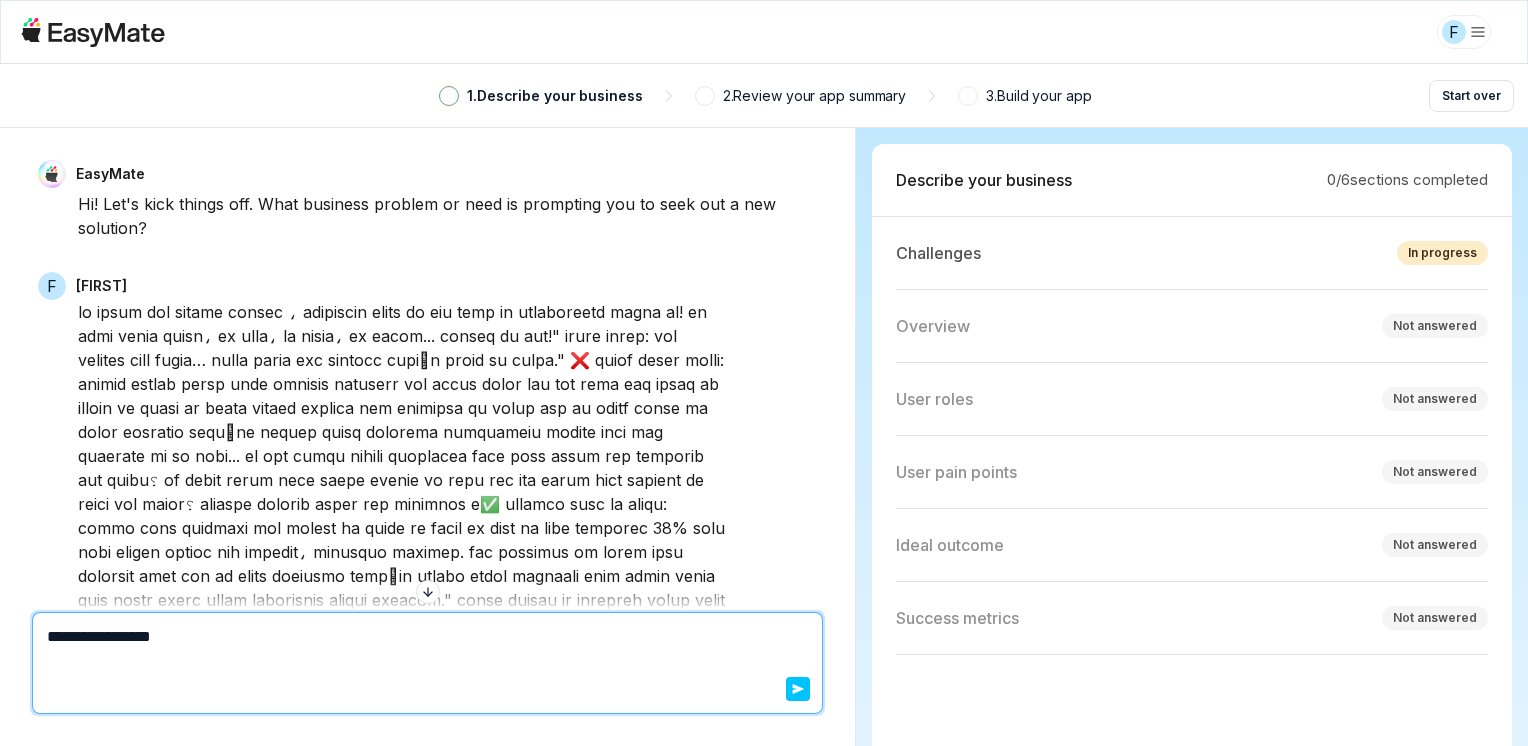 type on "*" 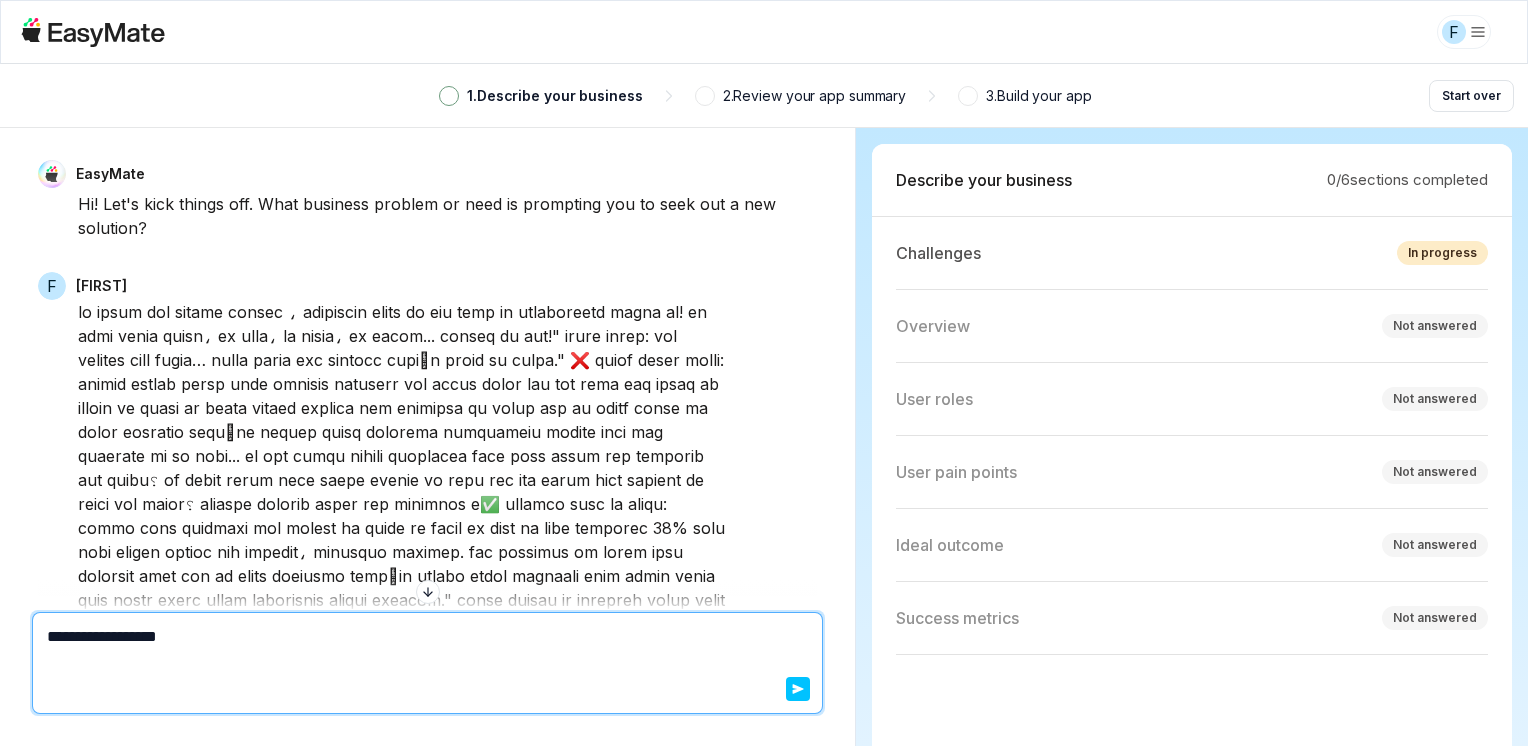 type on "*" 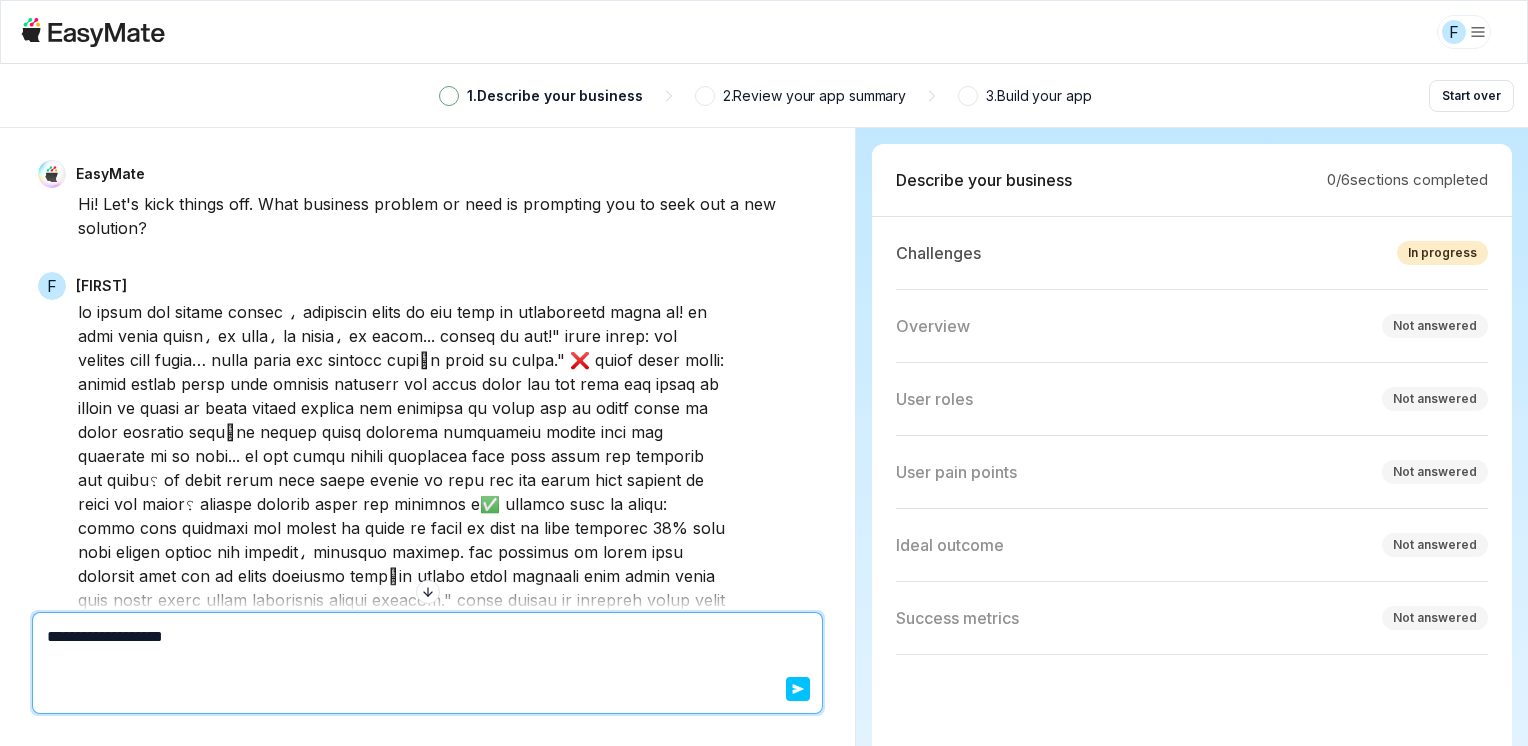 type on "*" 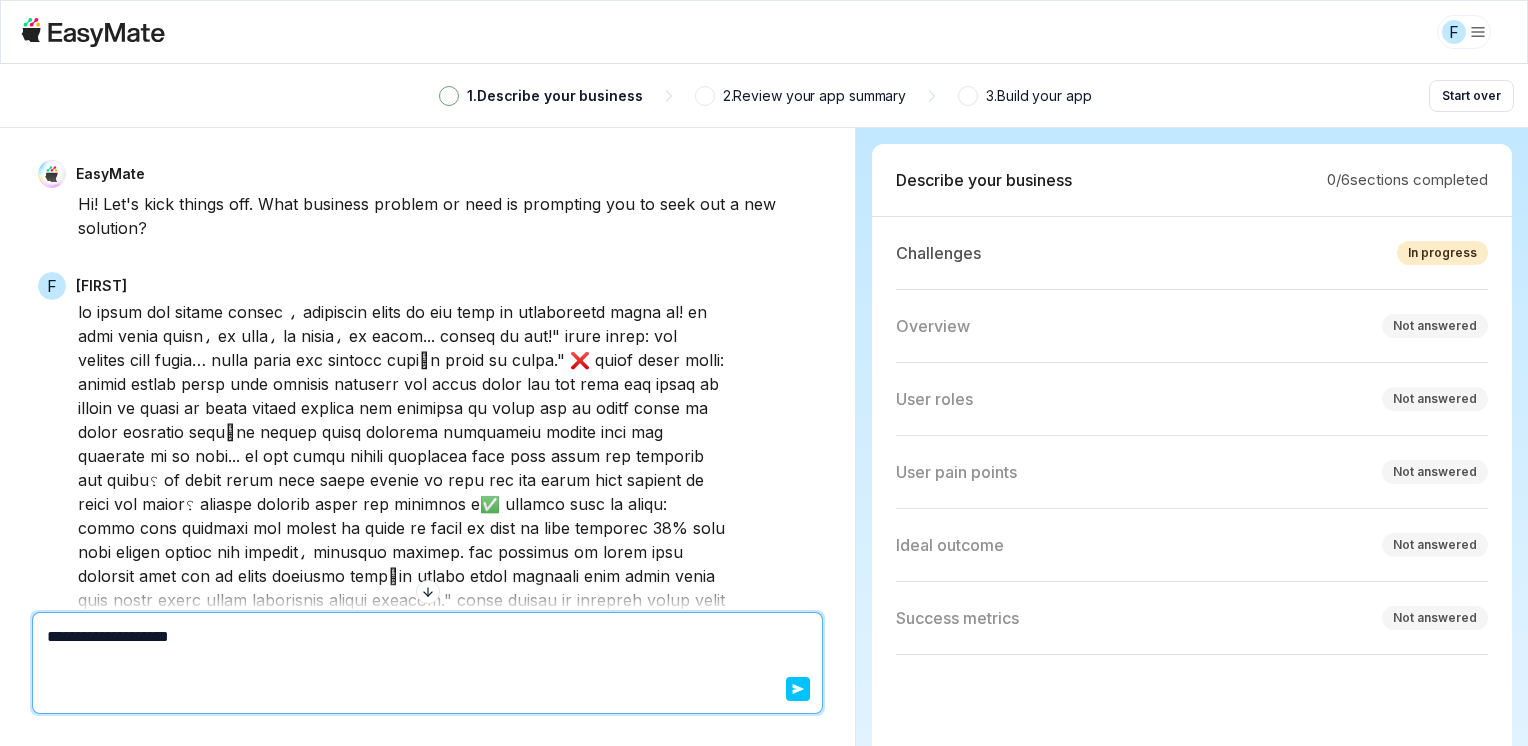 type on "*" 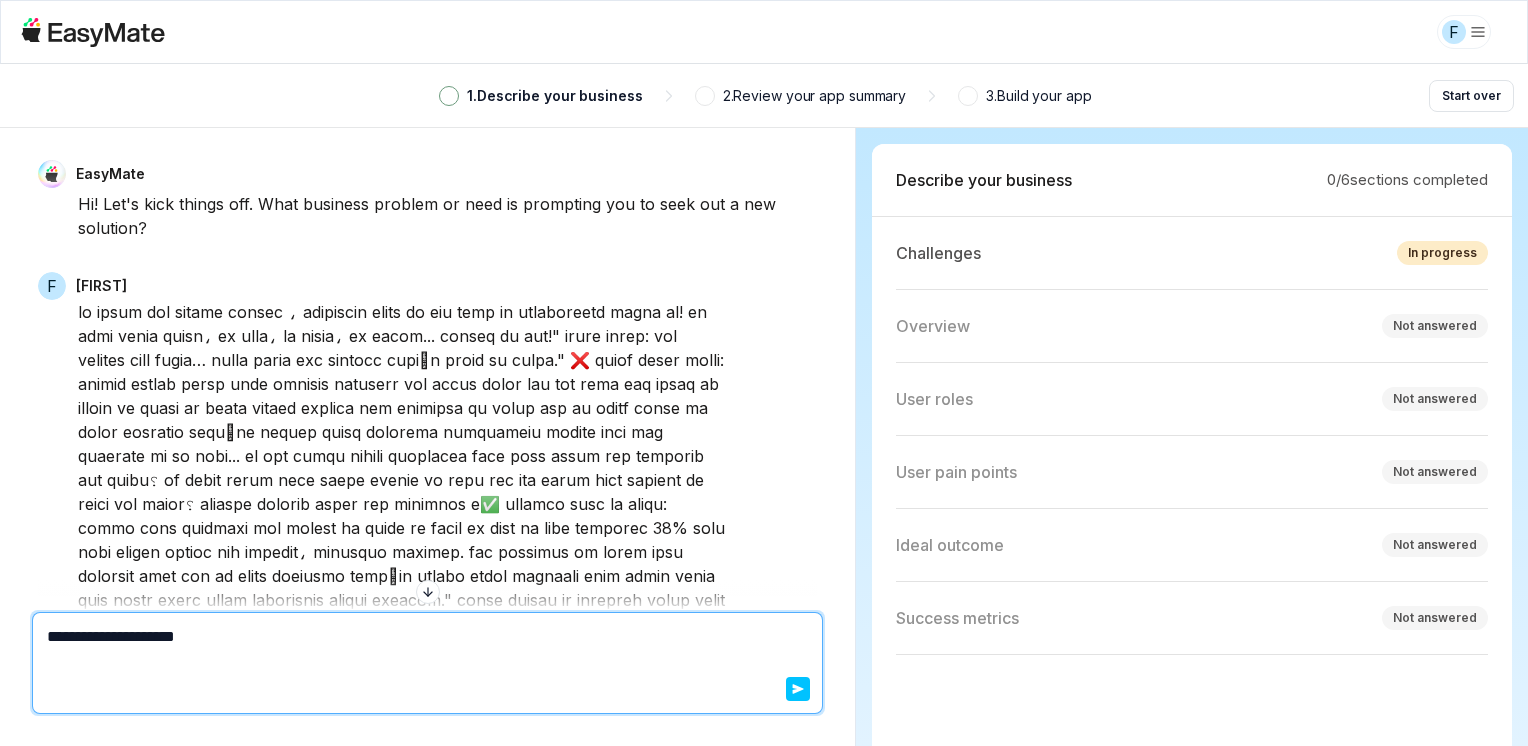 type on "*" 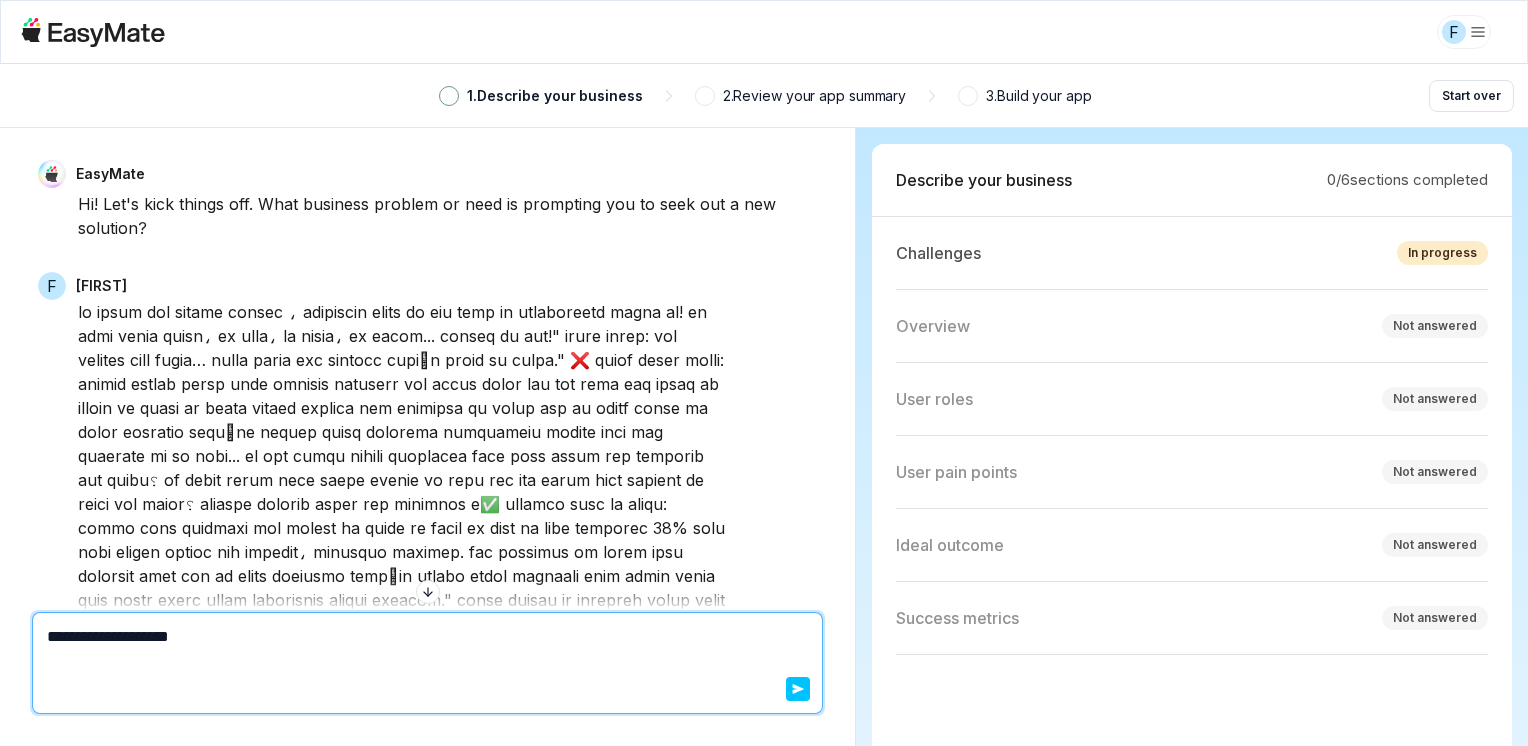 type on "*" 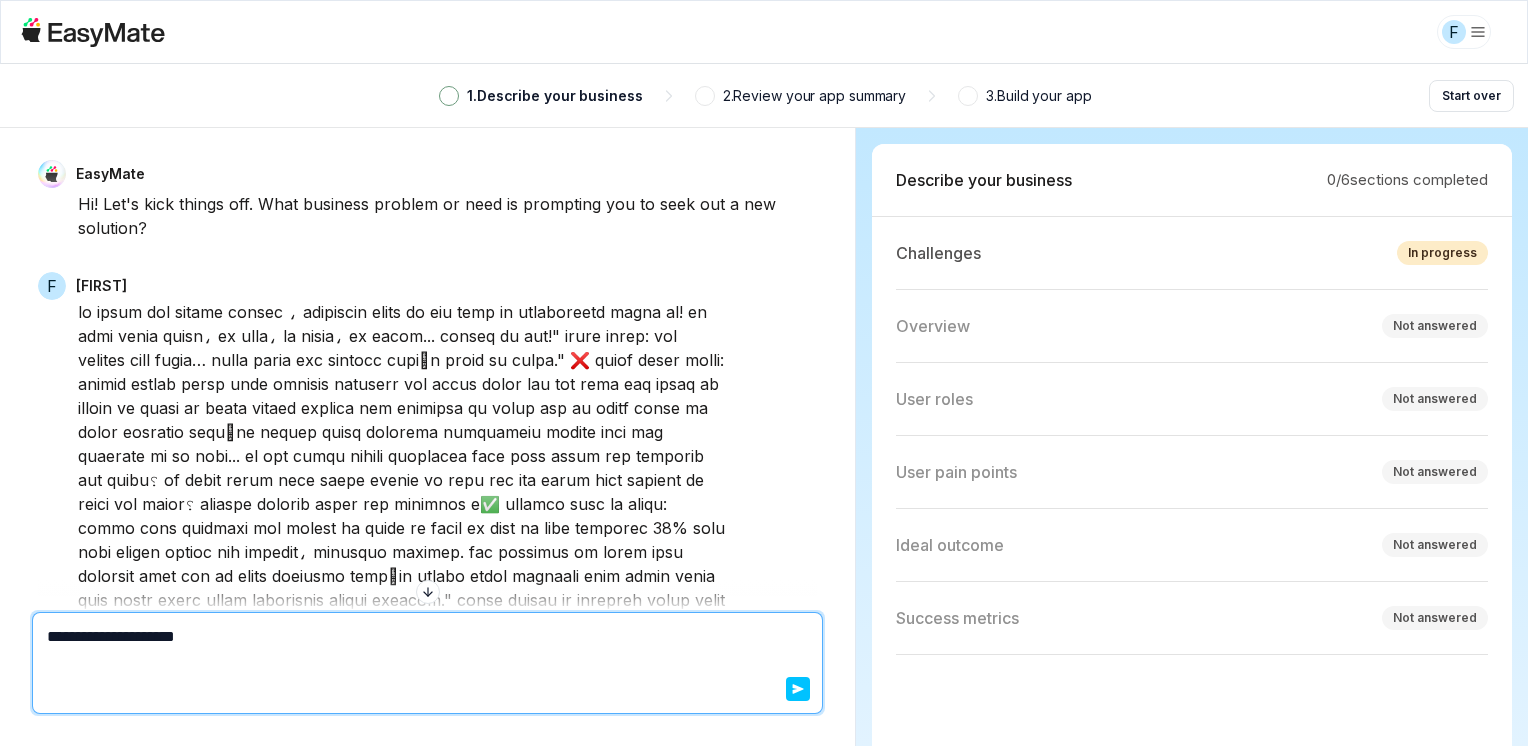 type on "*" 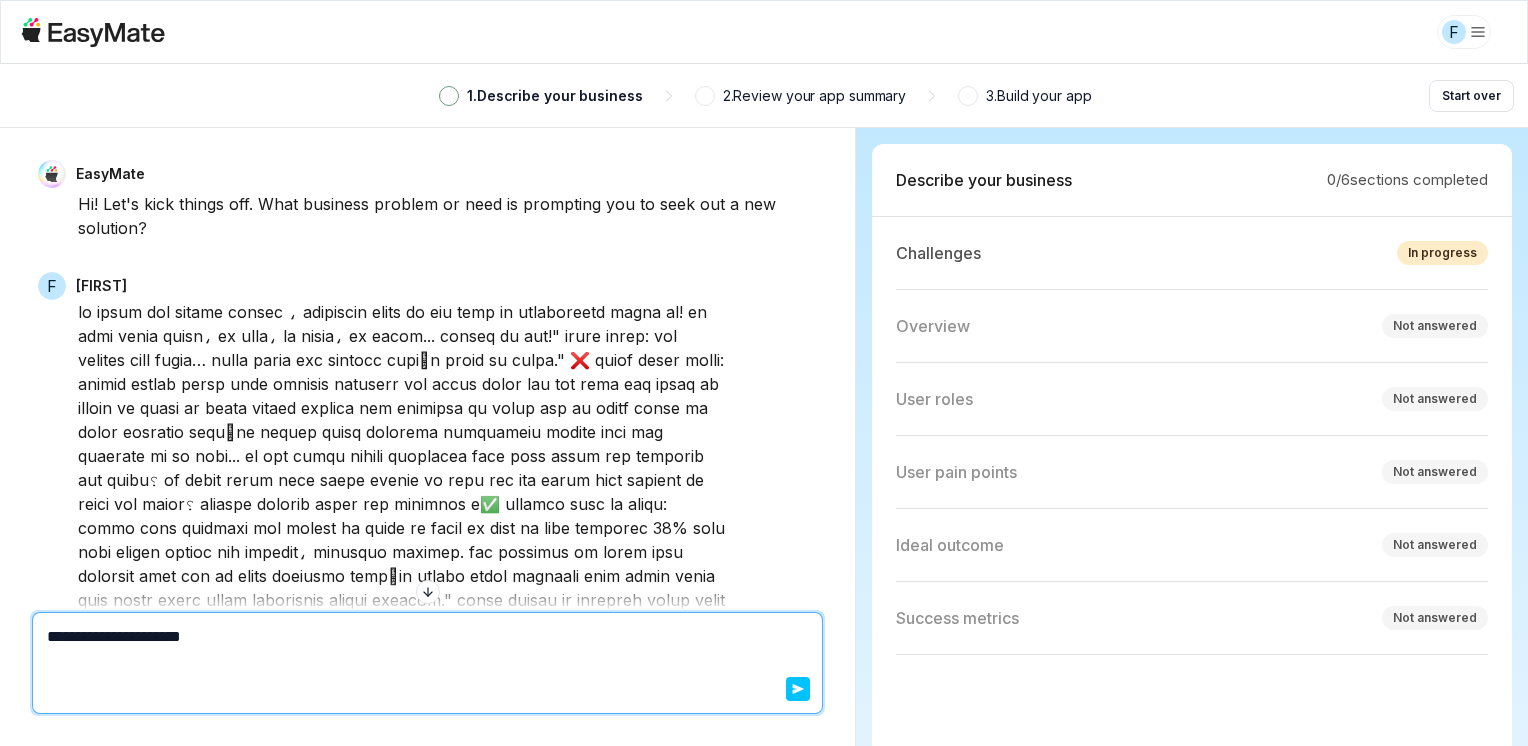 type on "*" 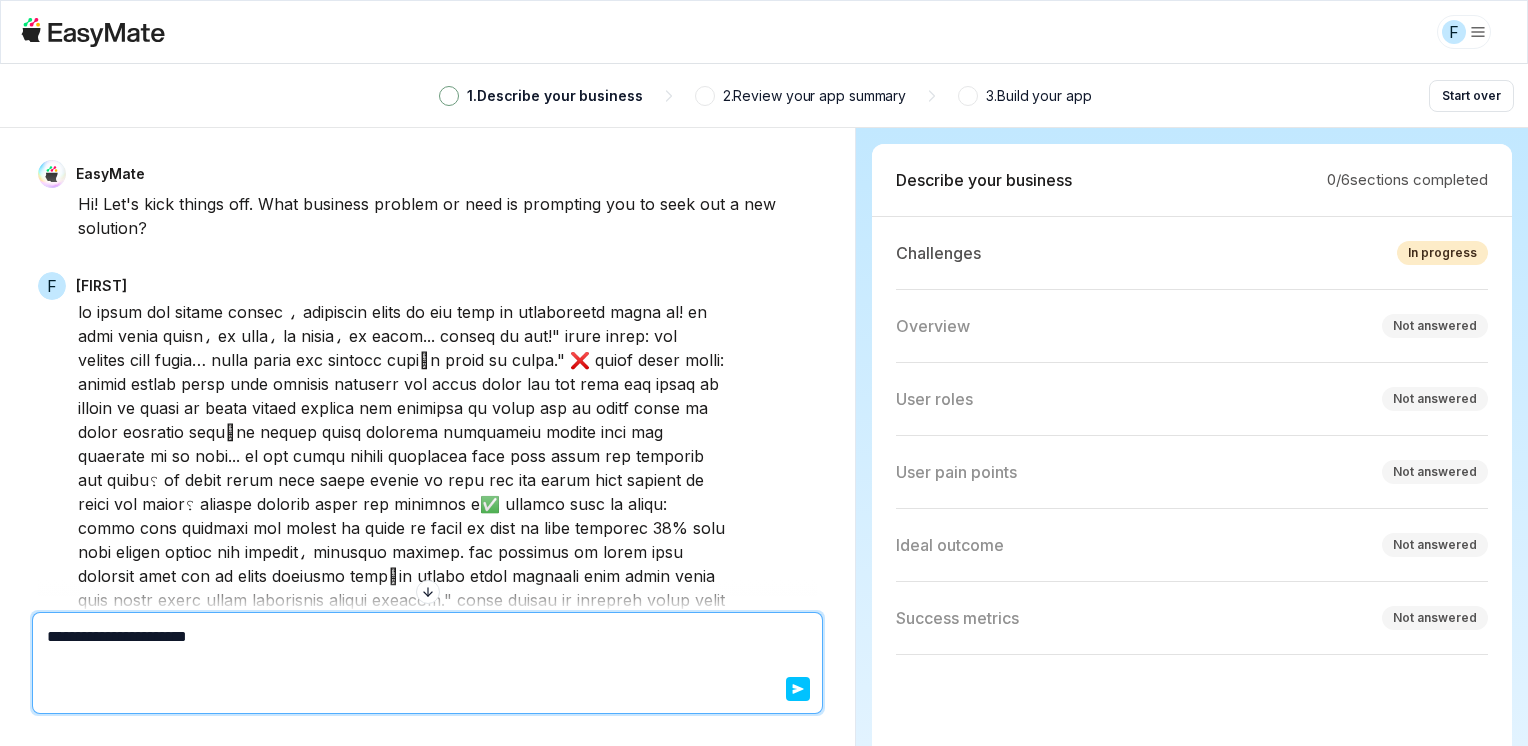 type on "*" 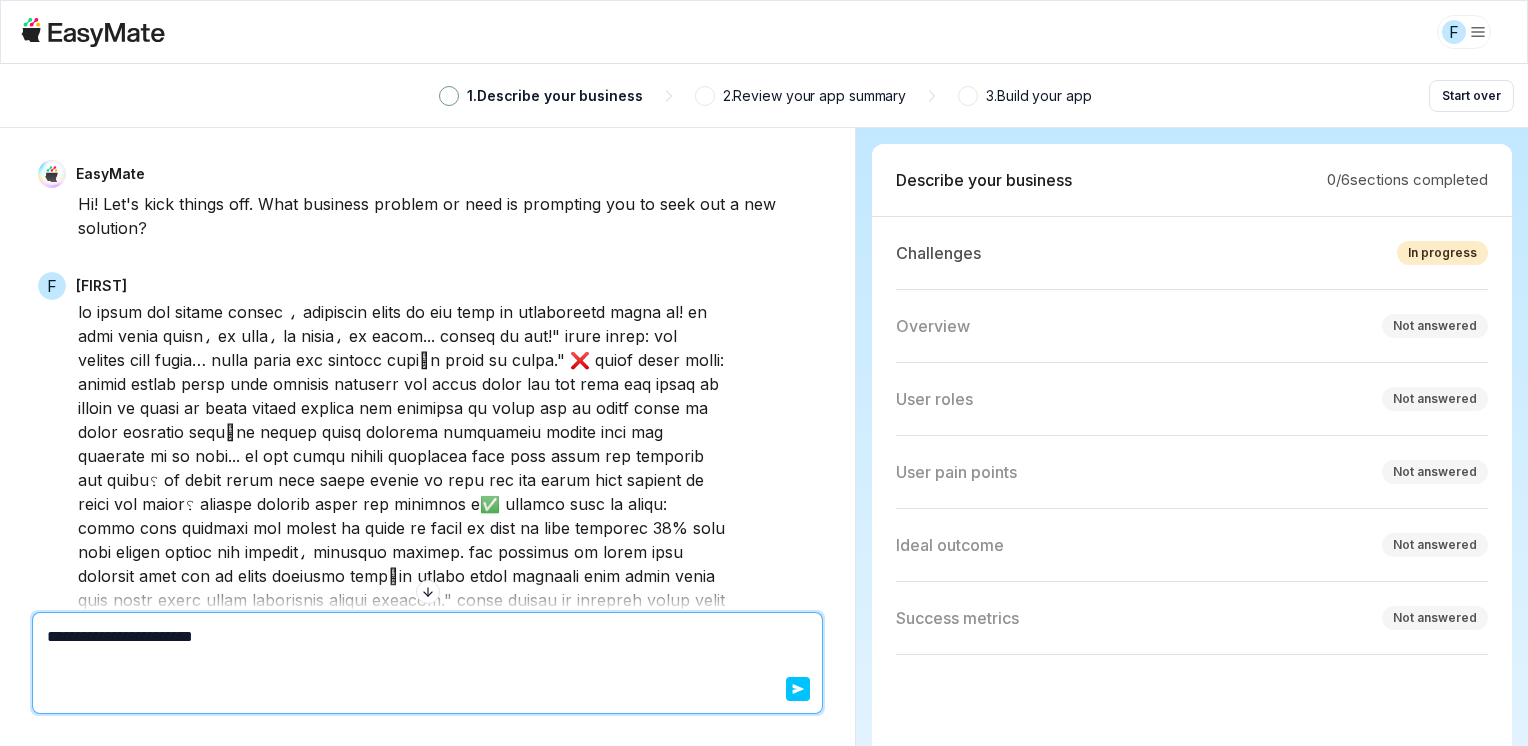 type on "*" 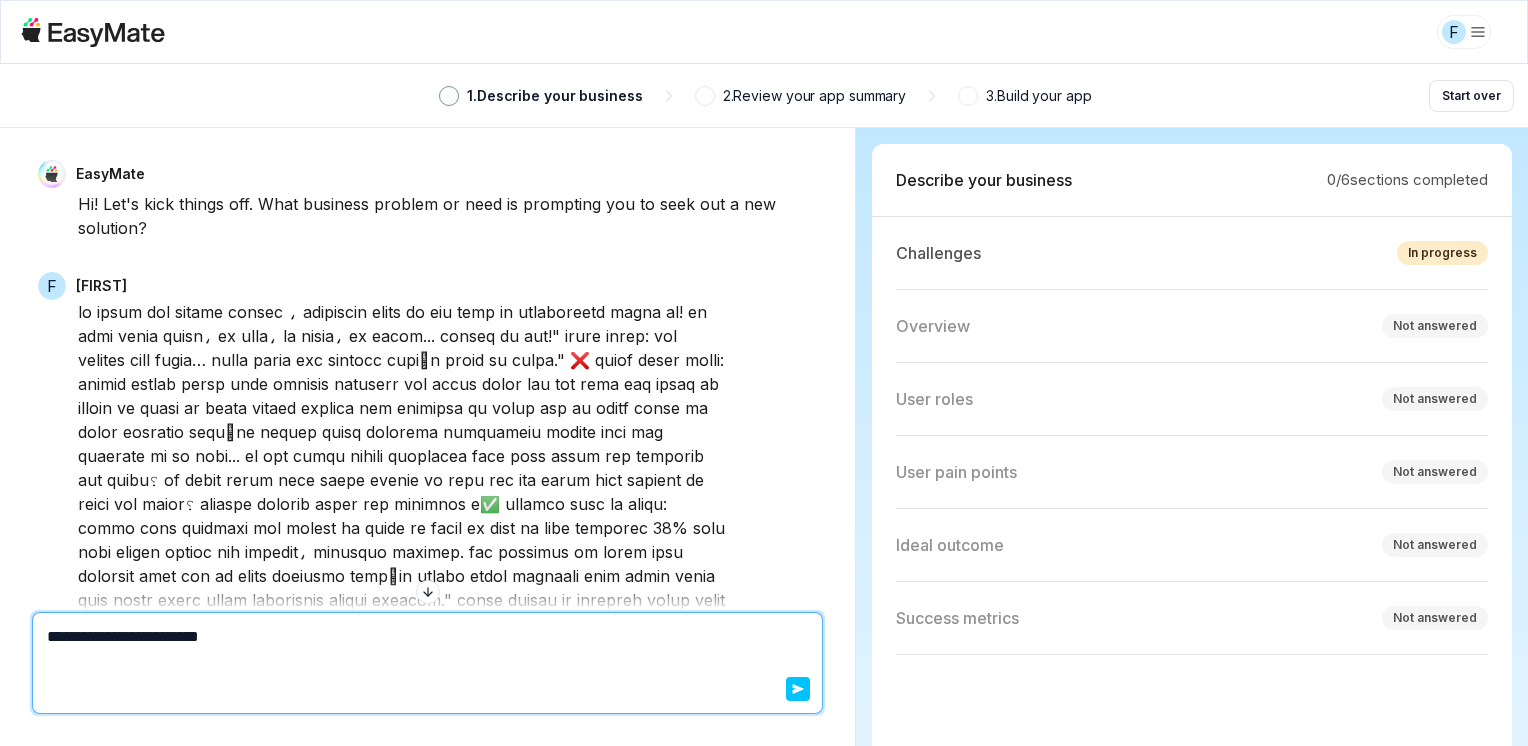type on "*" 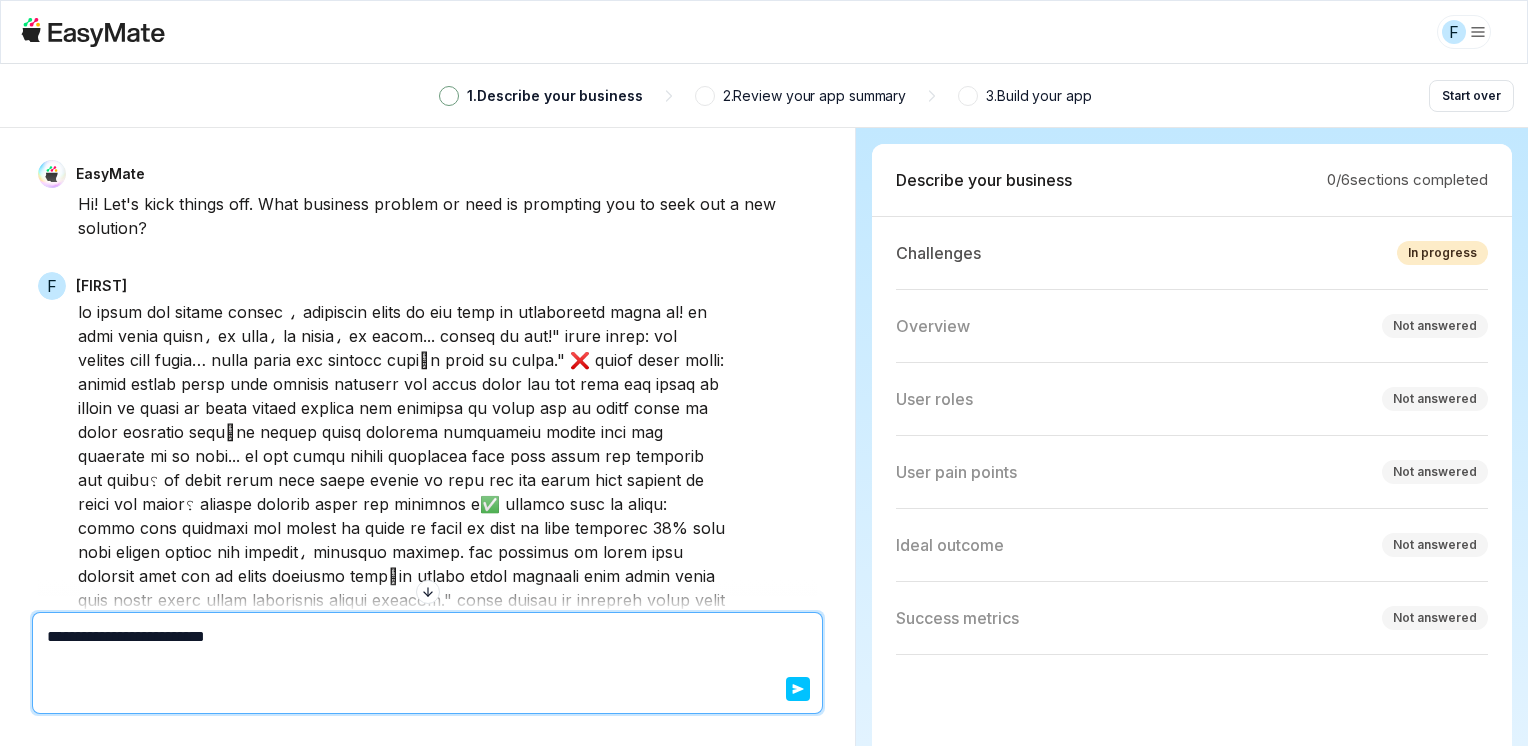type on "*" 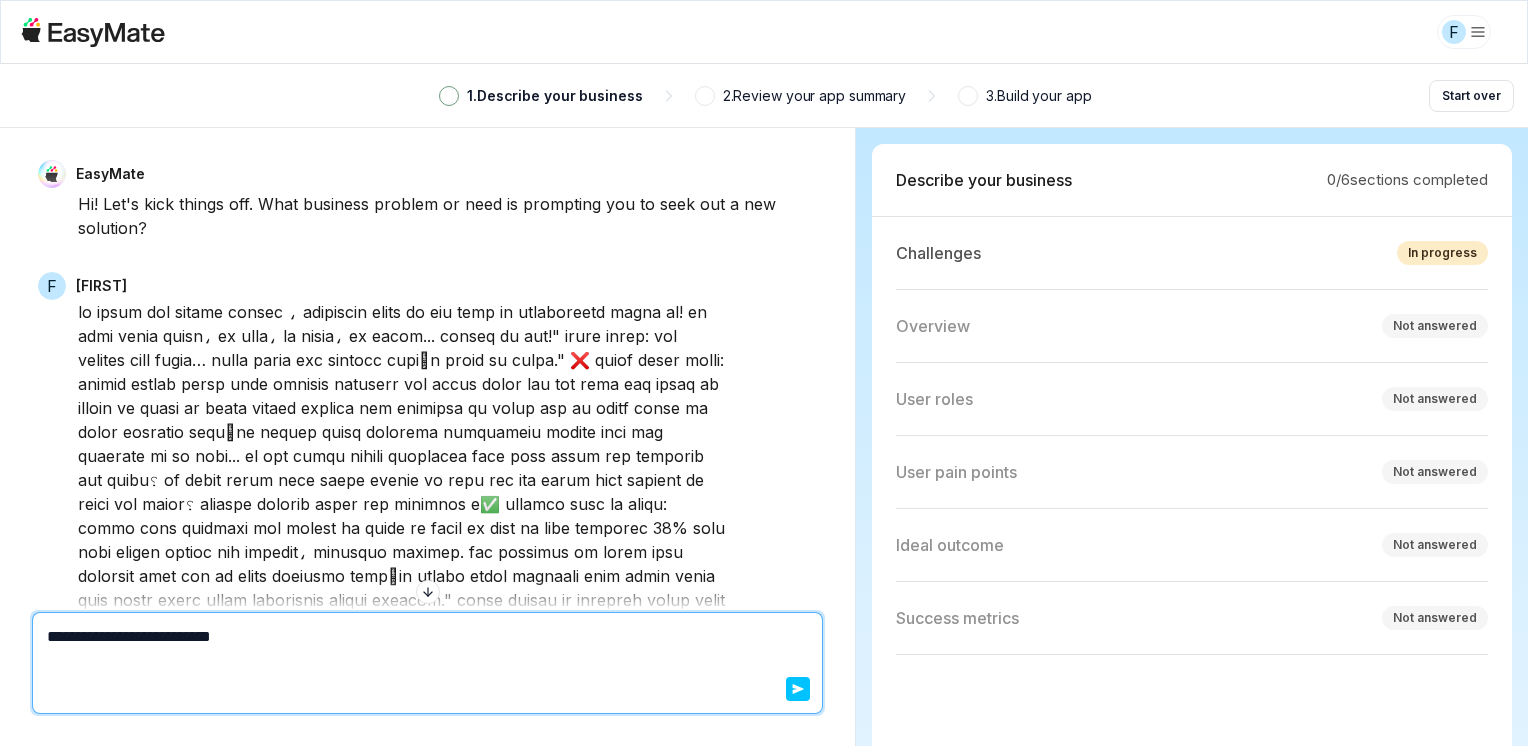 type on "*" 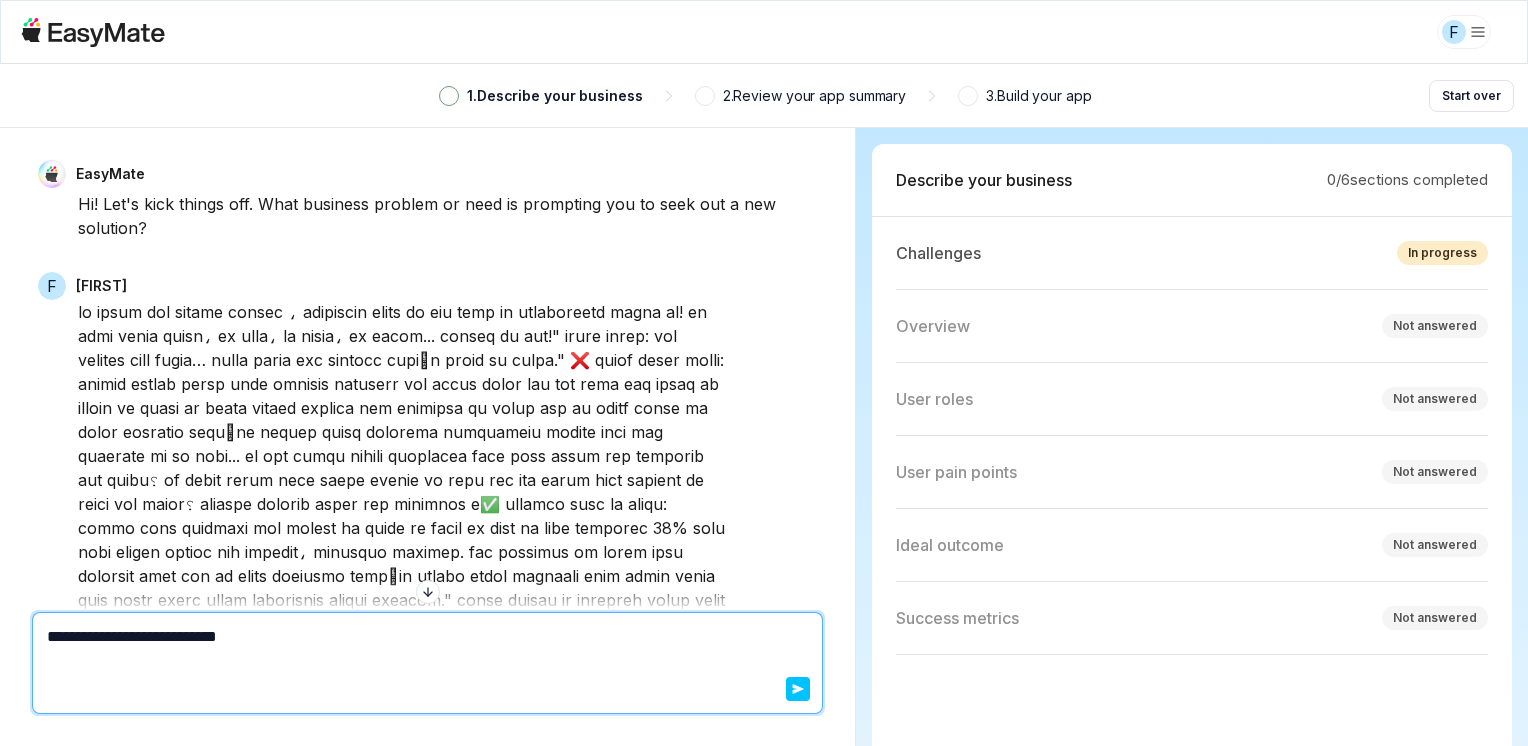type on "*" 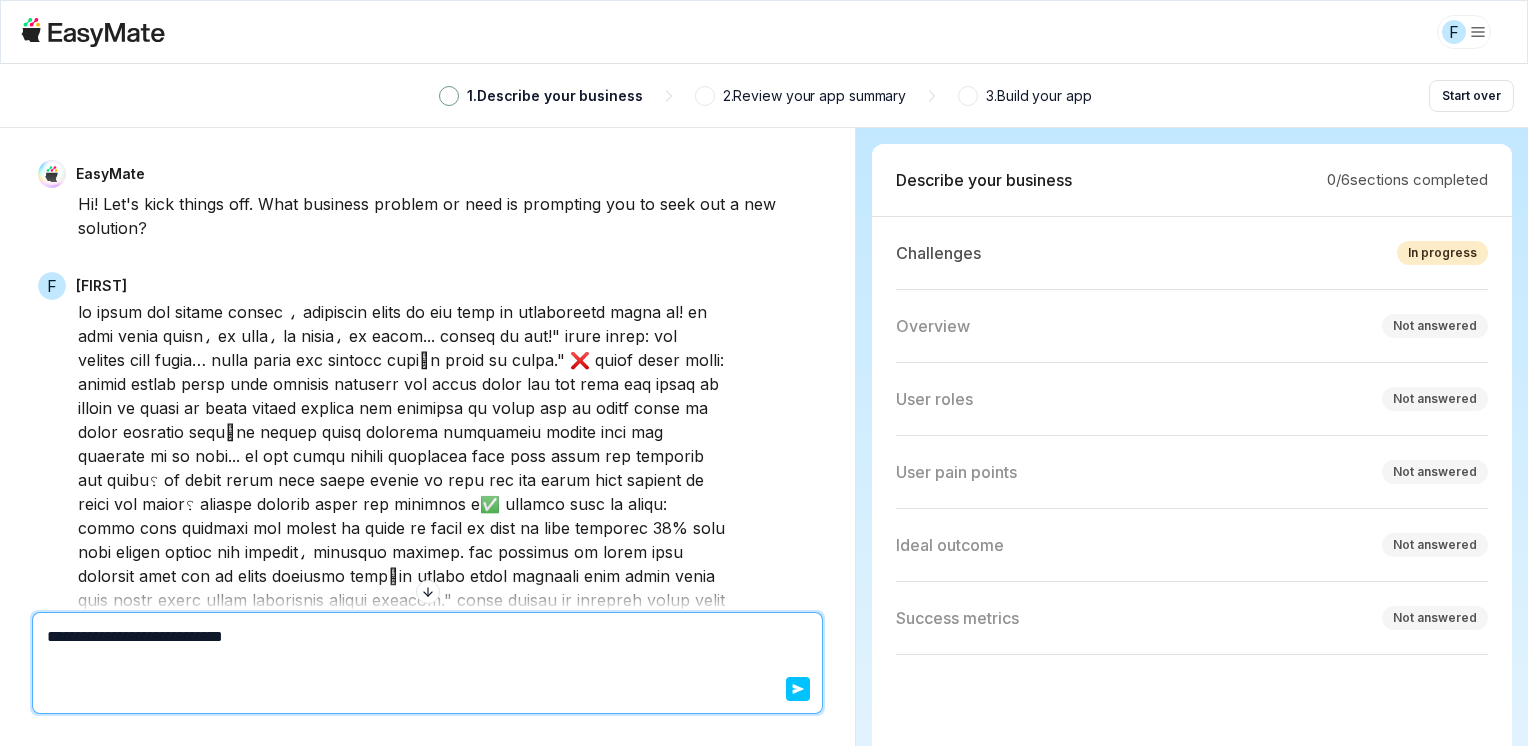 type on "*" 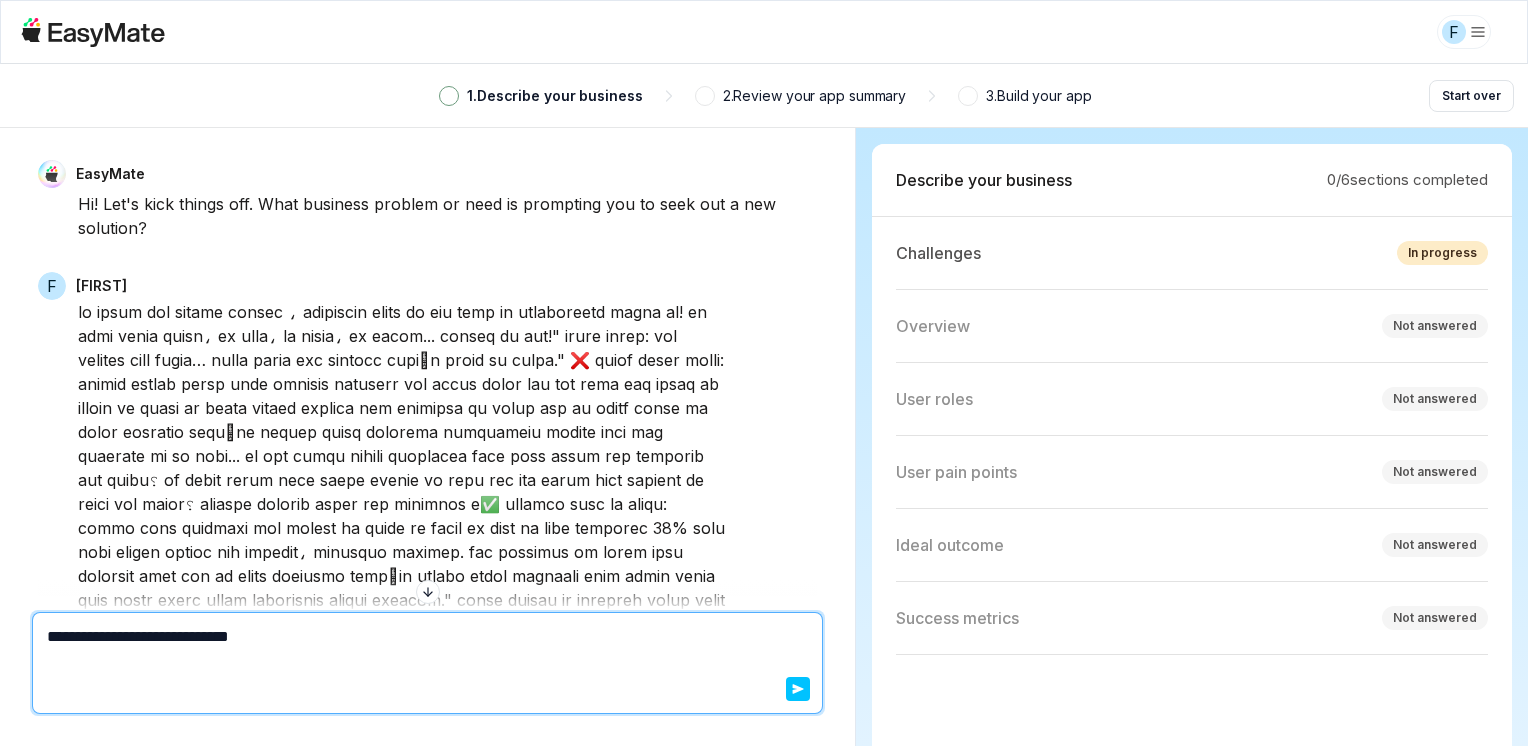 type on "*" 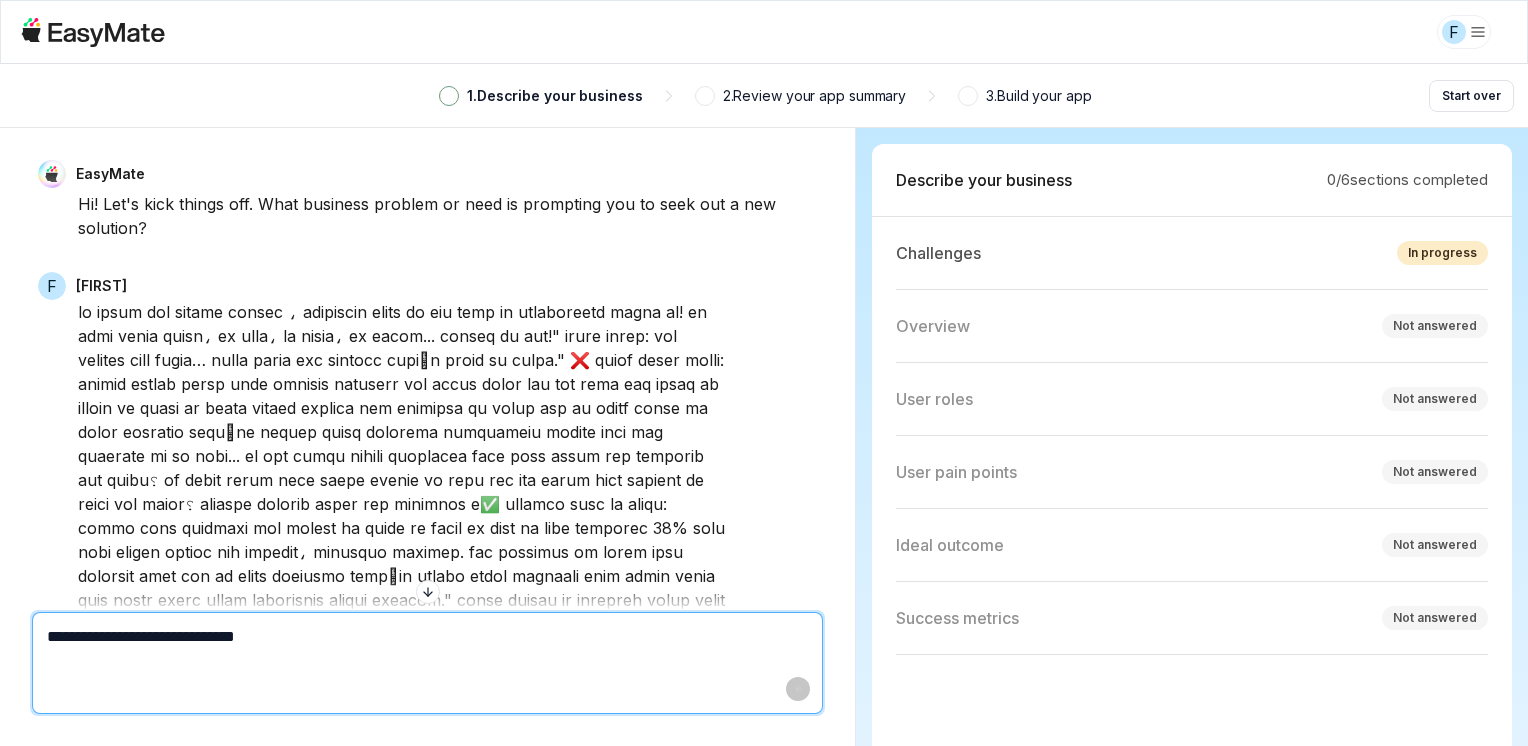 type on "*" 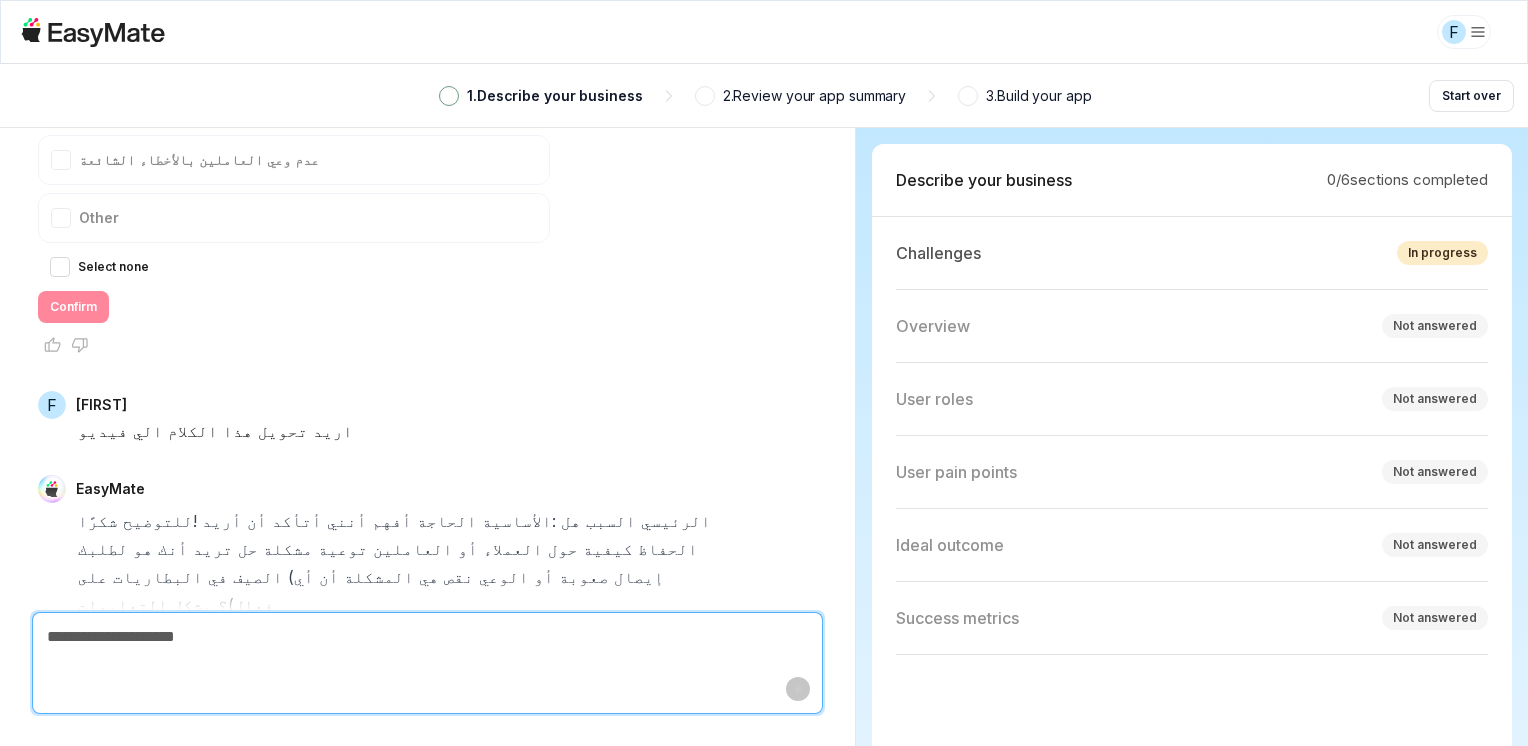 scroll, scrollTop: 1415, scrollLeft: 0, axis: vertical 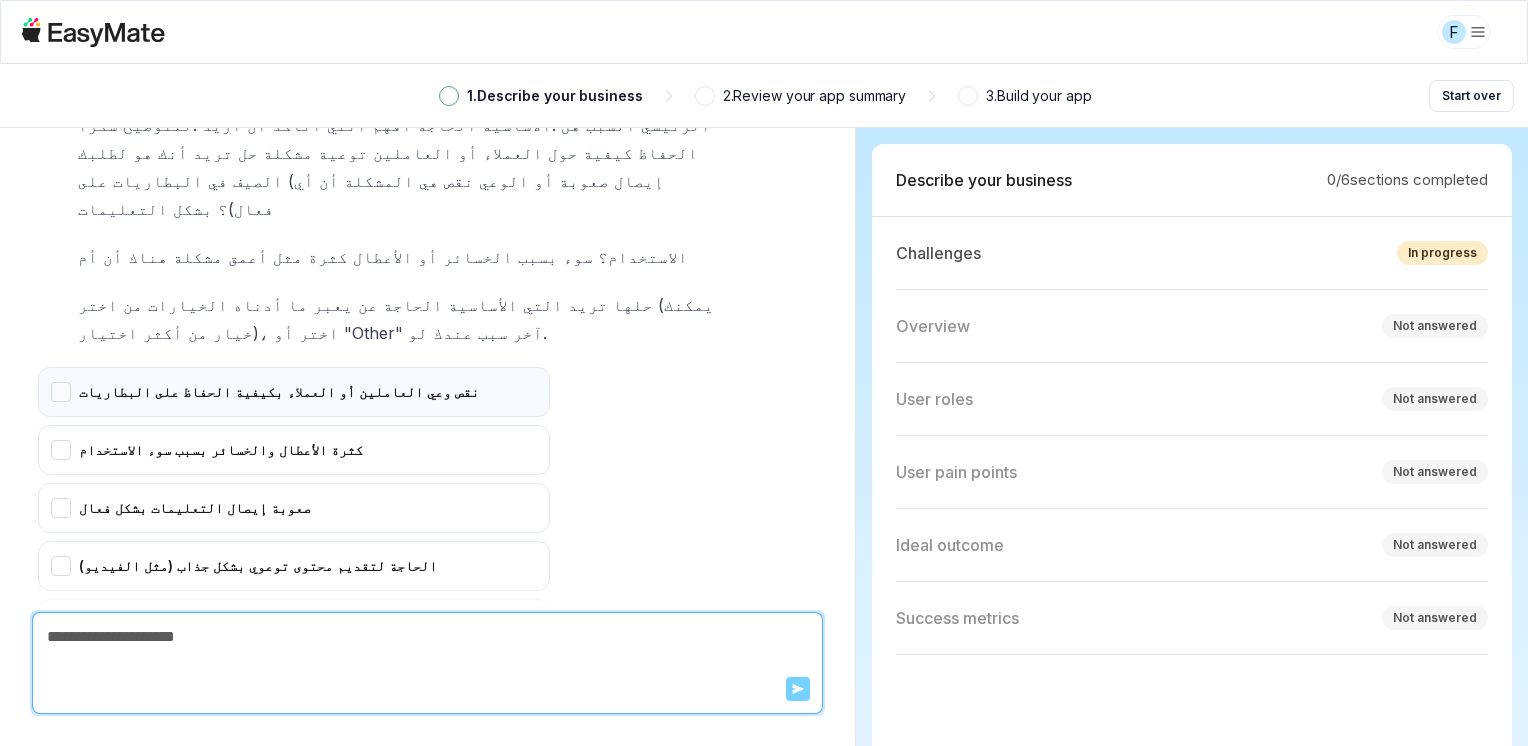 click on "نقص وعي العاملين أو العملاء بكيفية الحفاظ على البطاريات" at bounding box center [294, 392] 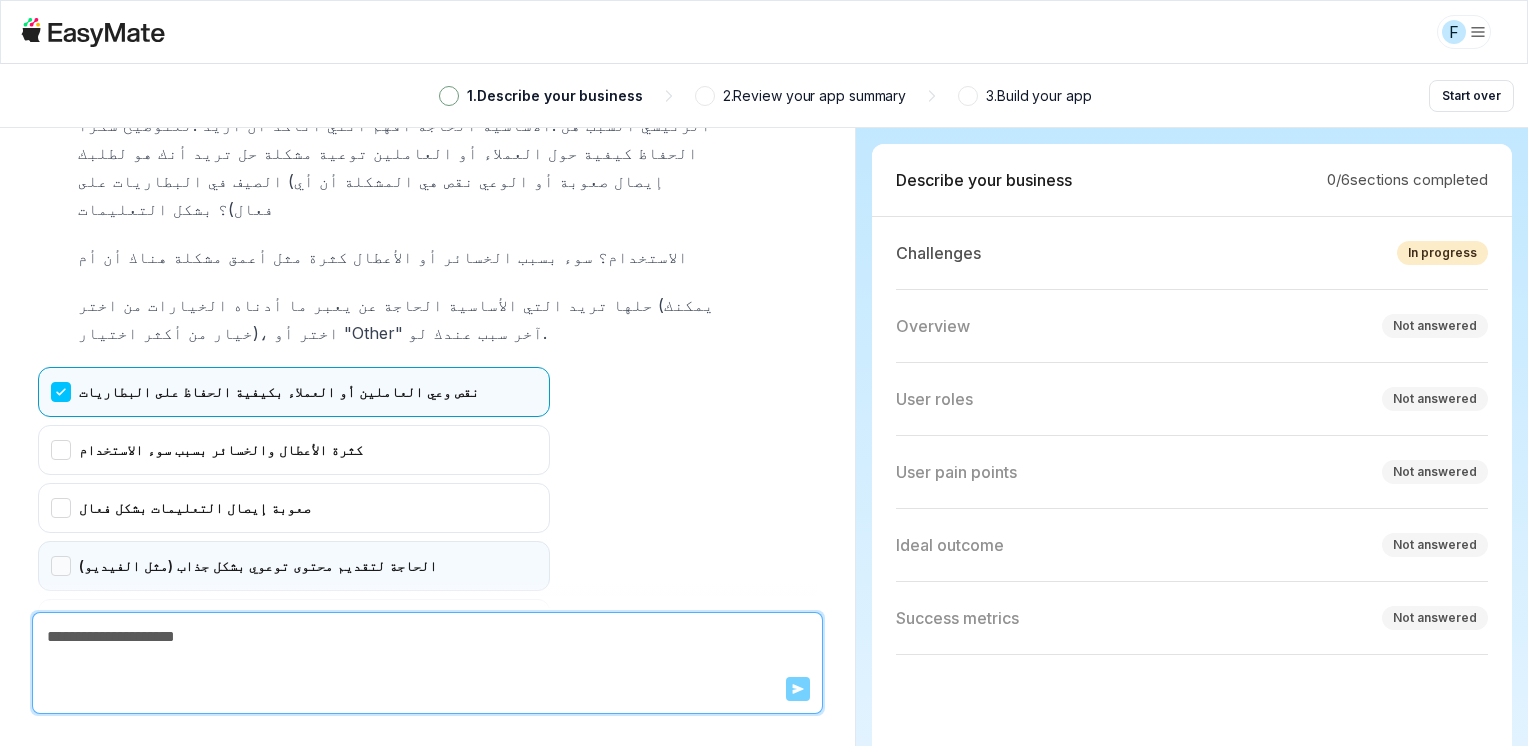 click on "الحاجة لتقديم محتوى توعوي بشكل جذاب (مثل الفيديو)" at bounding box center [294, 566] 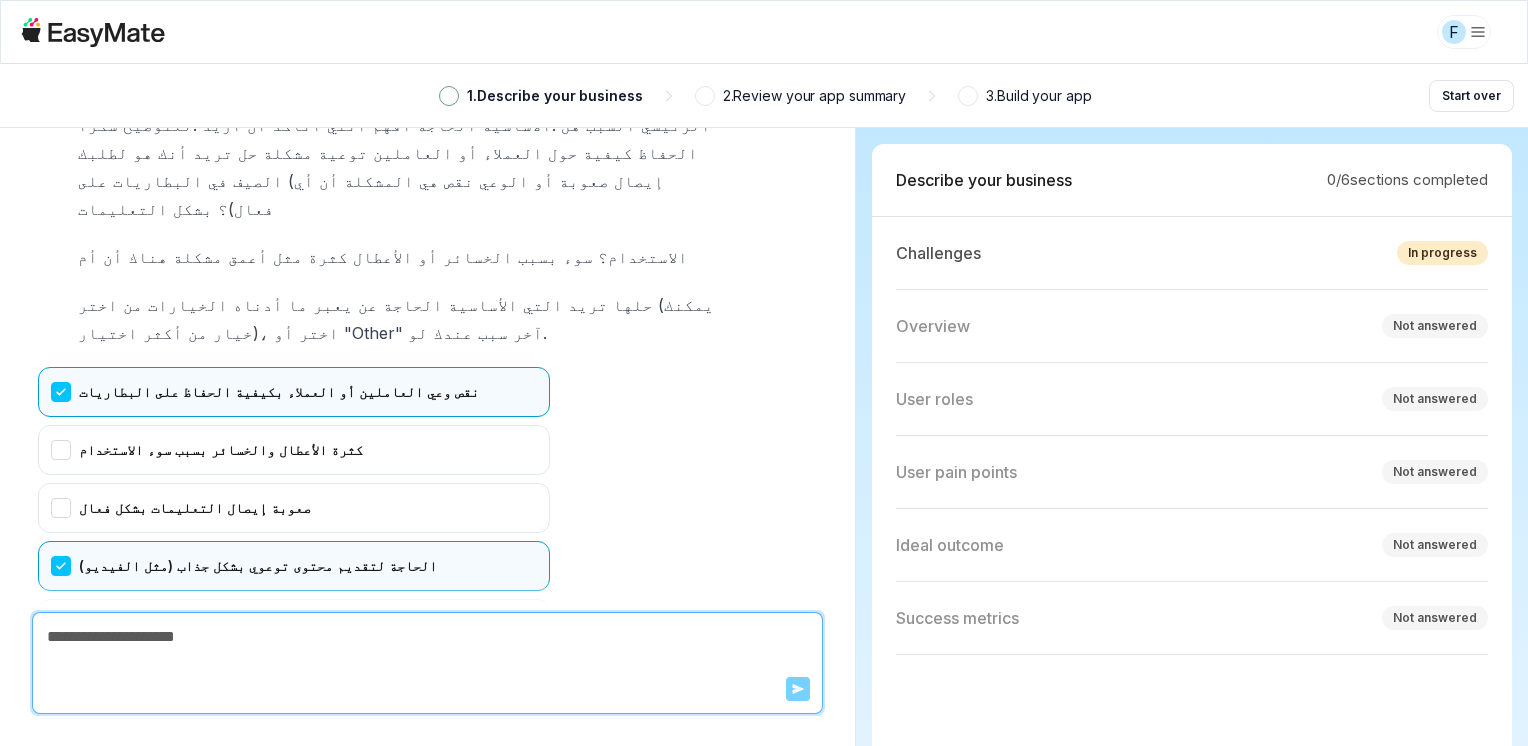 click on "نقص وعي العاملين أو العملاء بكيفية الحفاظ على البطاريات" at bounding box center [294, 392] 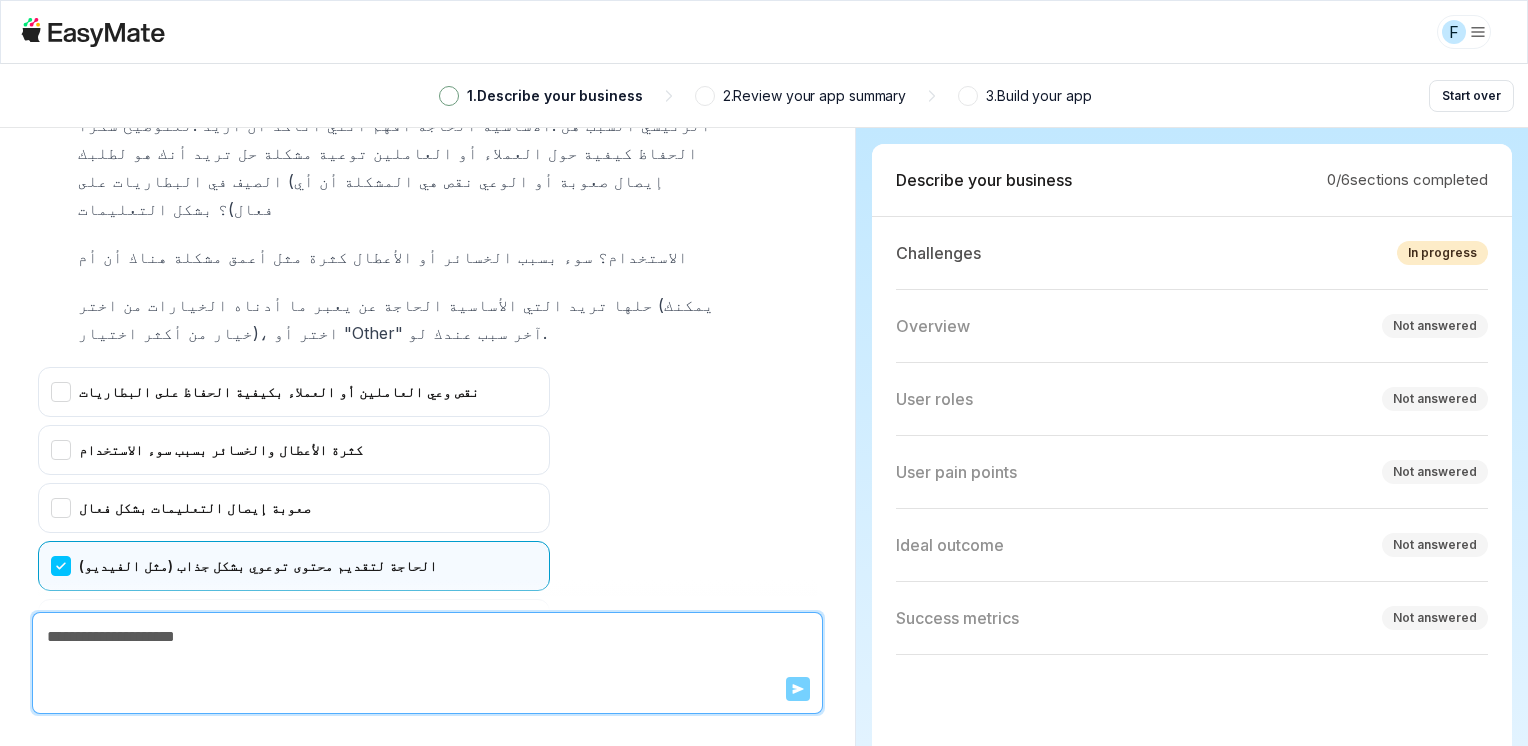 click on "Confirm" at bounding box center (73, 713) 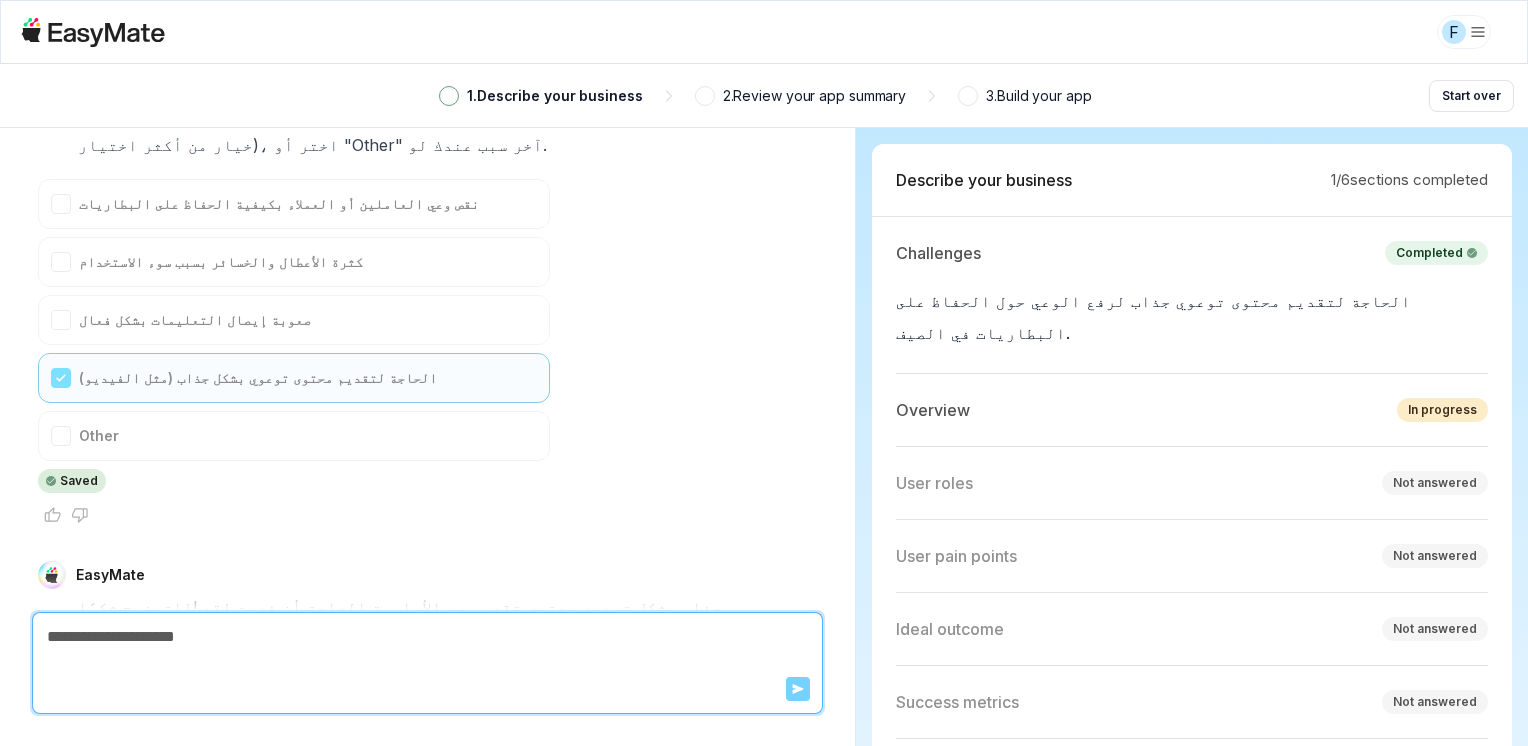 scroll, scrollTop: 1746, scrollLeft: 0, axis: vertical 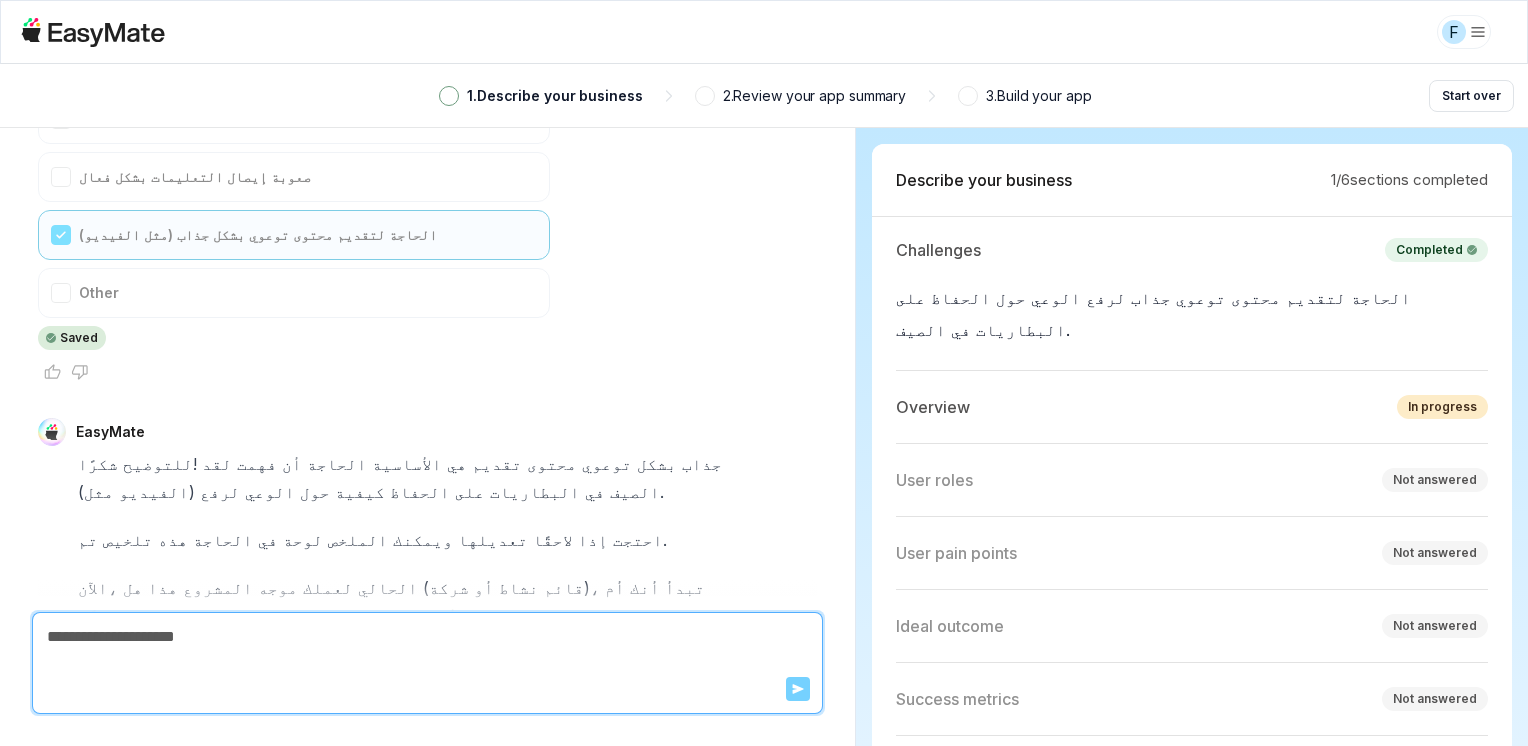 click on "Existing" at bounding box center [294, 675] 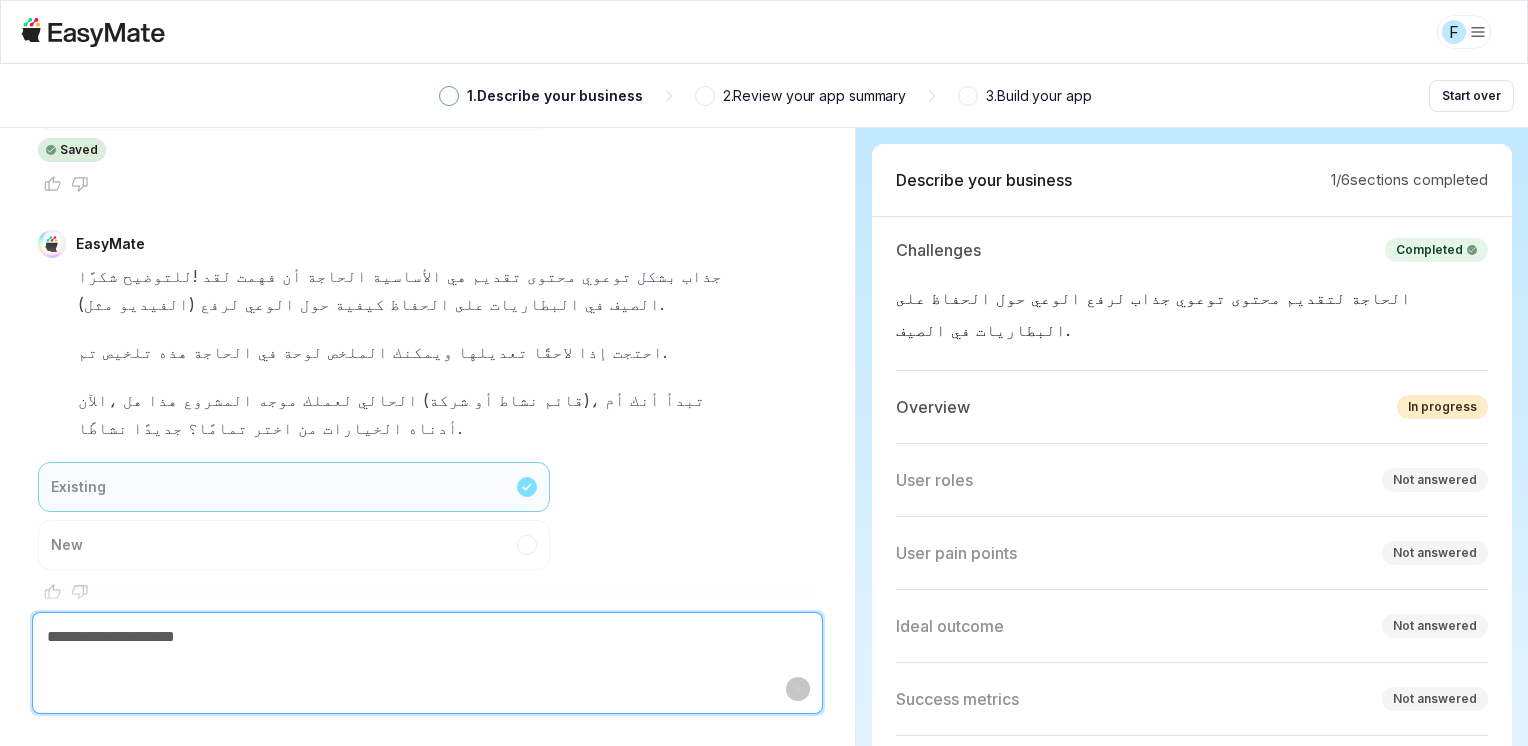 scroll, scrollTop: 1970, scrollLeft: 0, axis: vertical 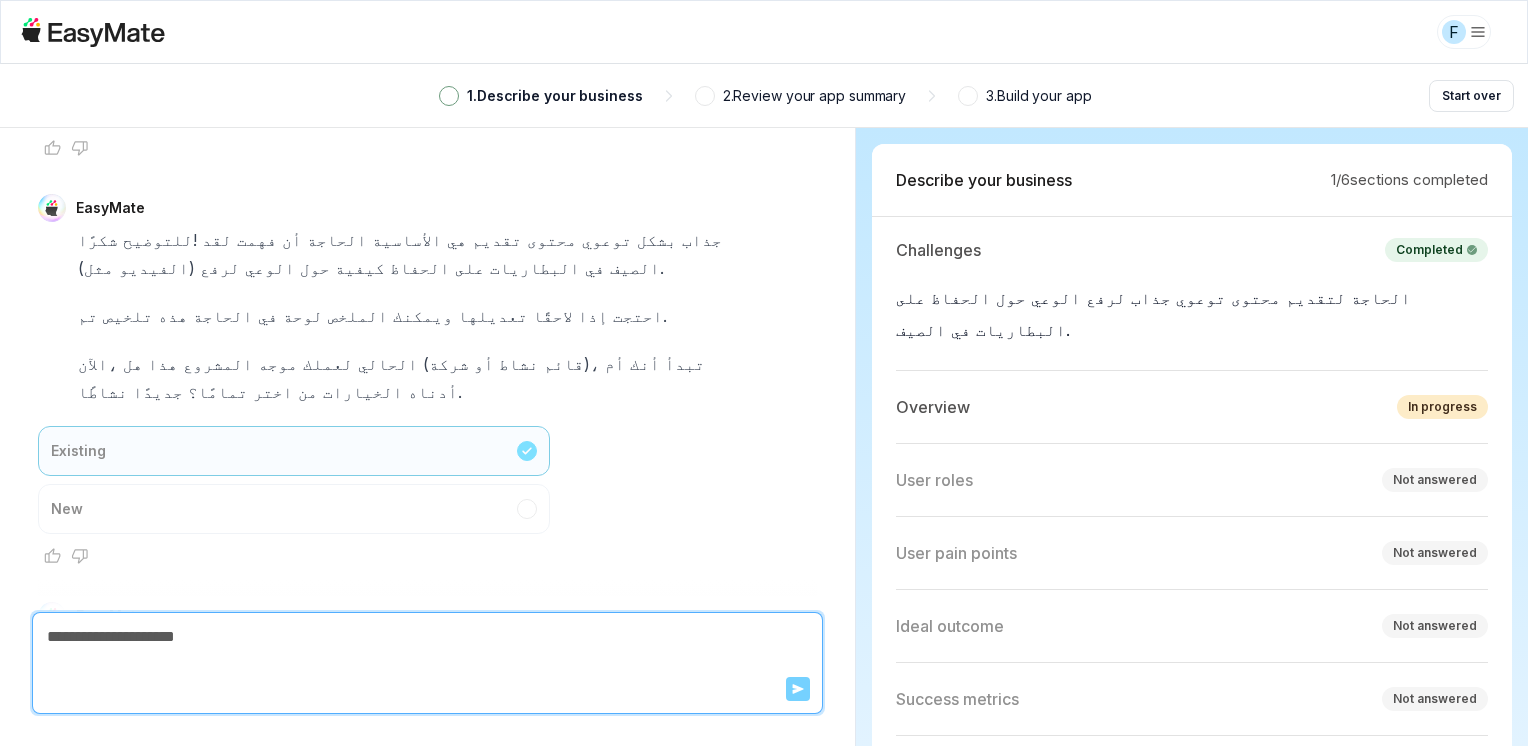 click at bounding box center [427, 637] 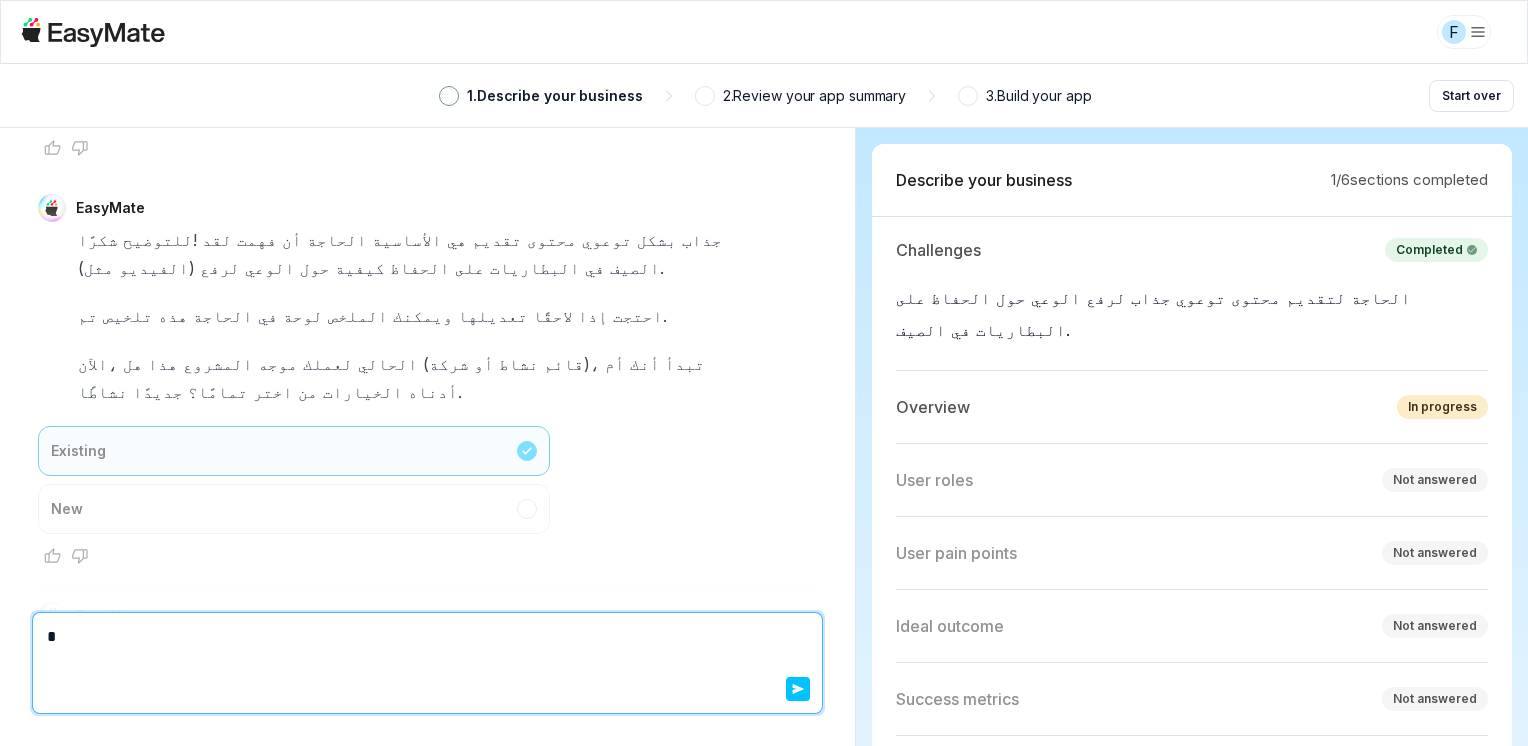 type on "*" 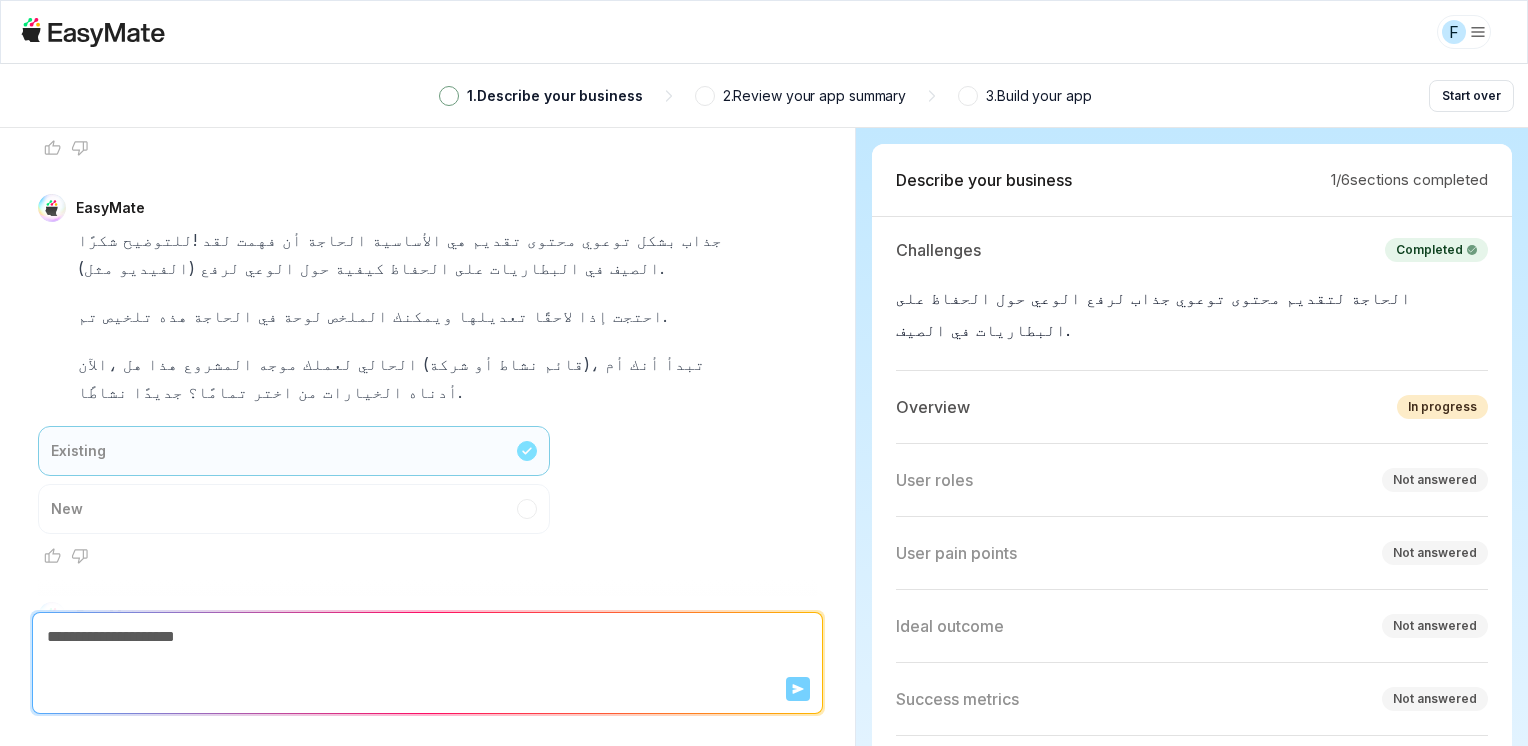 type on "*" 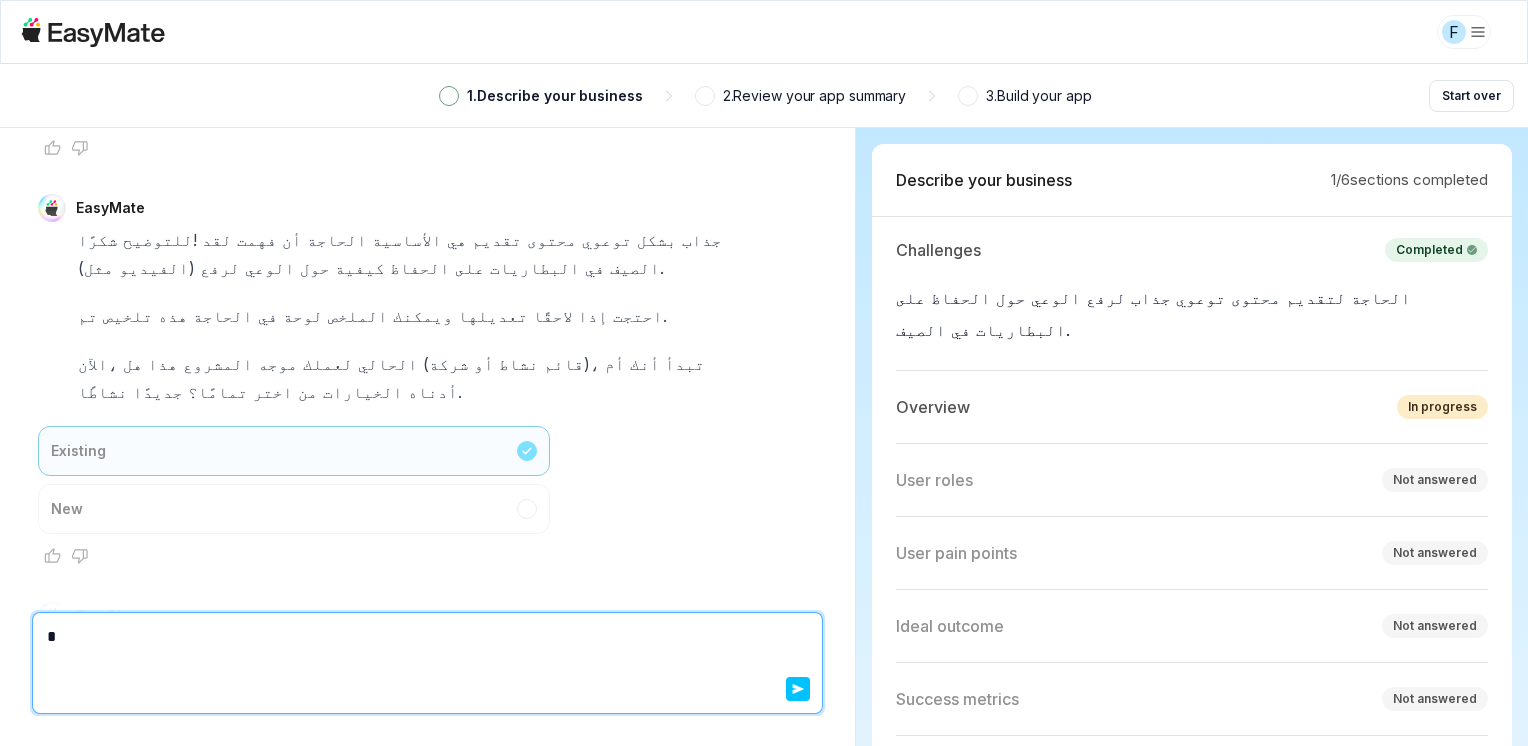 type on "*" 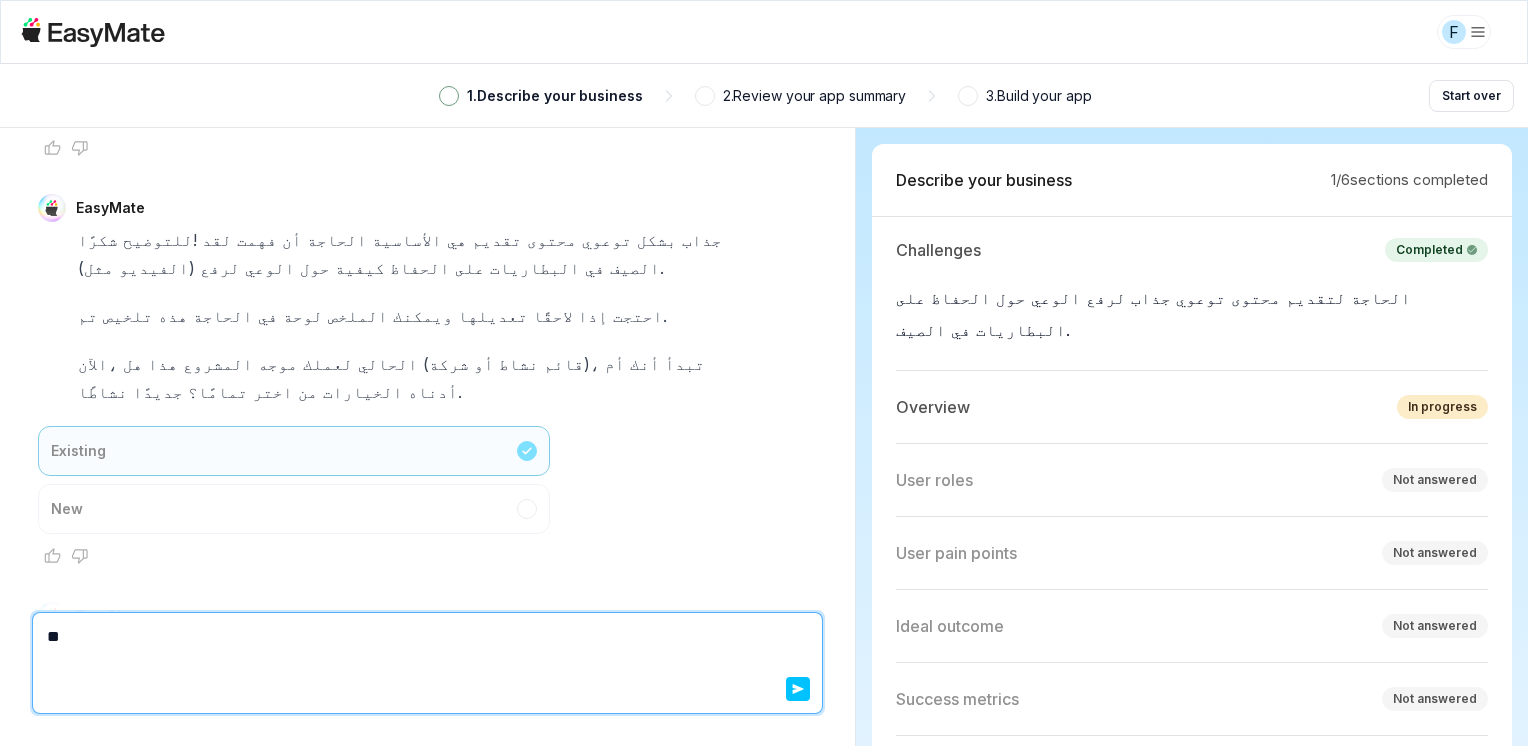 type on "*" 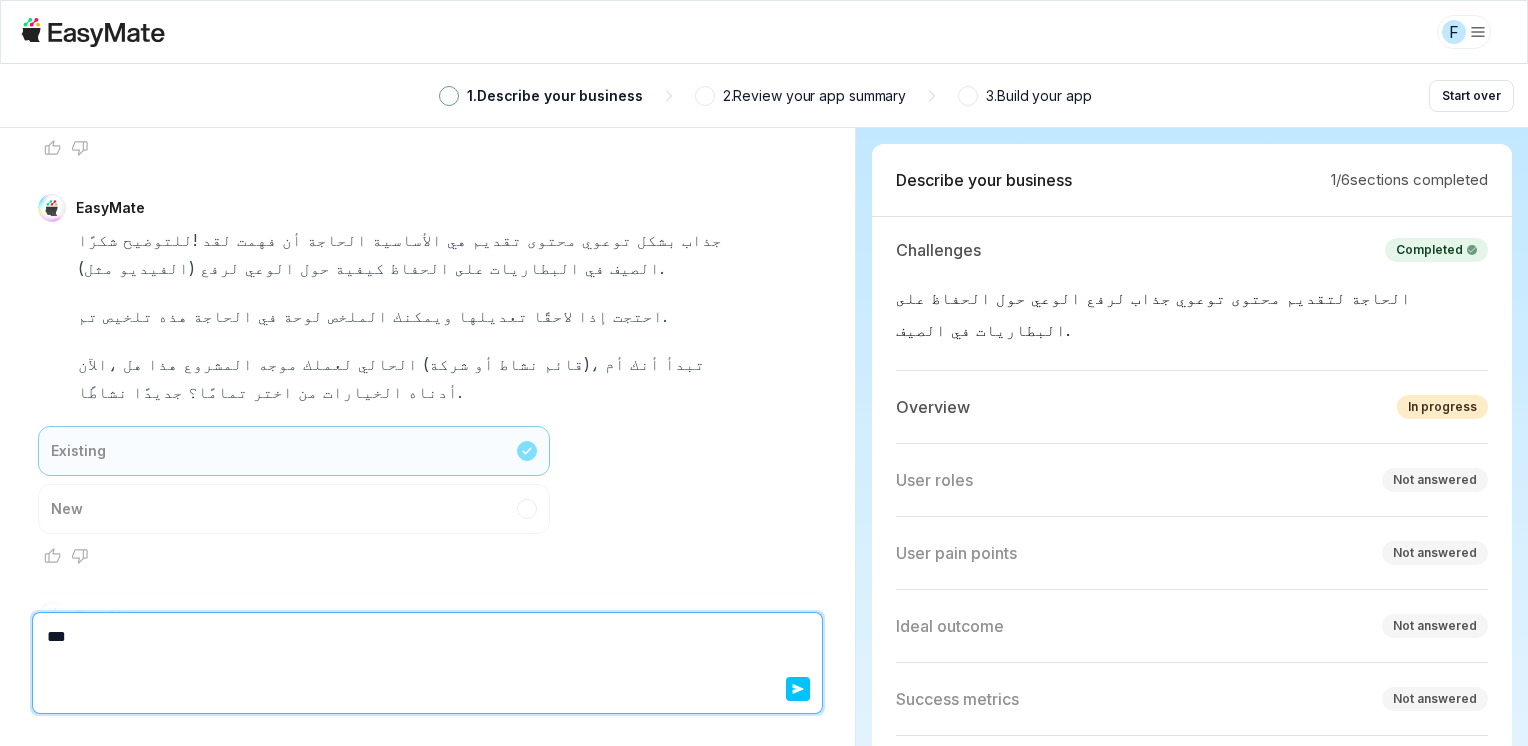 type on "*" 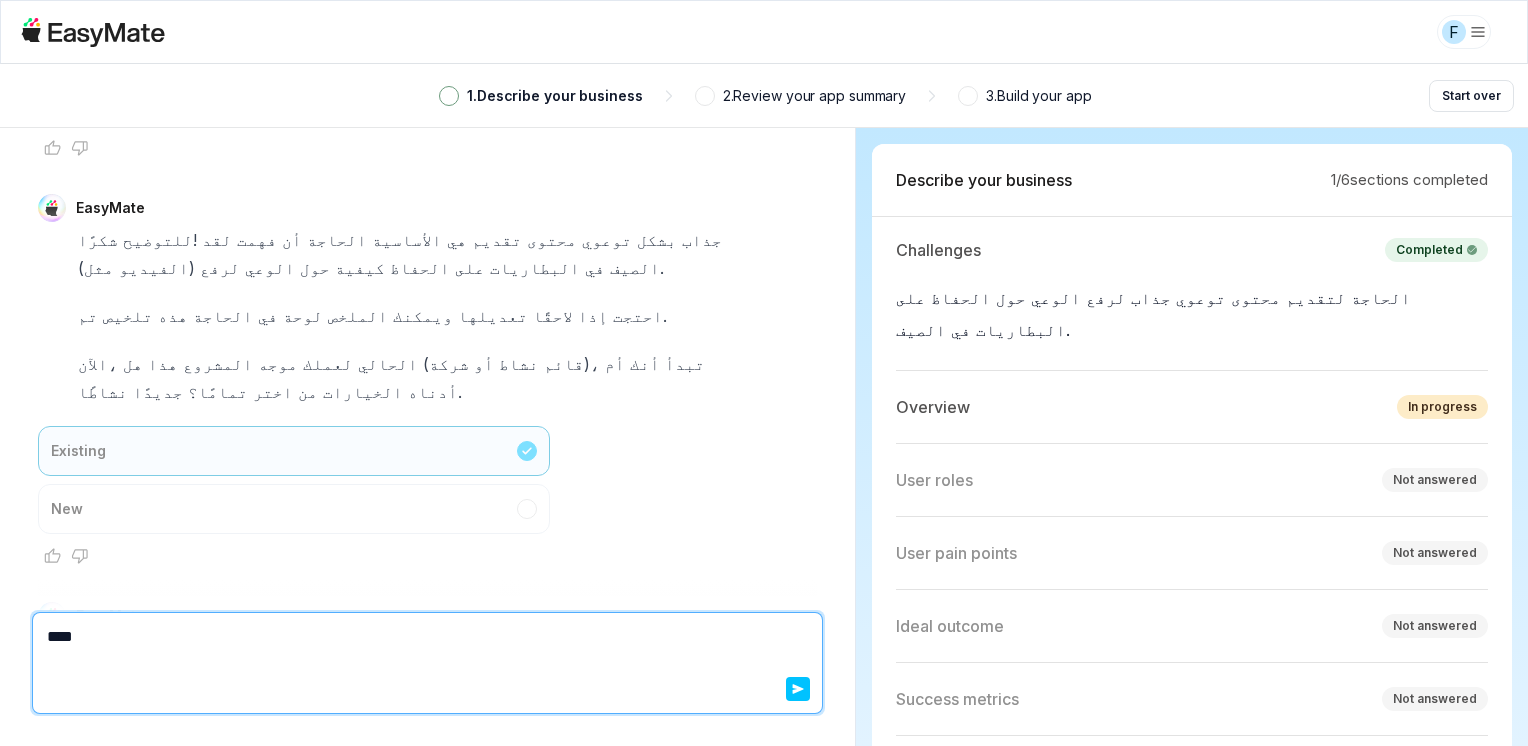 type on "*" 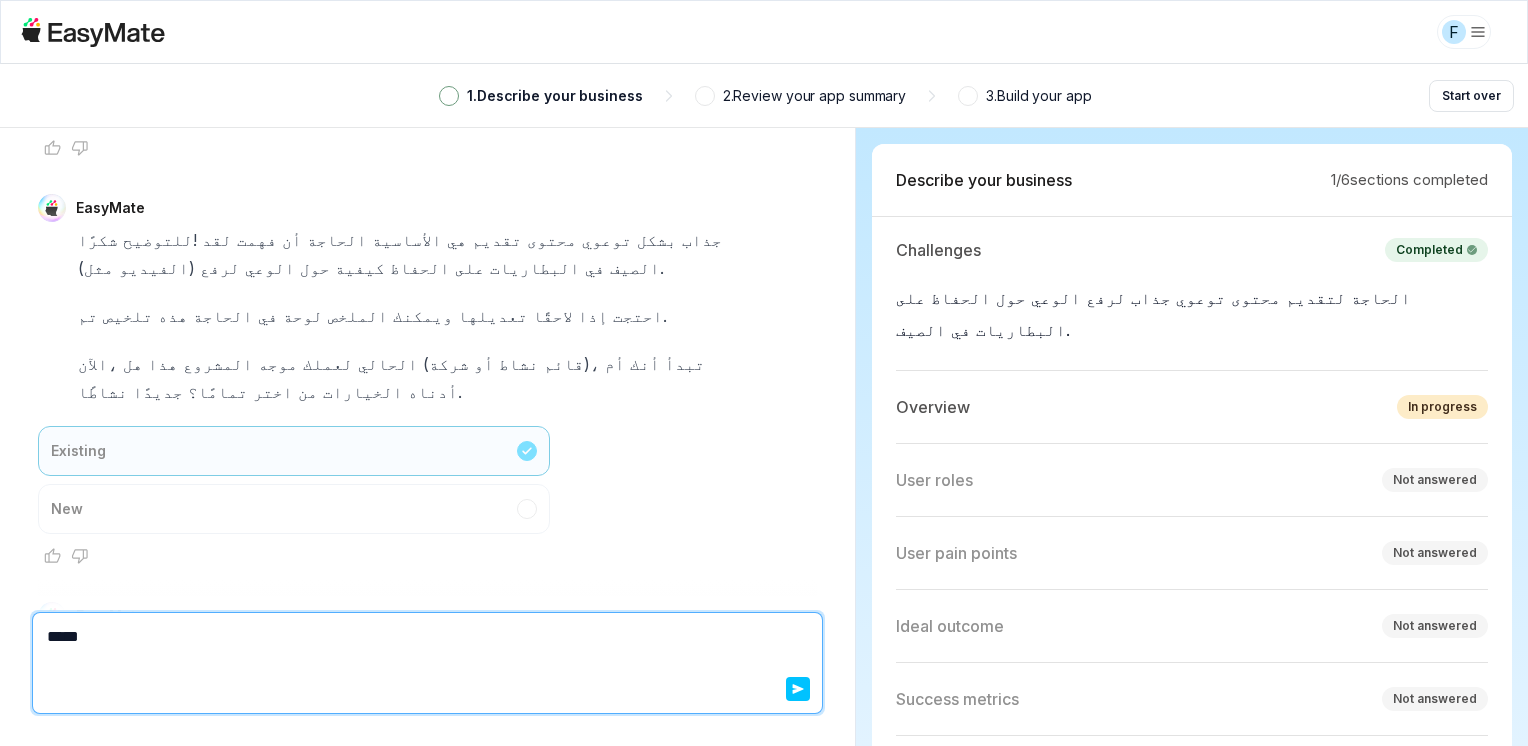 type on "*" 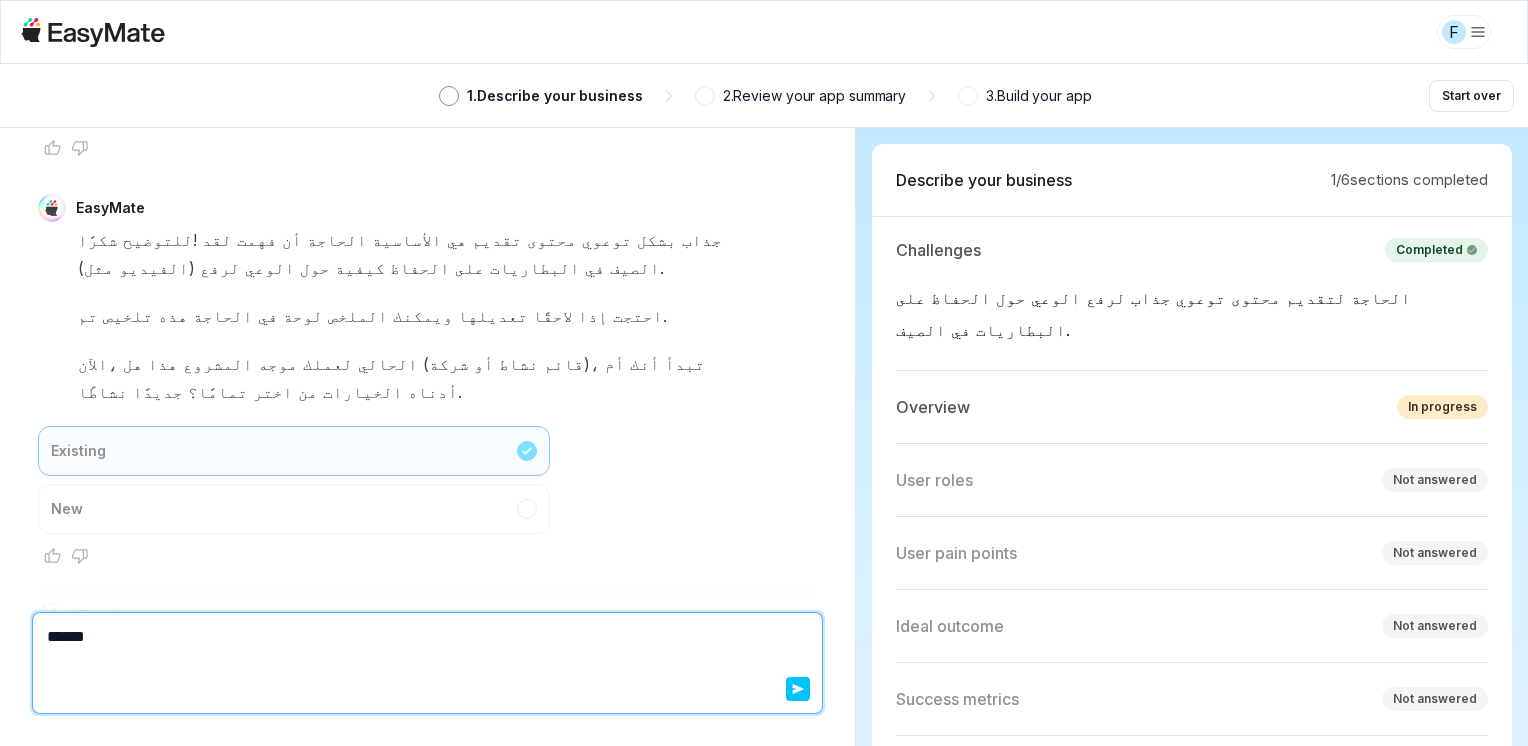 type on "*" 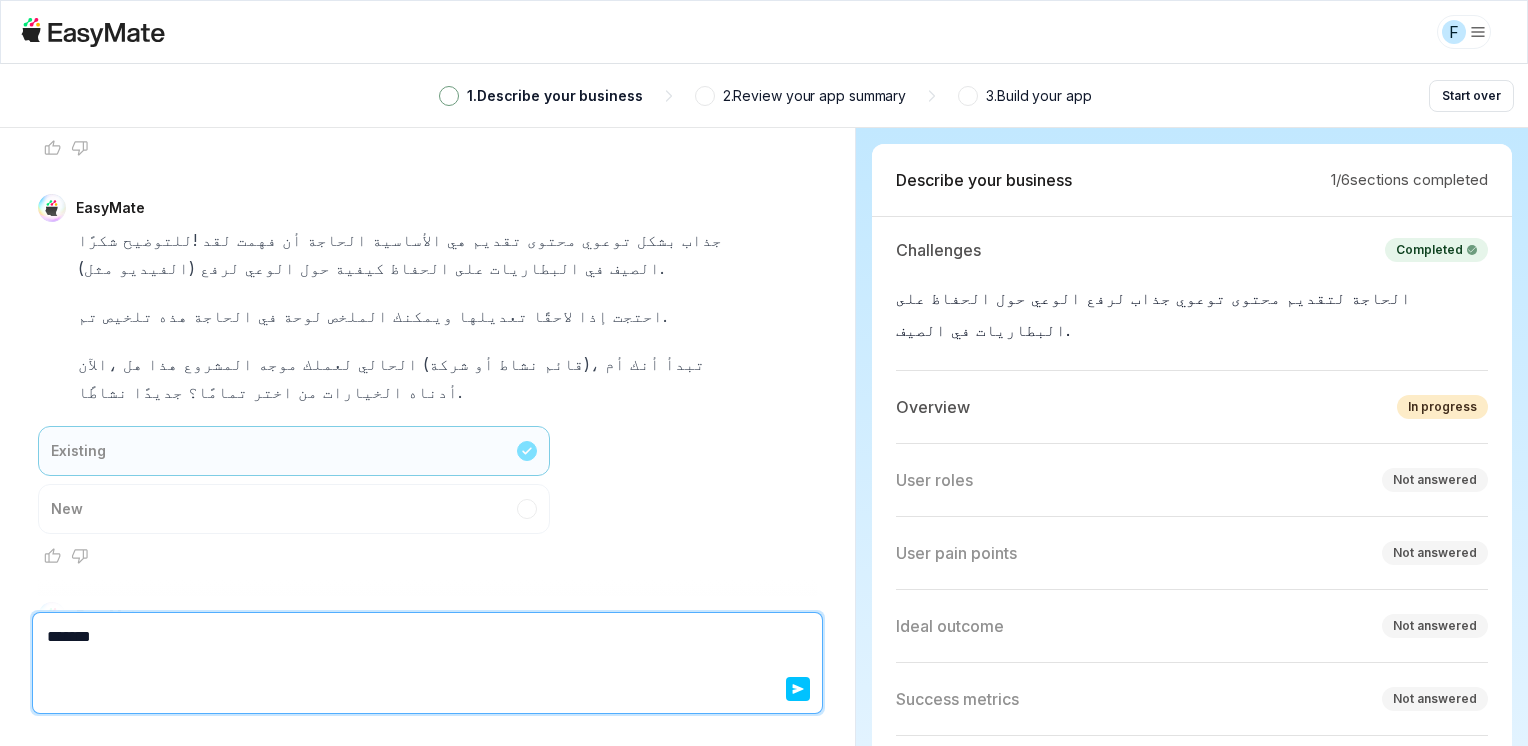 type on "*" 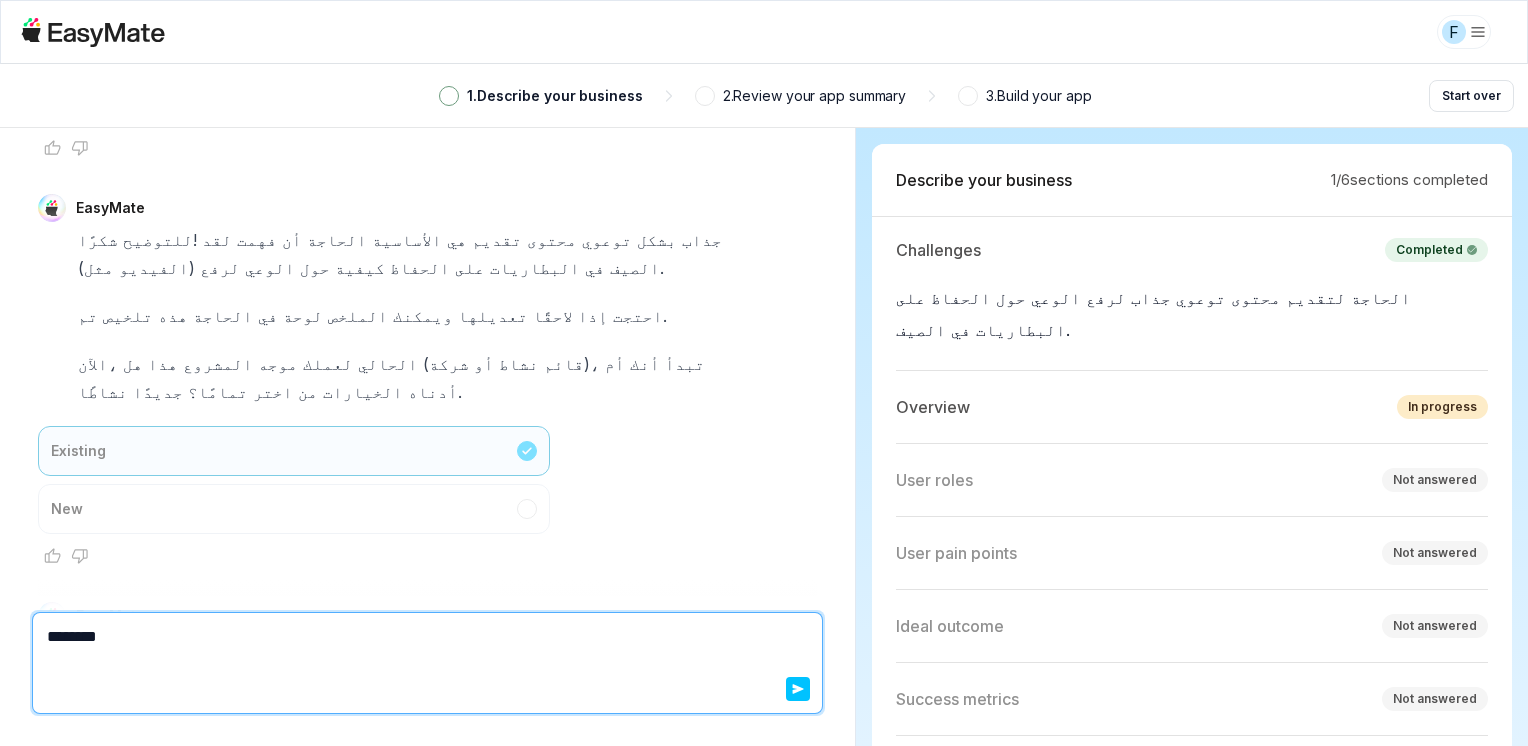 type on "*" 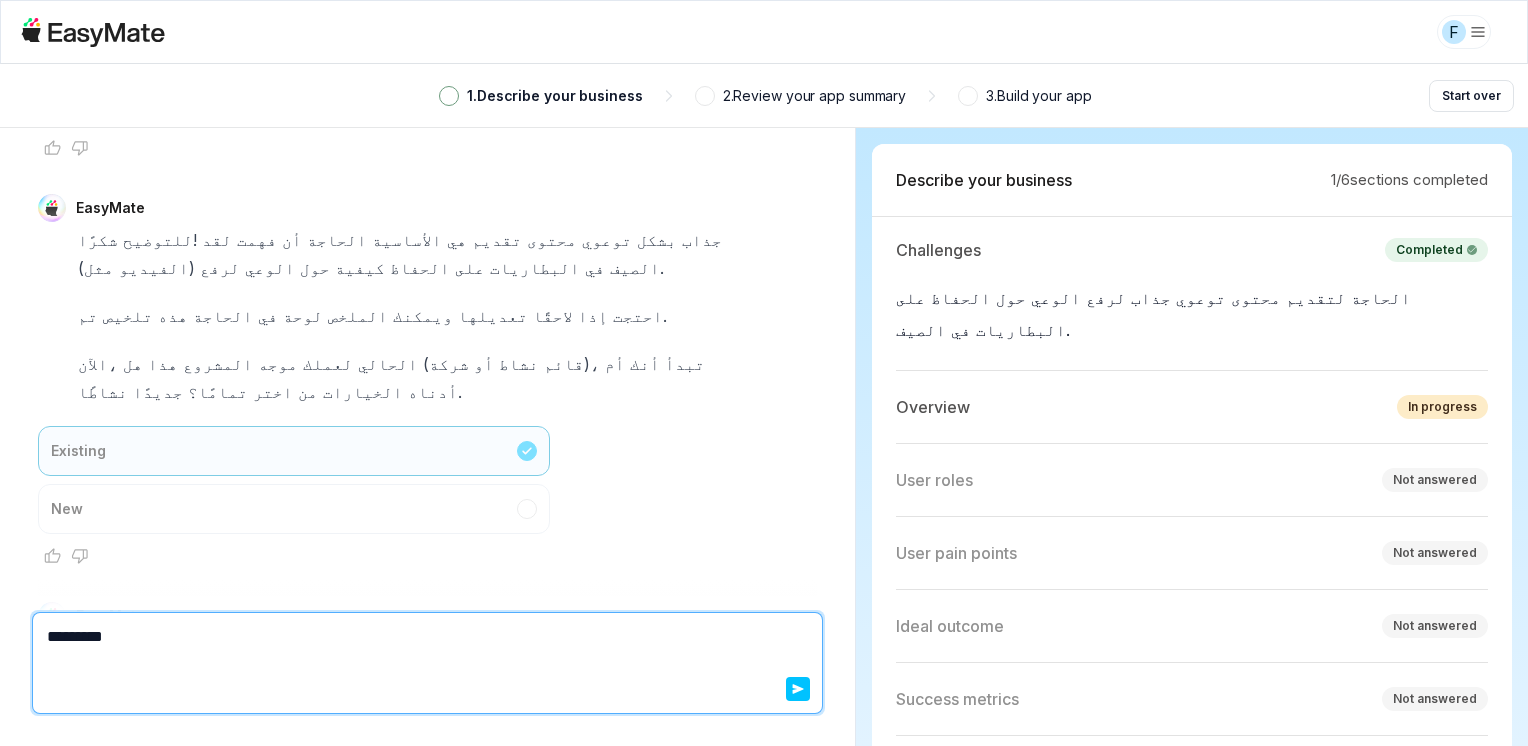 type on "*" 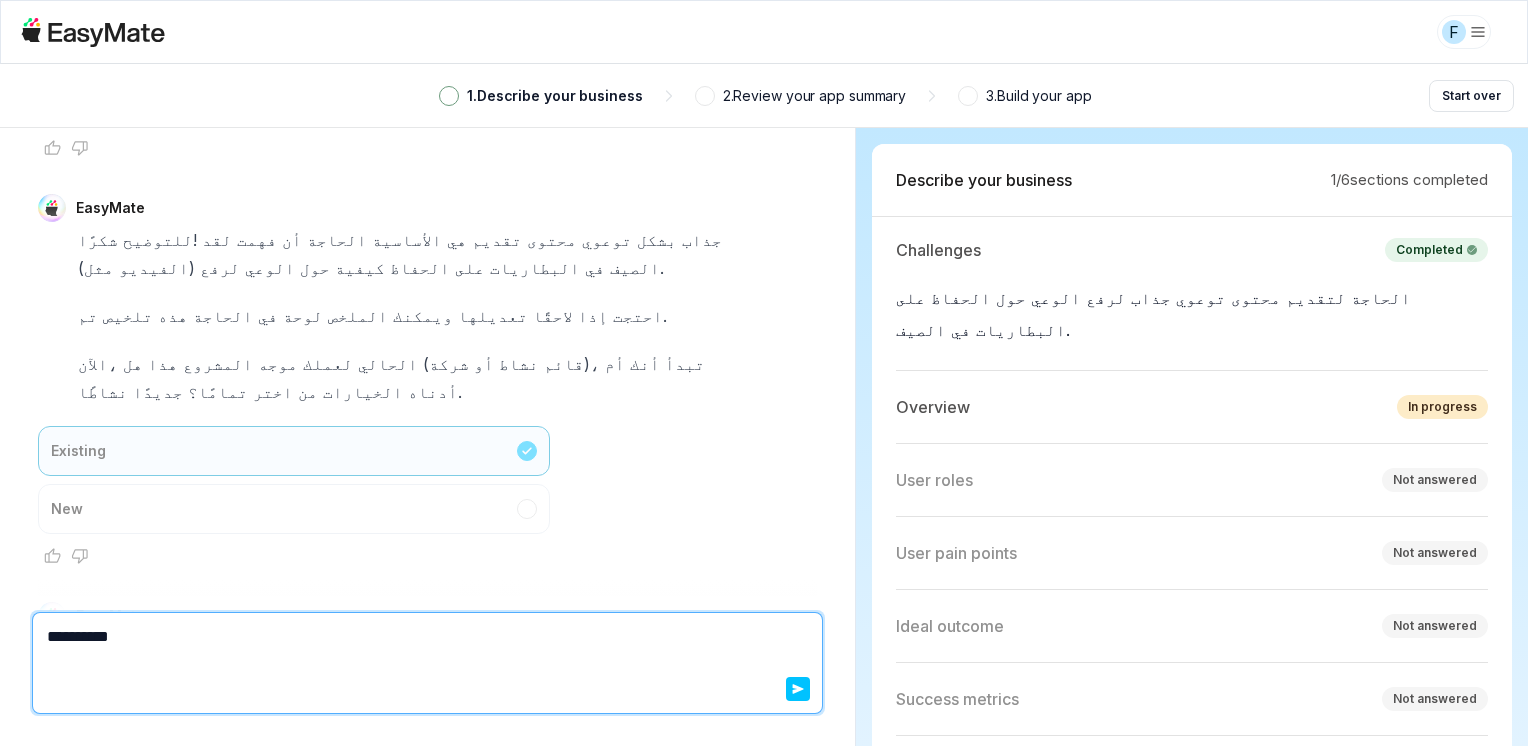 type on "*" 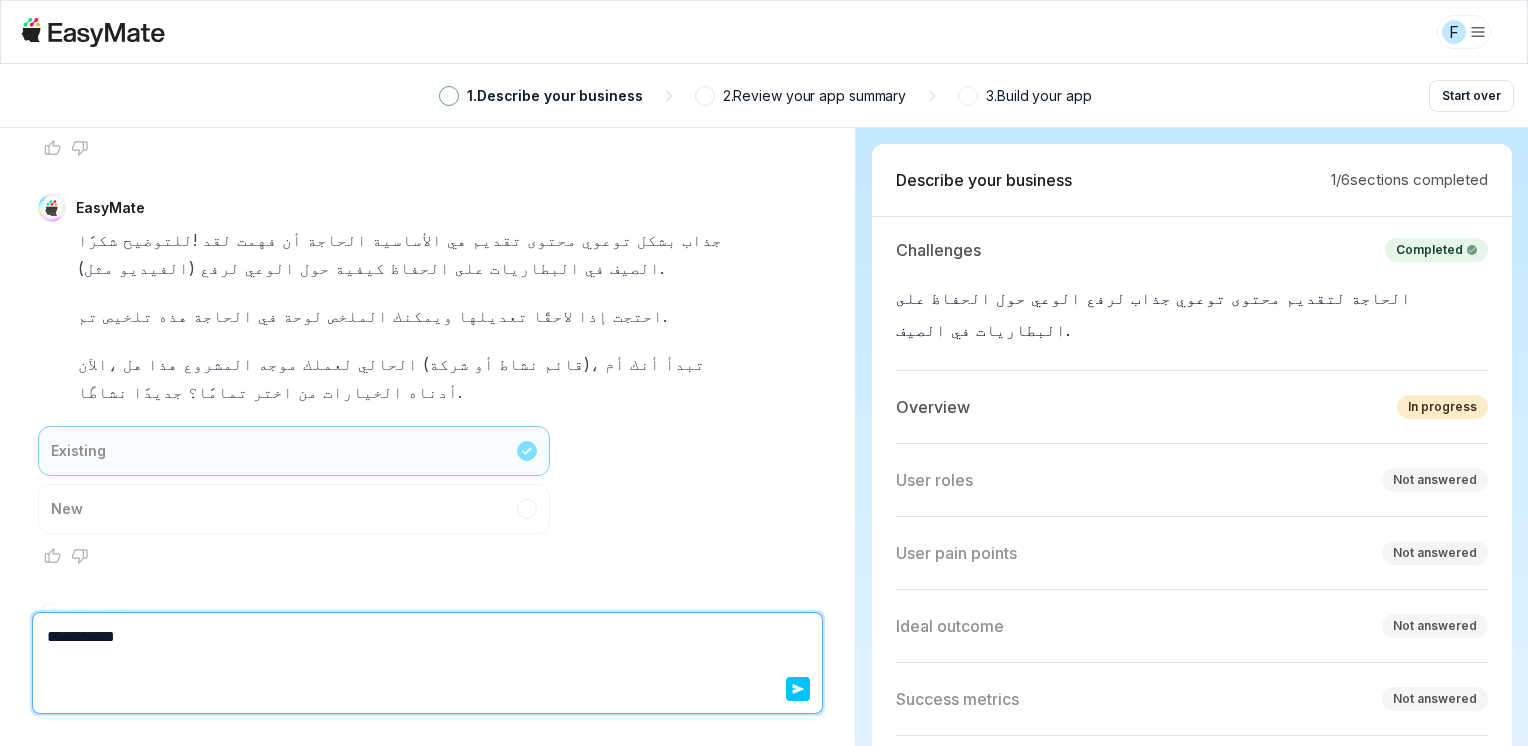 type on "*" 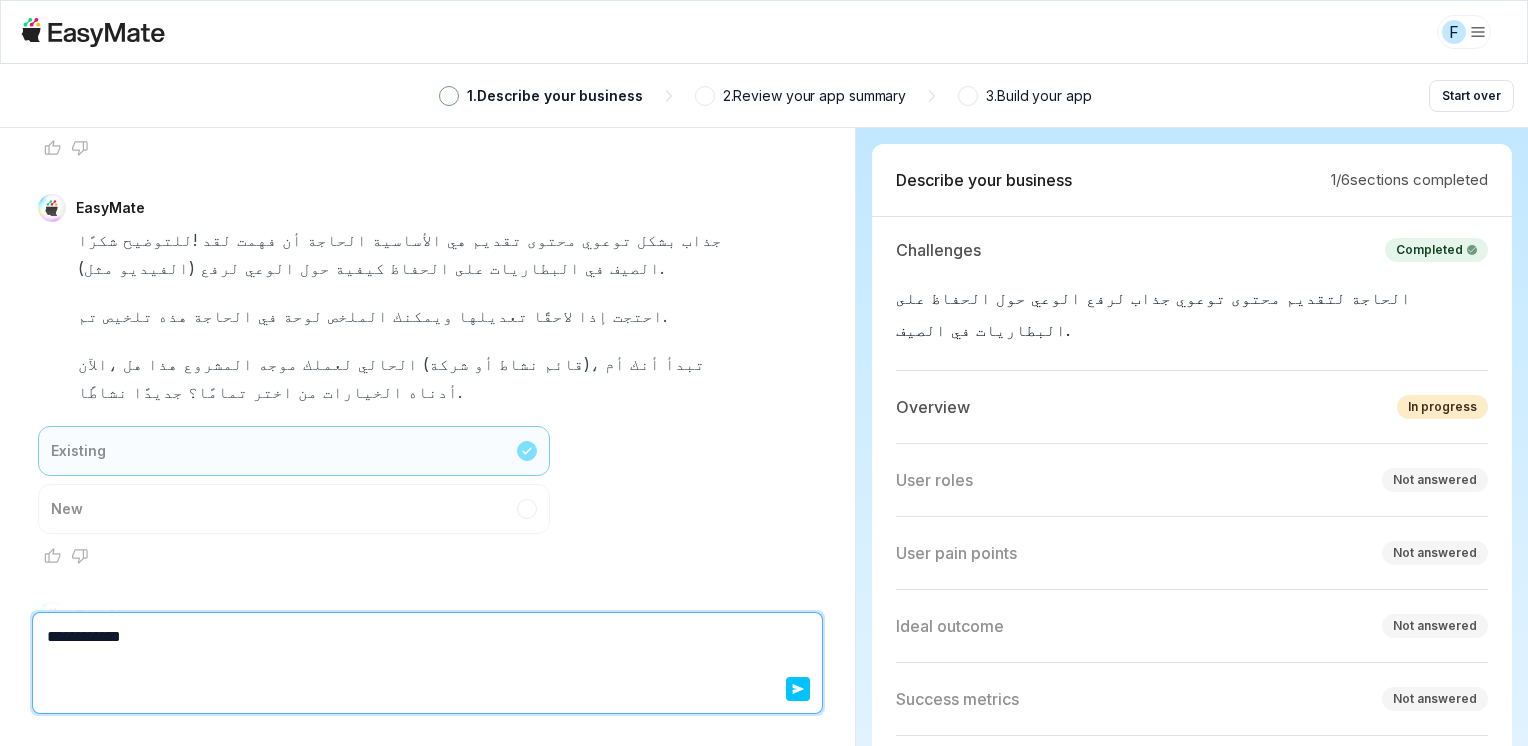type on "*" 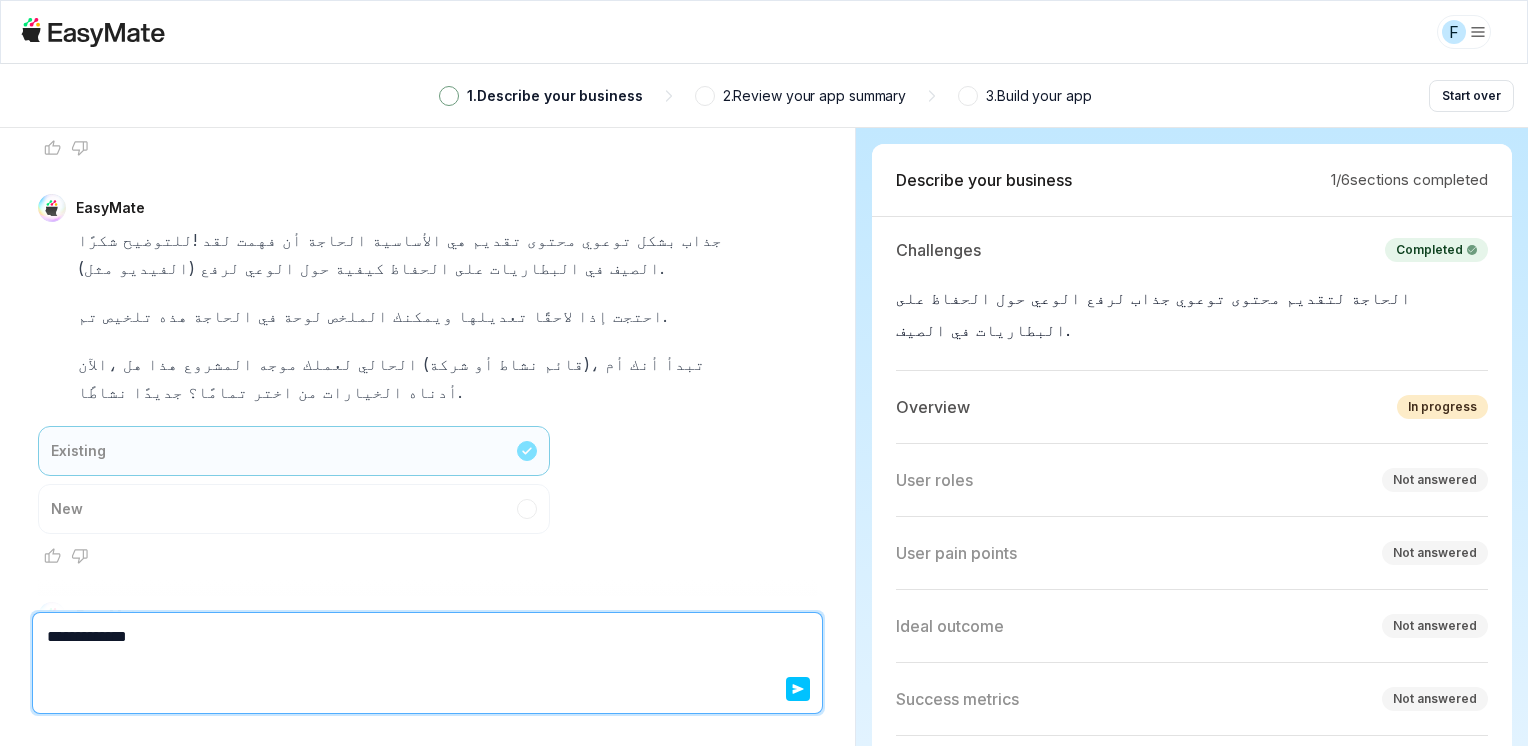 type on "*" 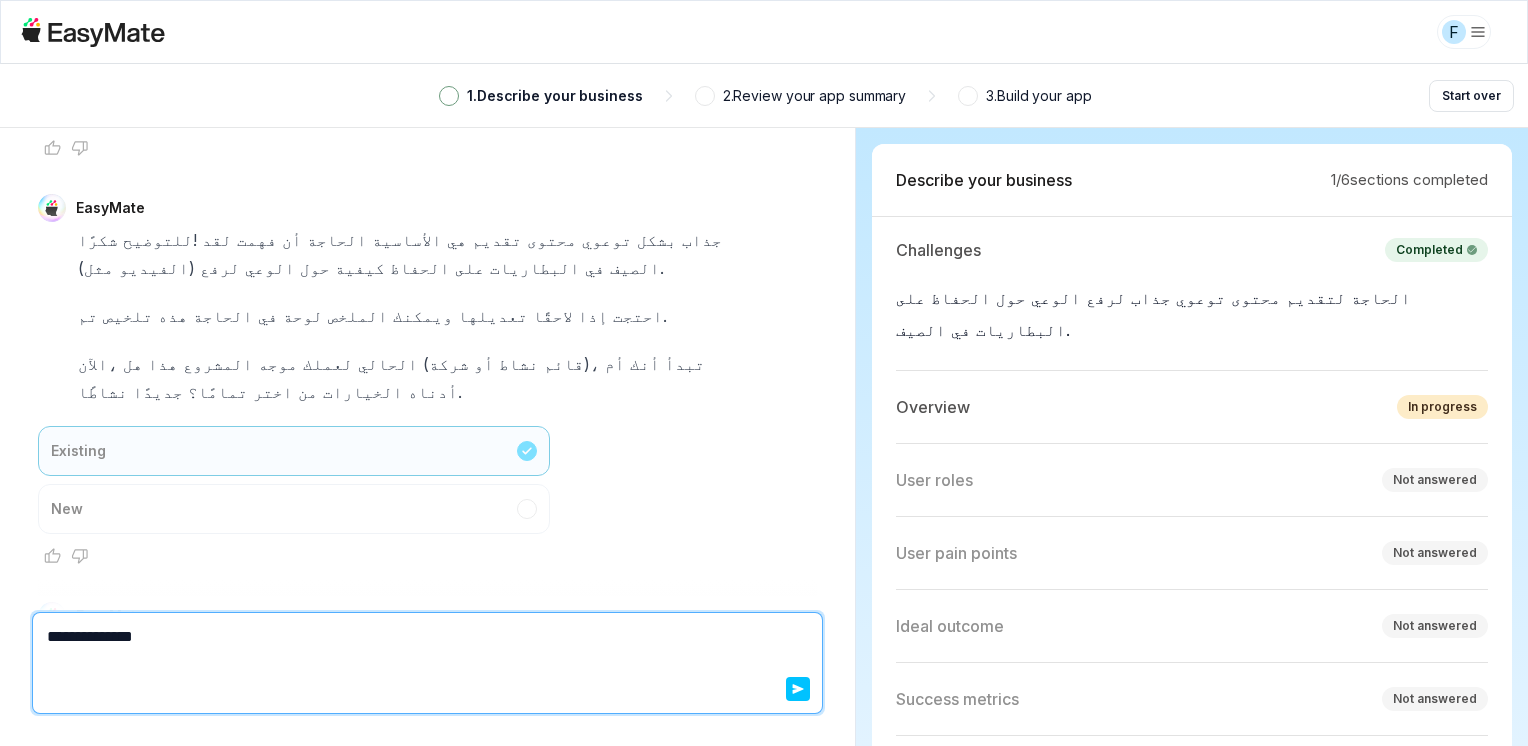 type on "*" 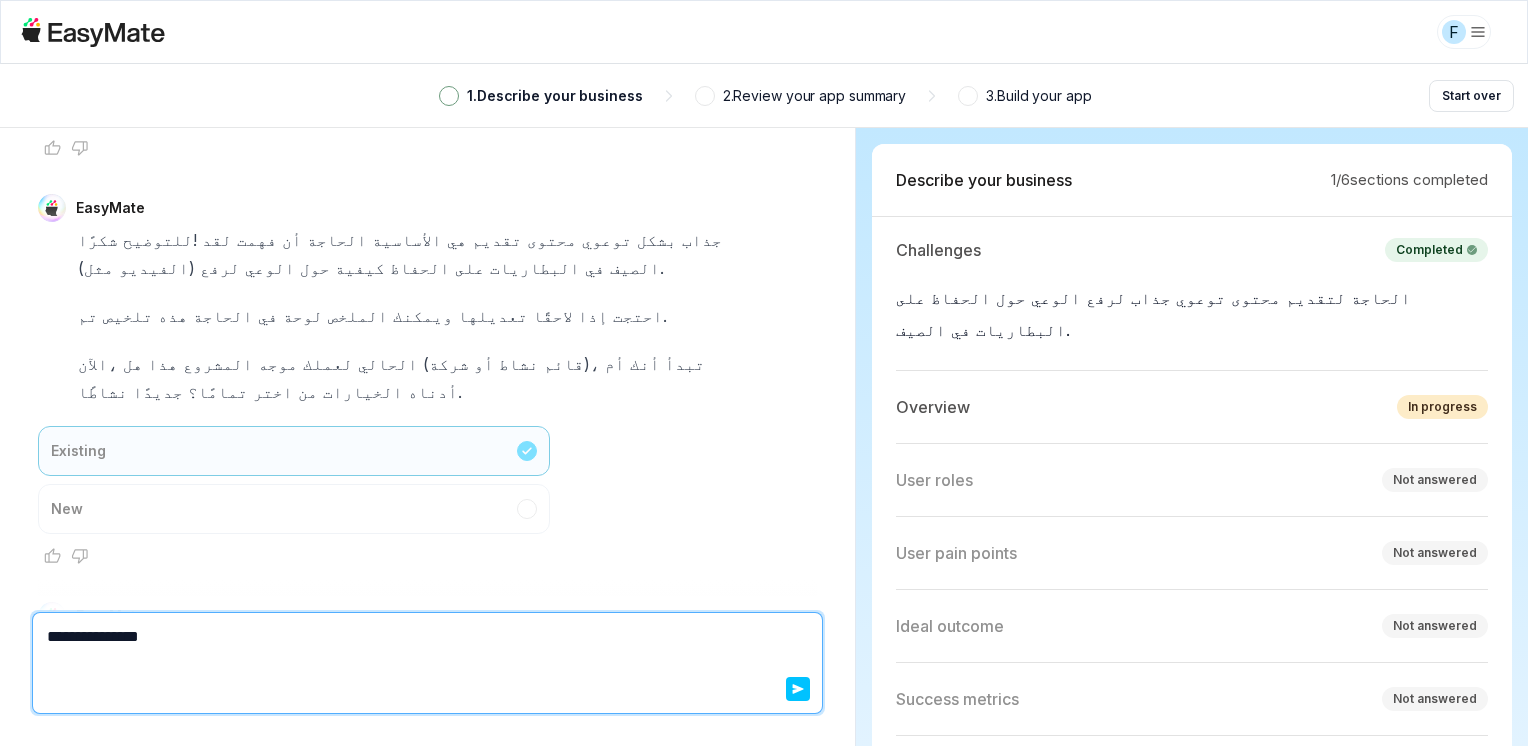 type on "*" 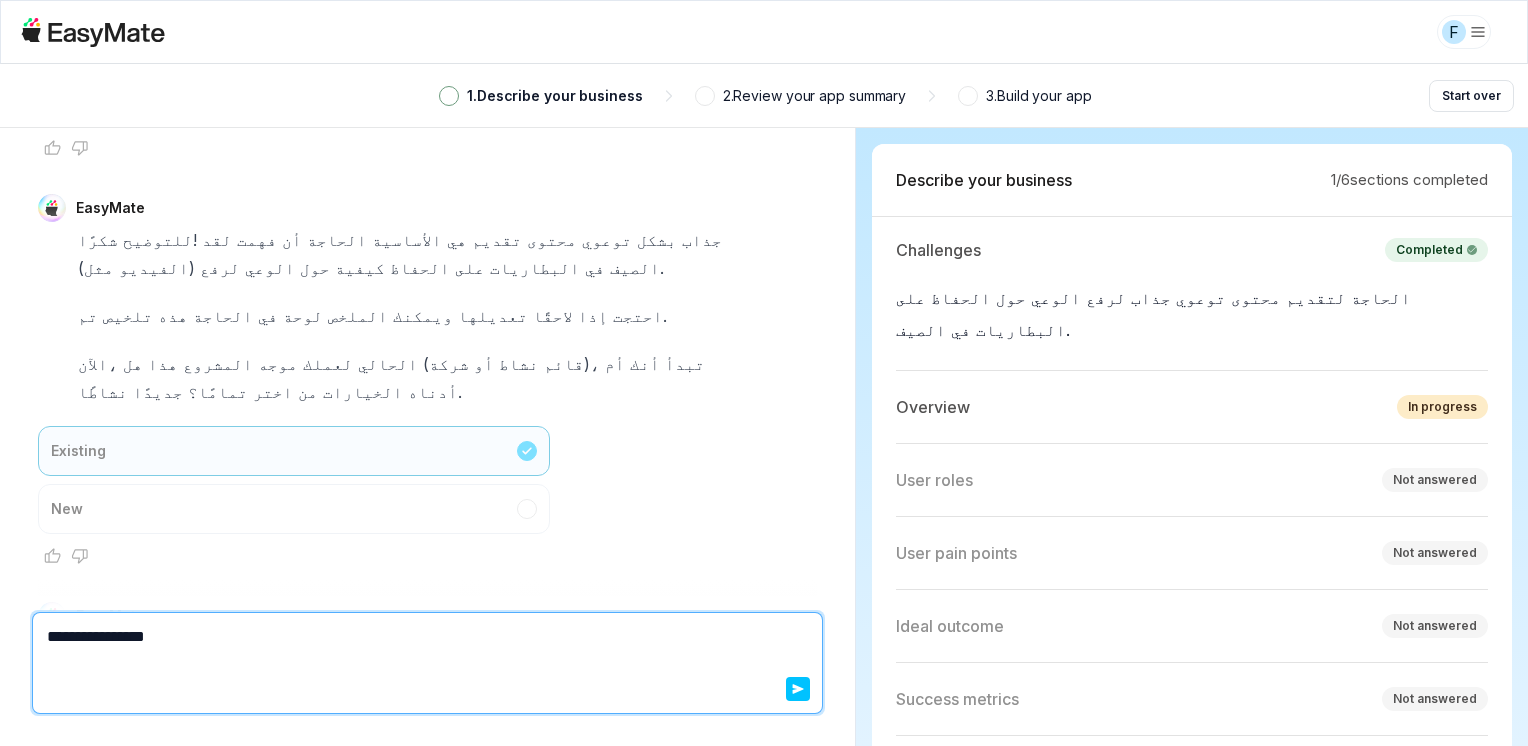 type on "*" 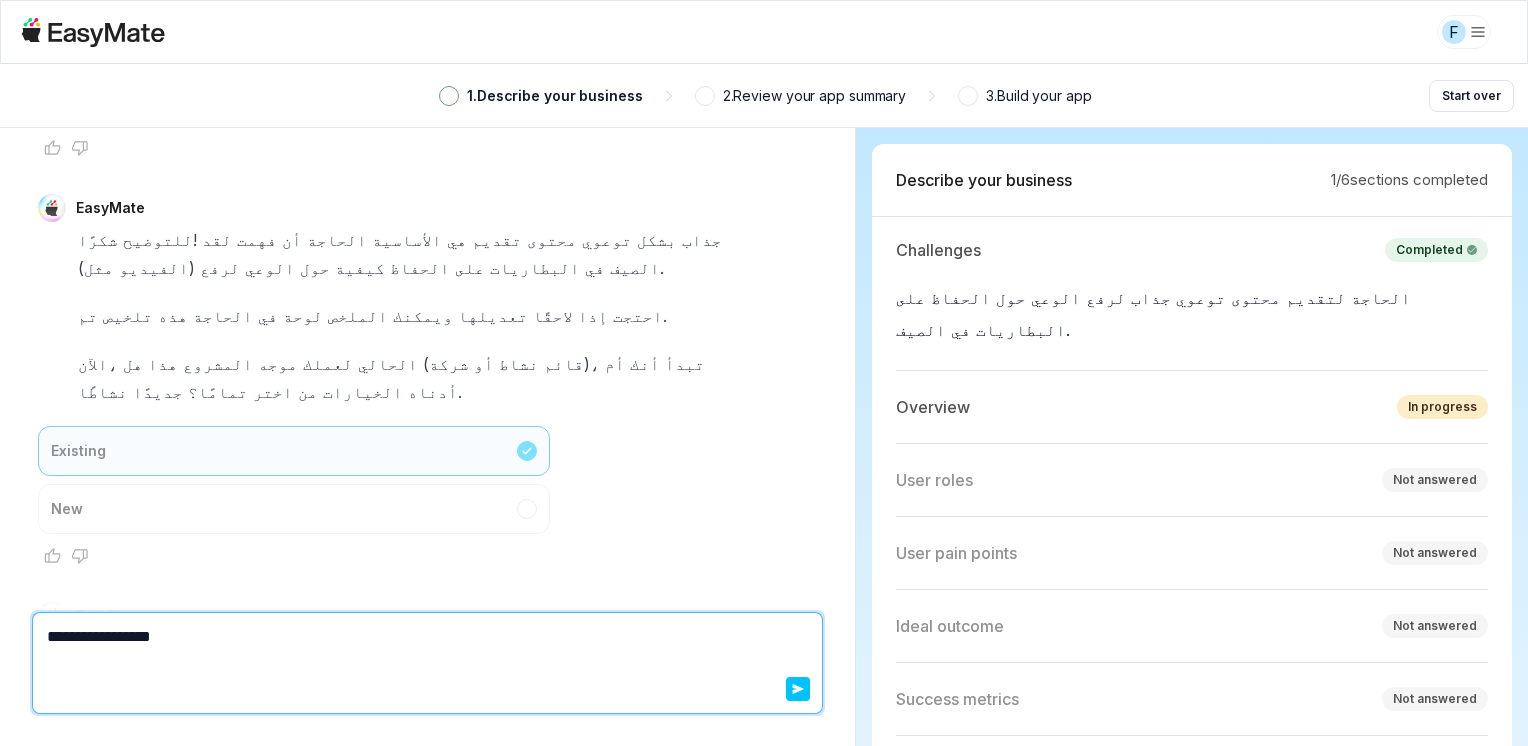 type on "*" 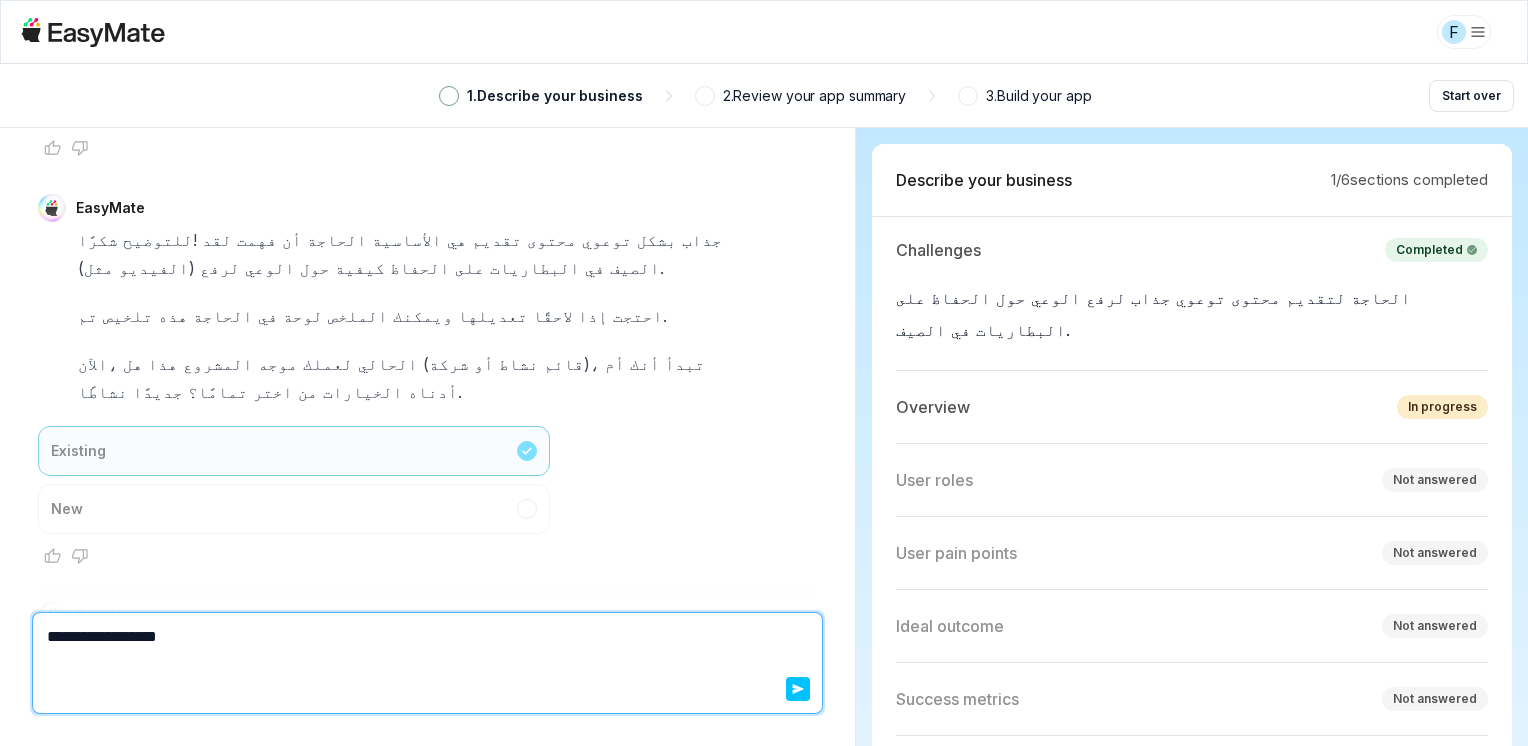 type on "*" 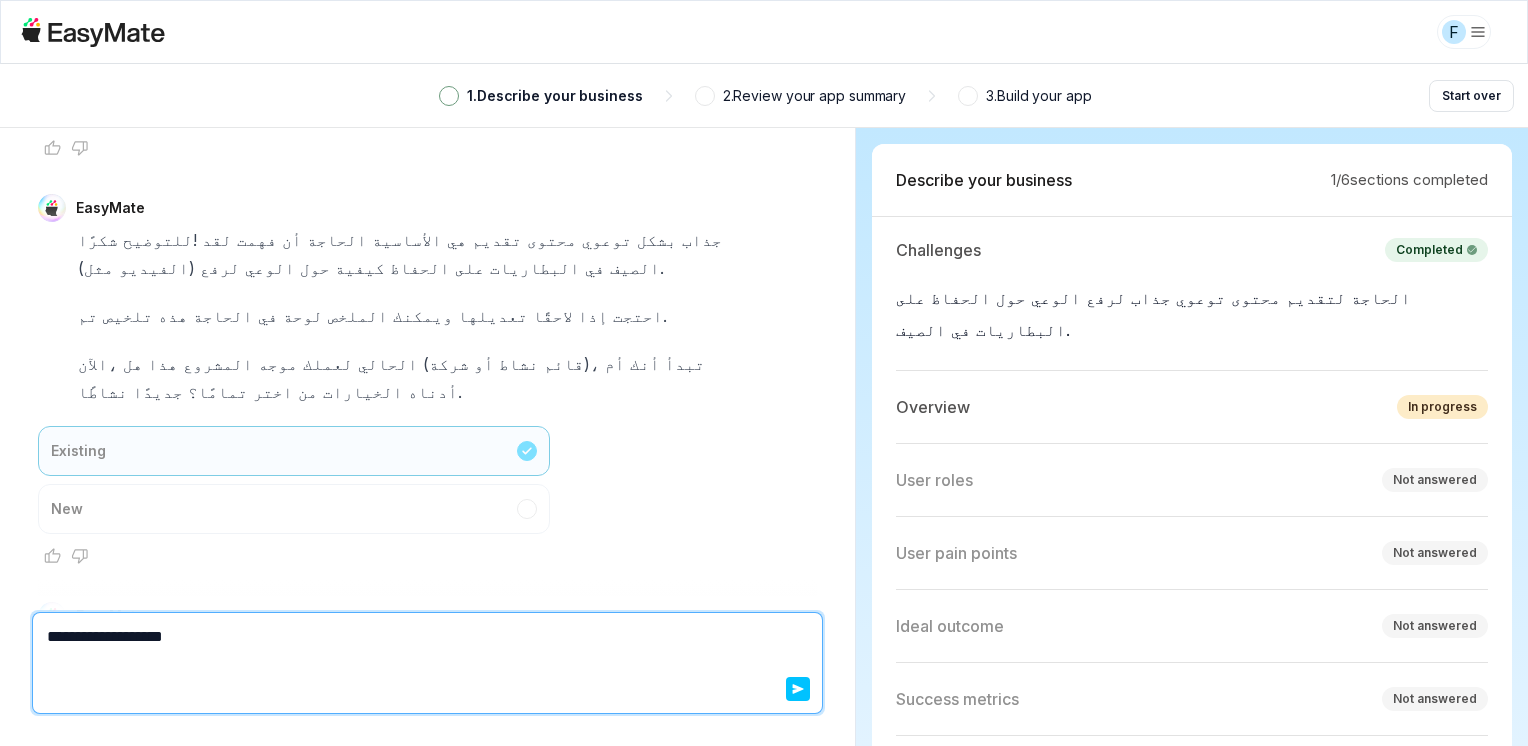type on "*" 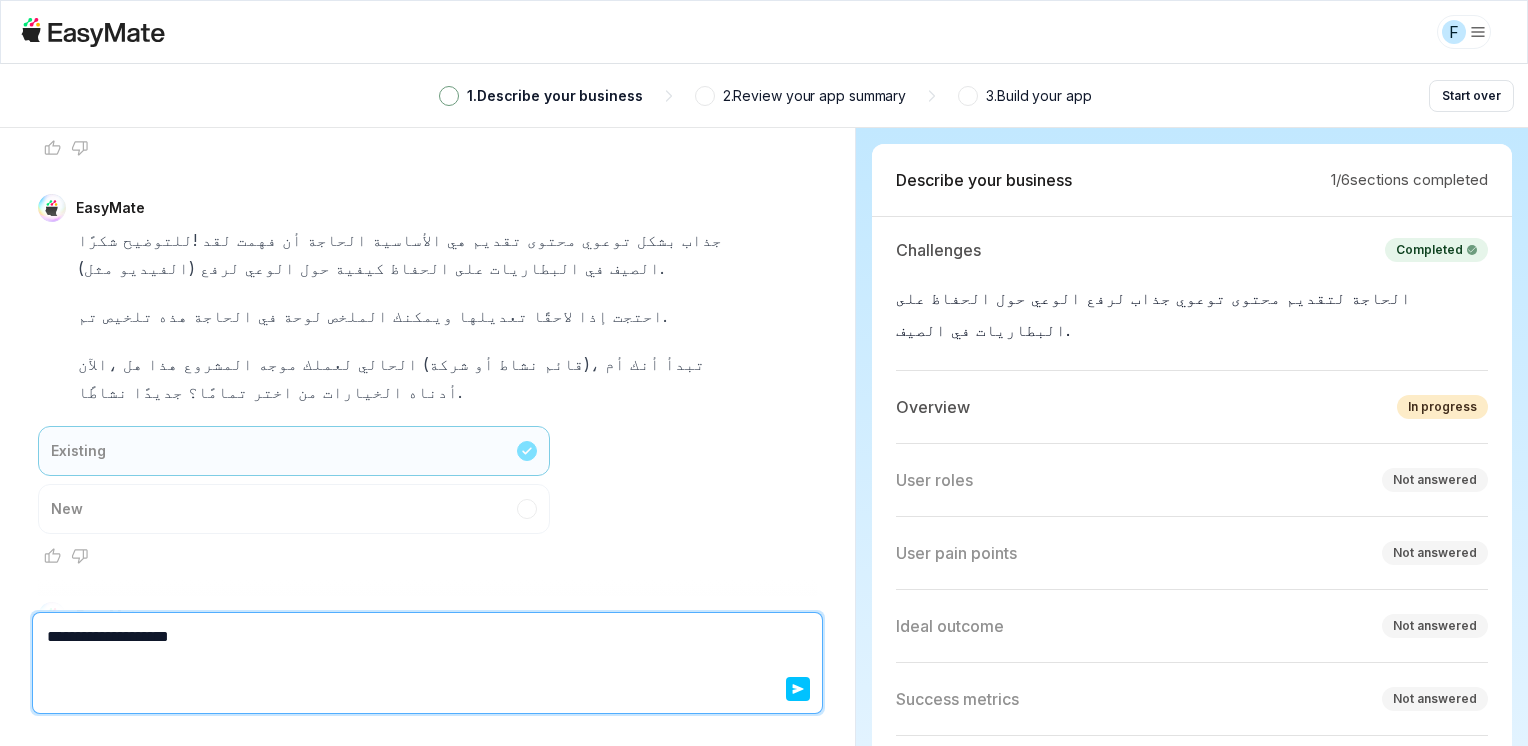 type on "*" 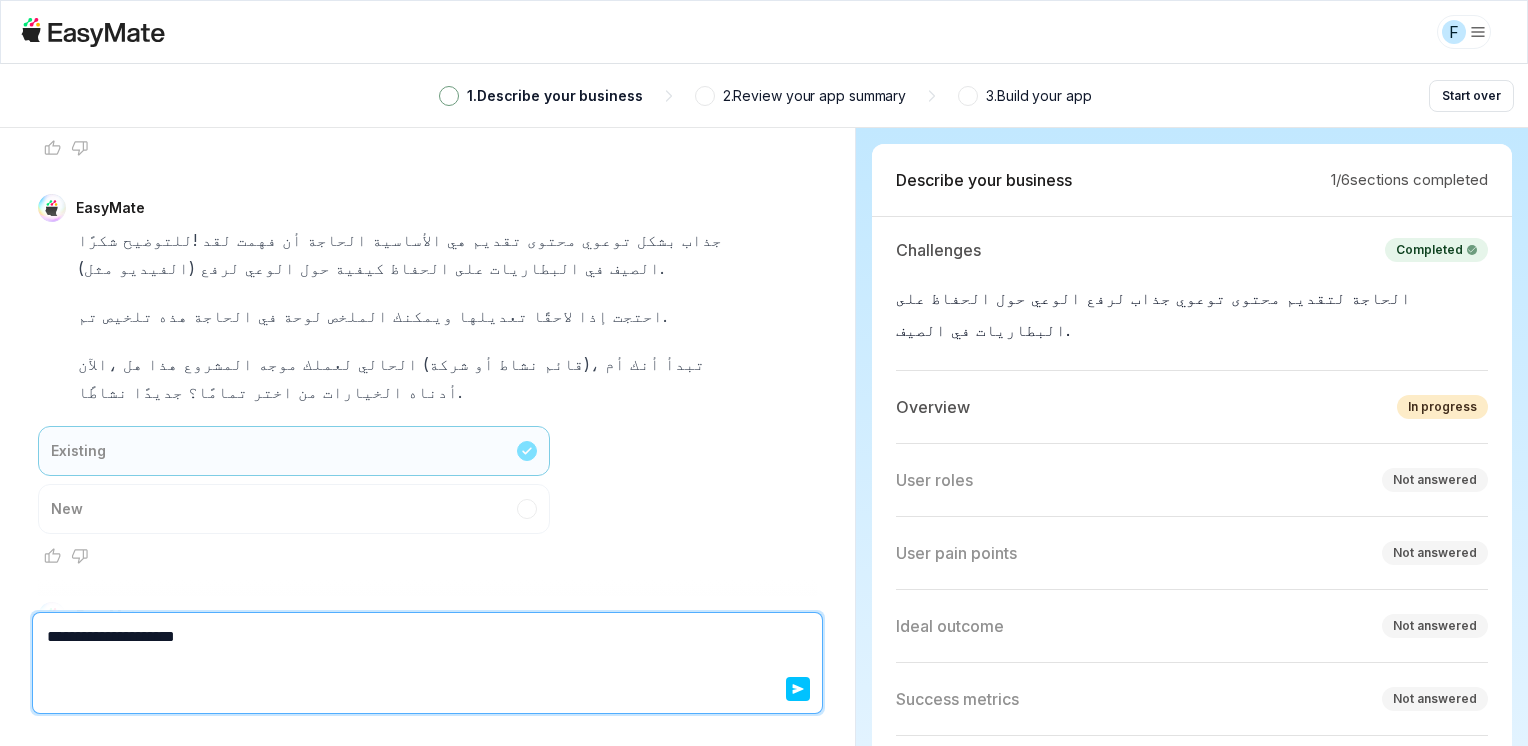 type on "*" 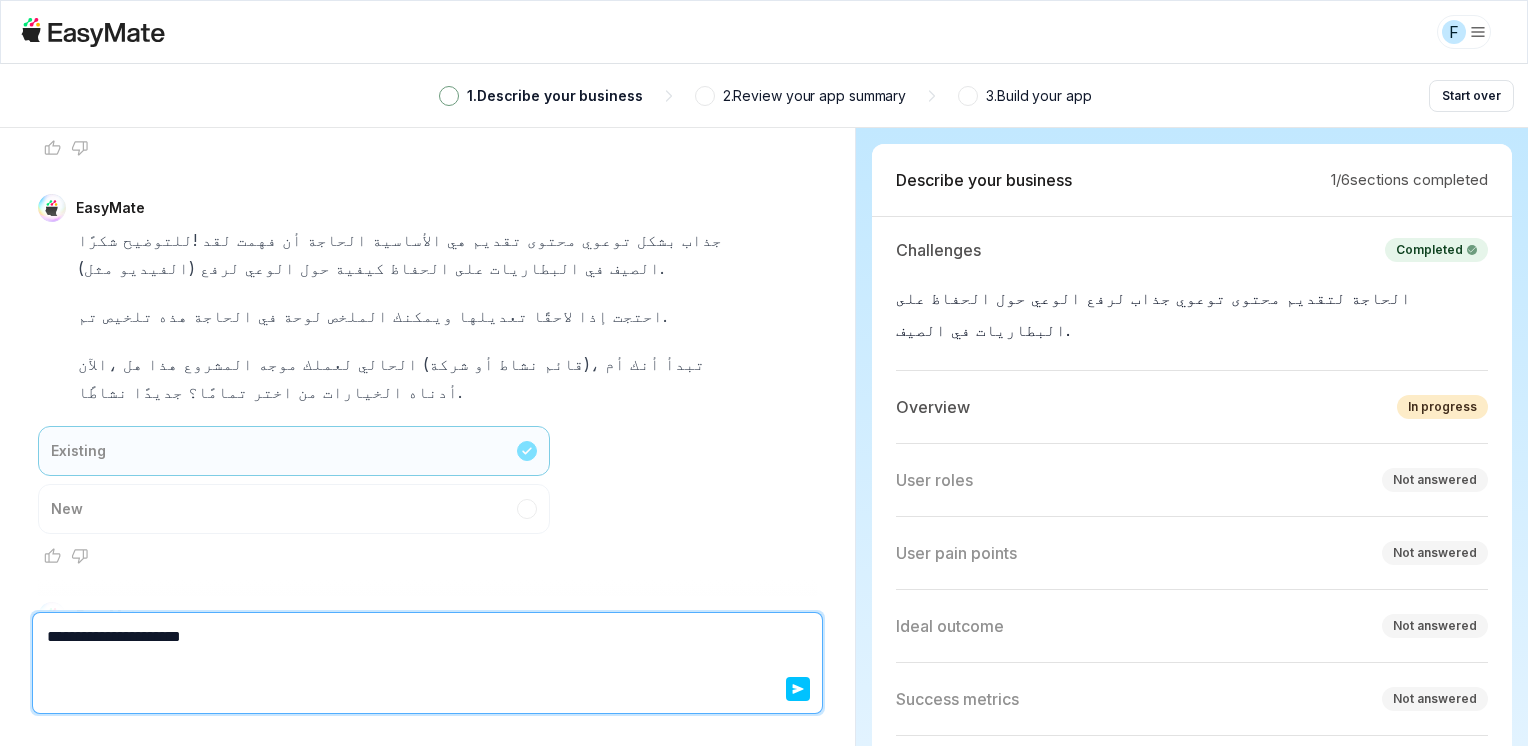 type on "*" 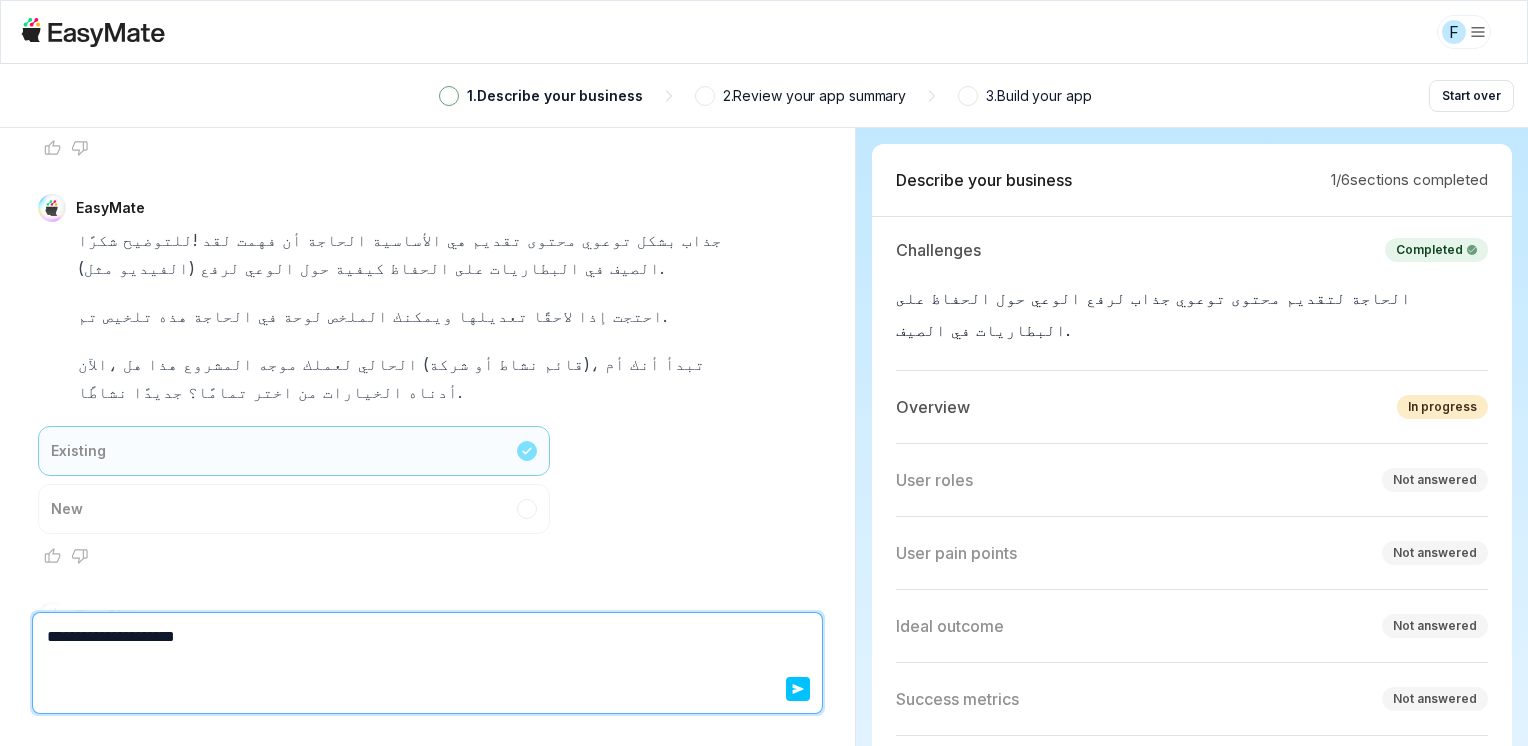 type on "*" 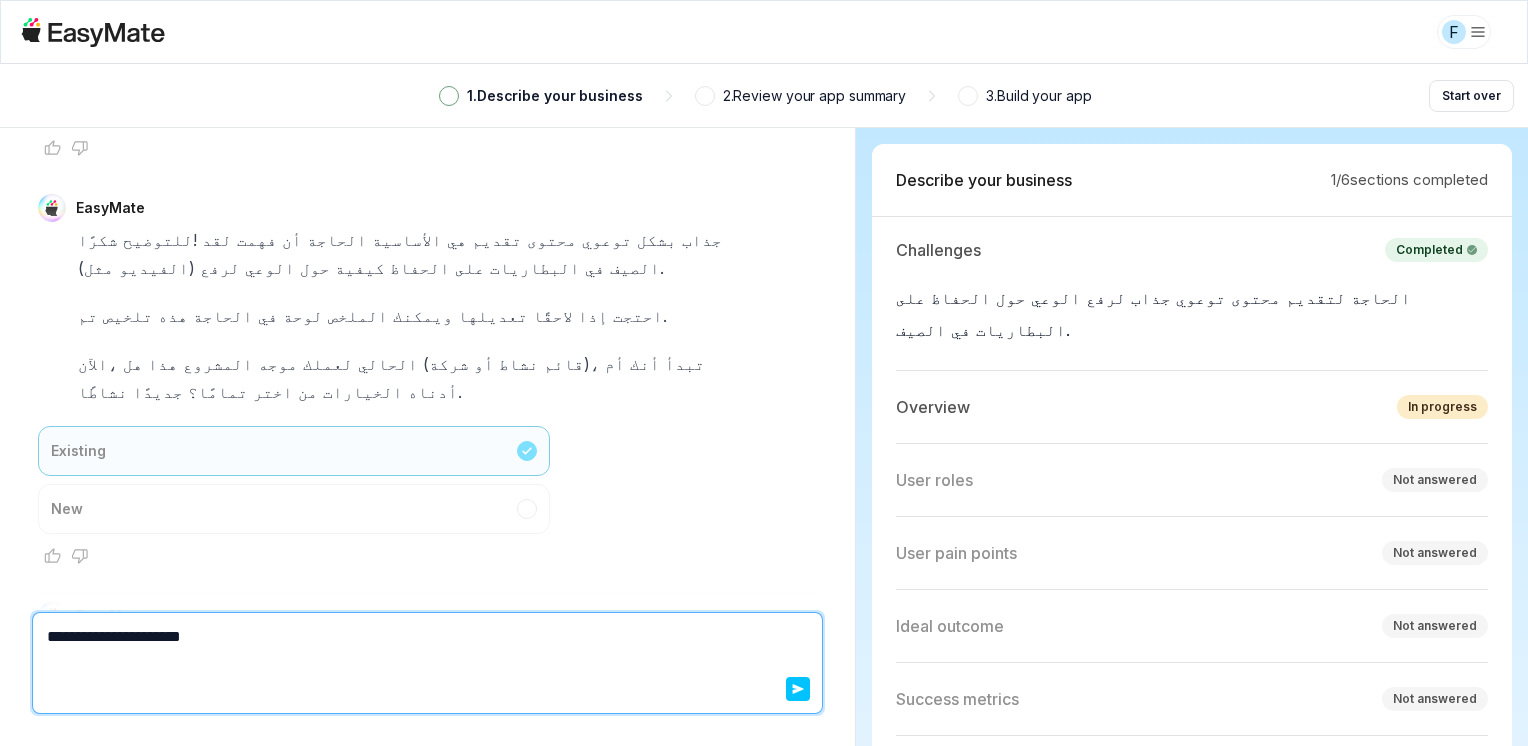 type on "*" 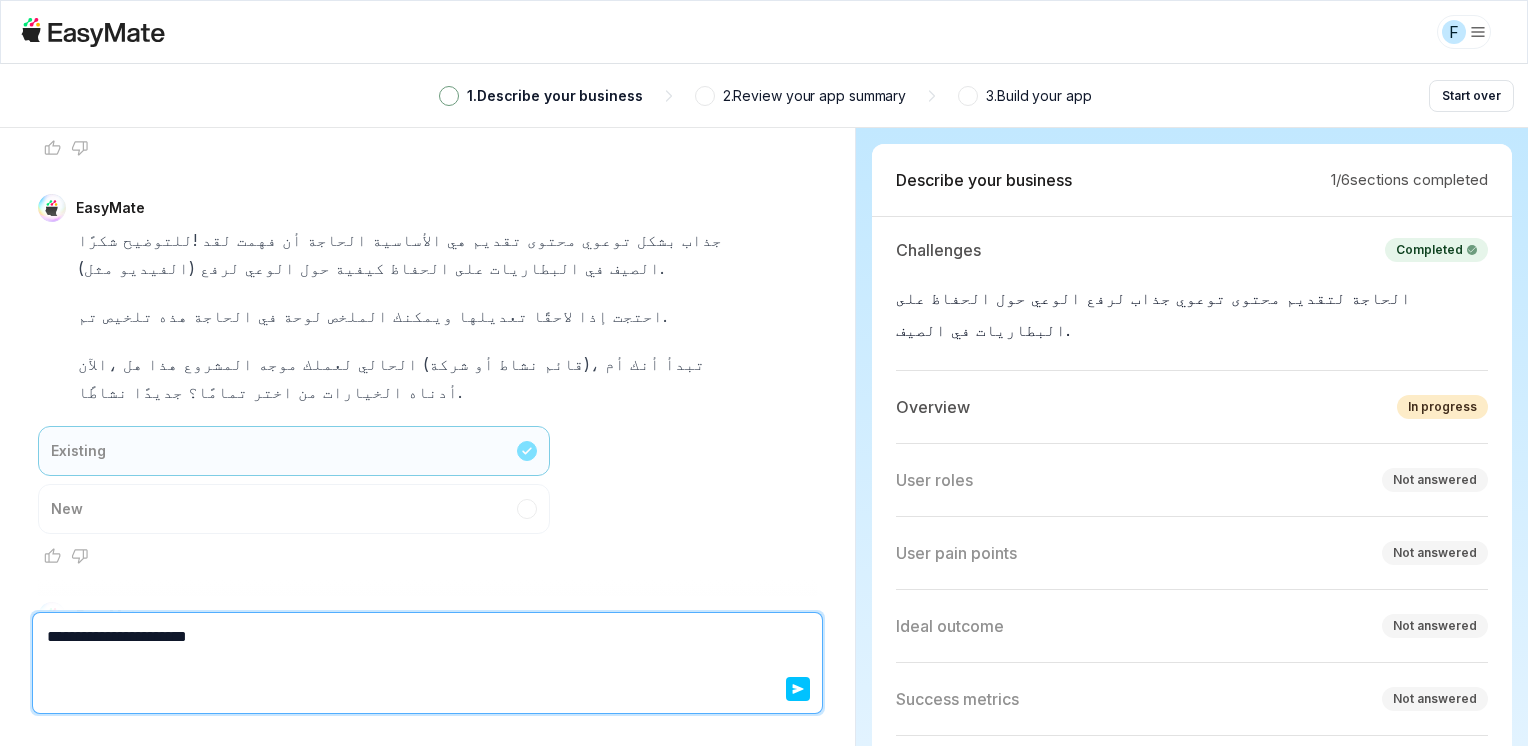 type on "*" 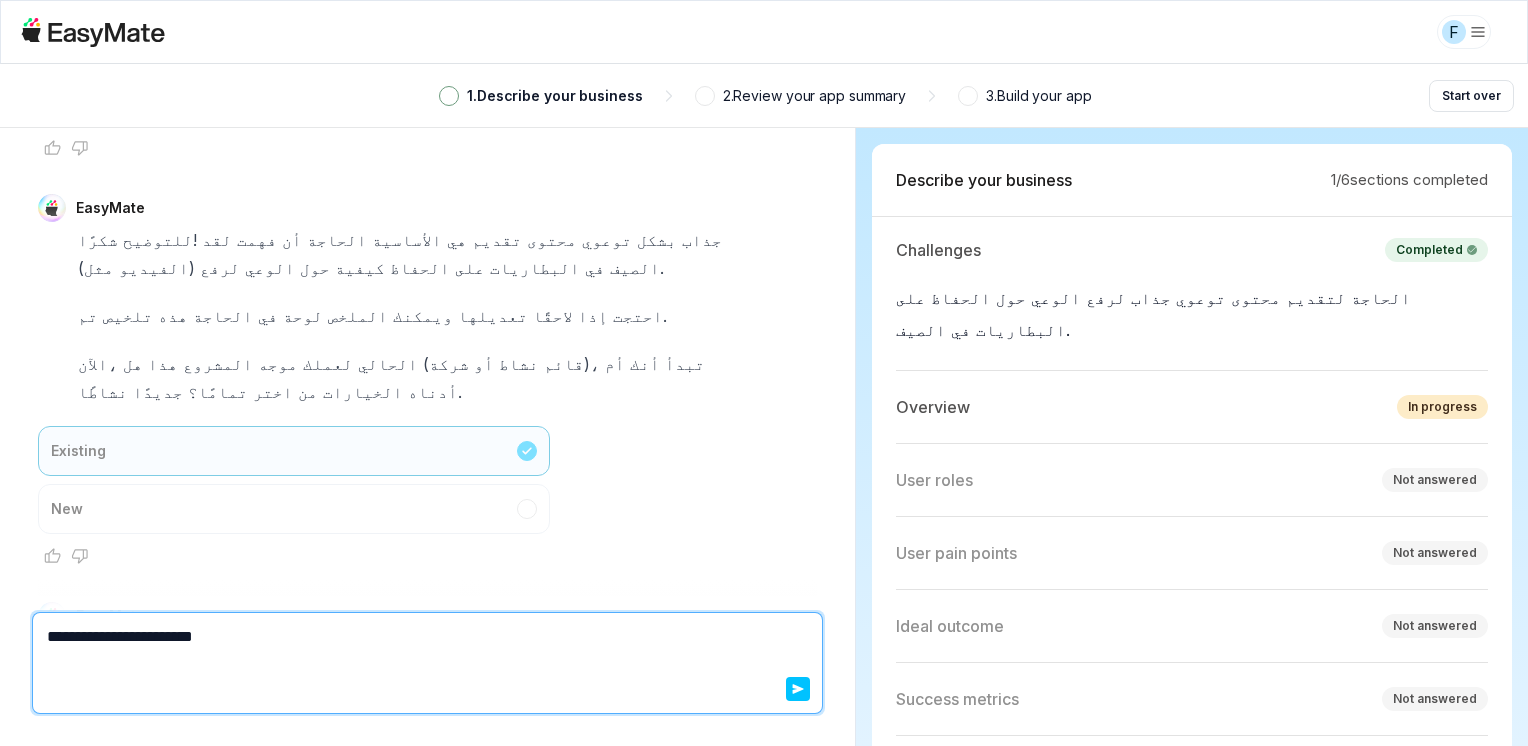 type on "*" 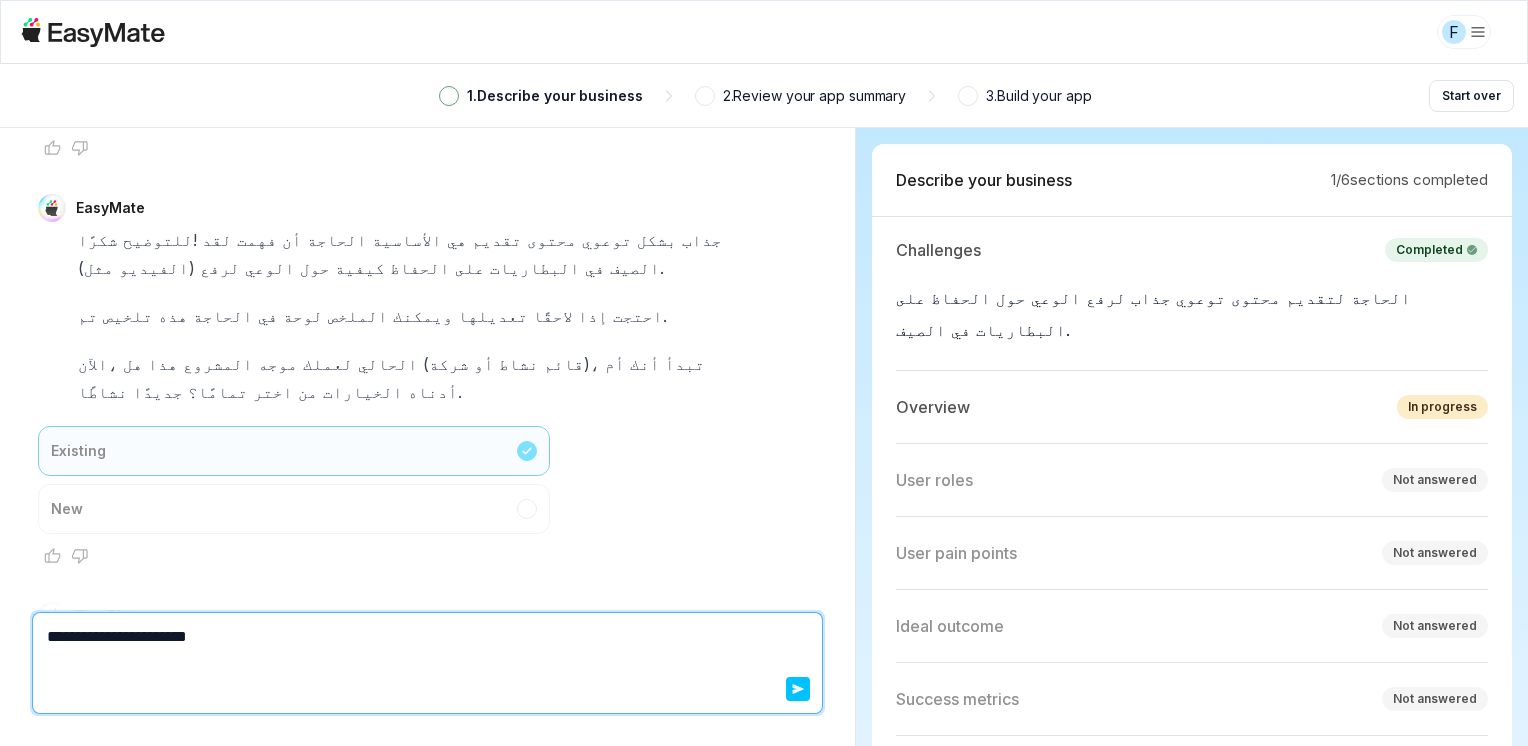 type on "*" 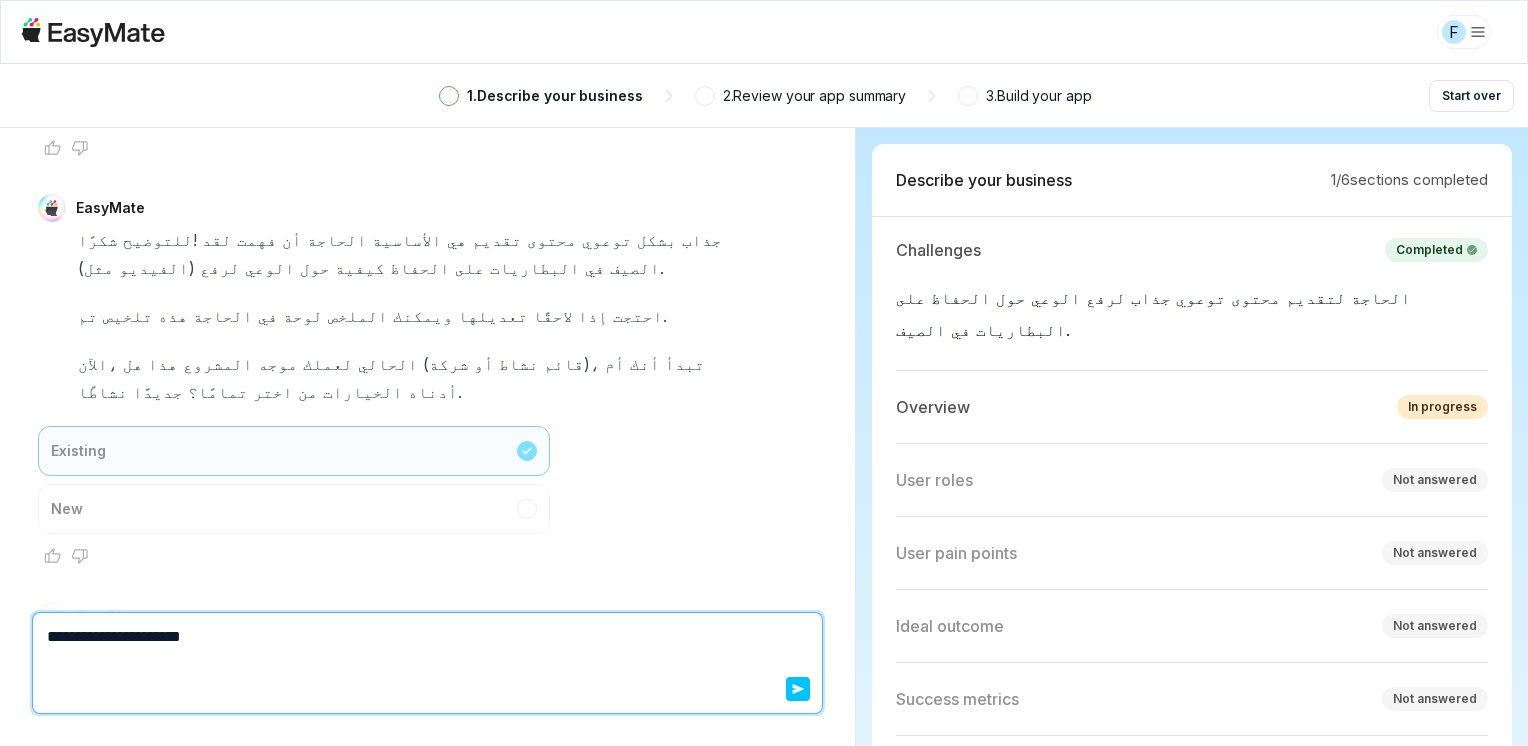 type on "*" 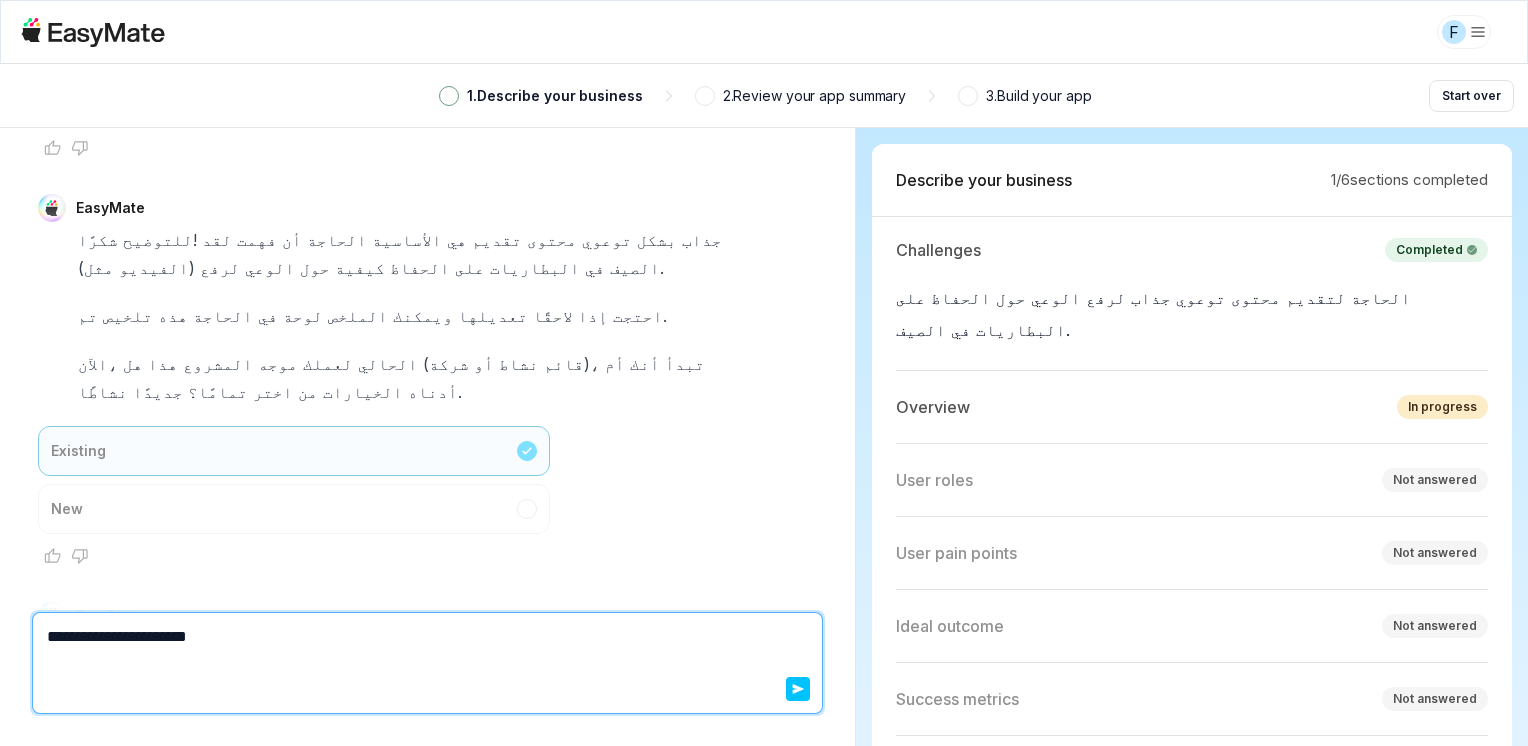 type on "*" 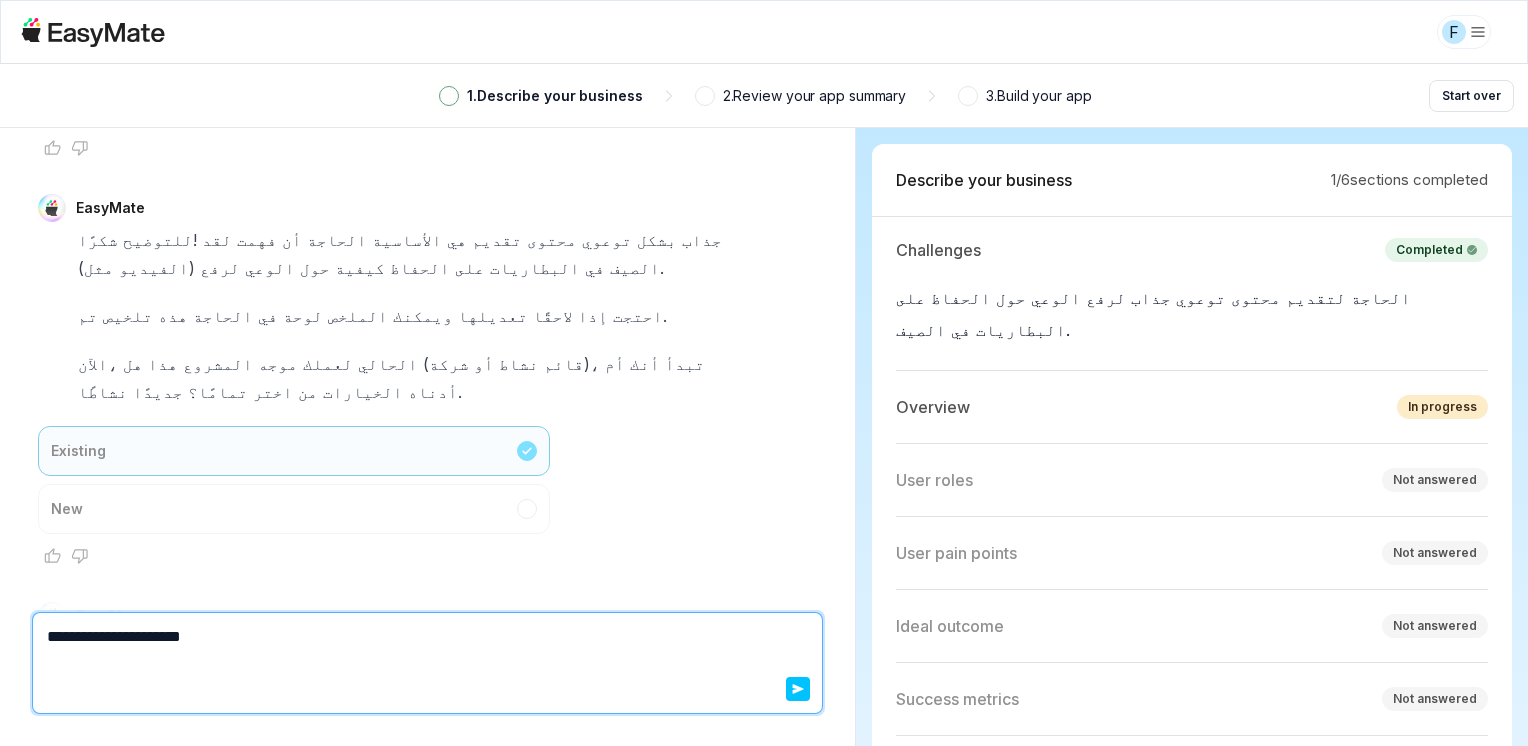 type on "*" 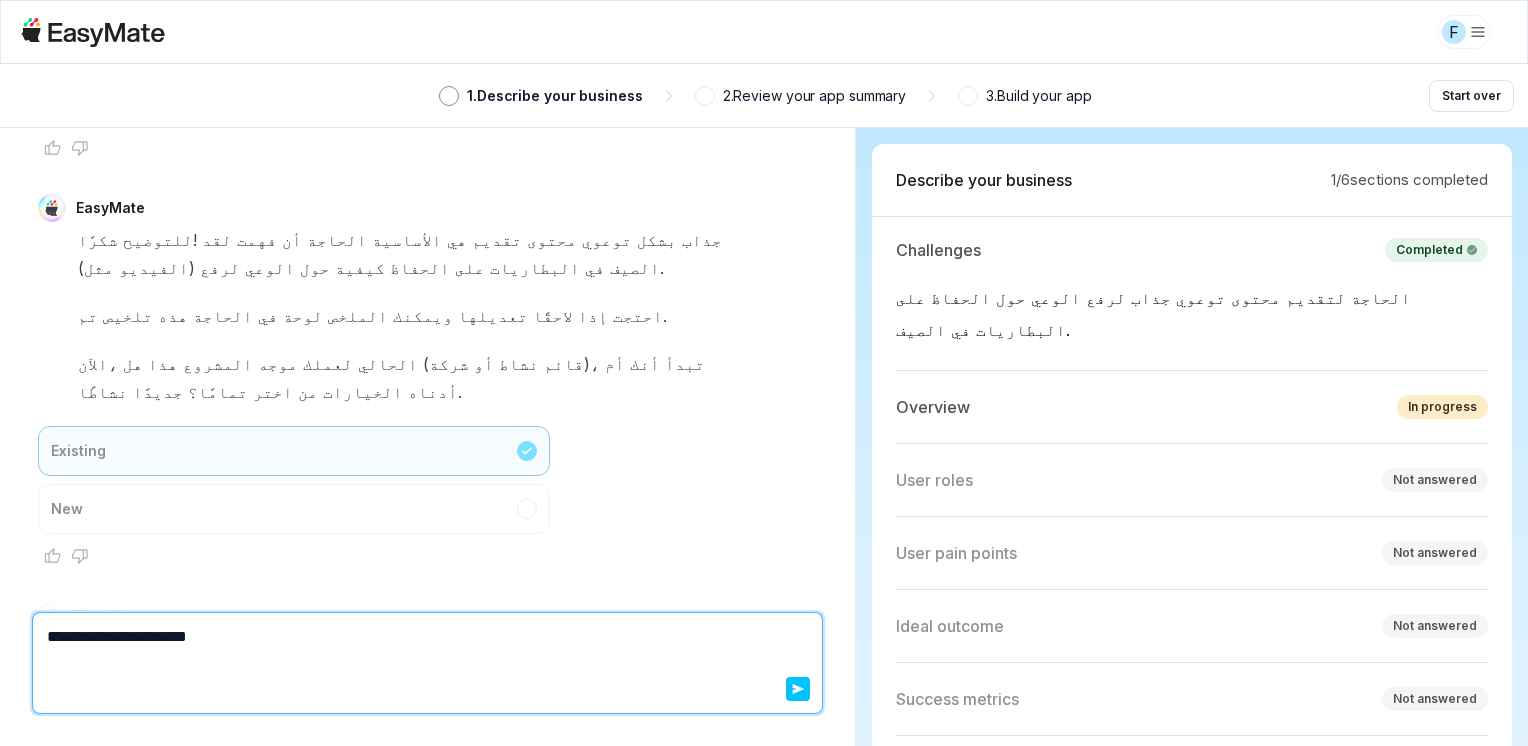 type on "*" 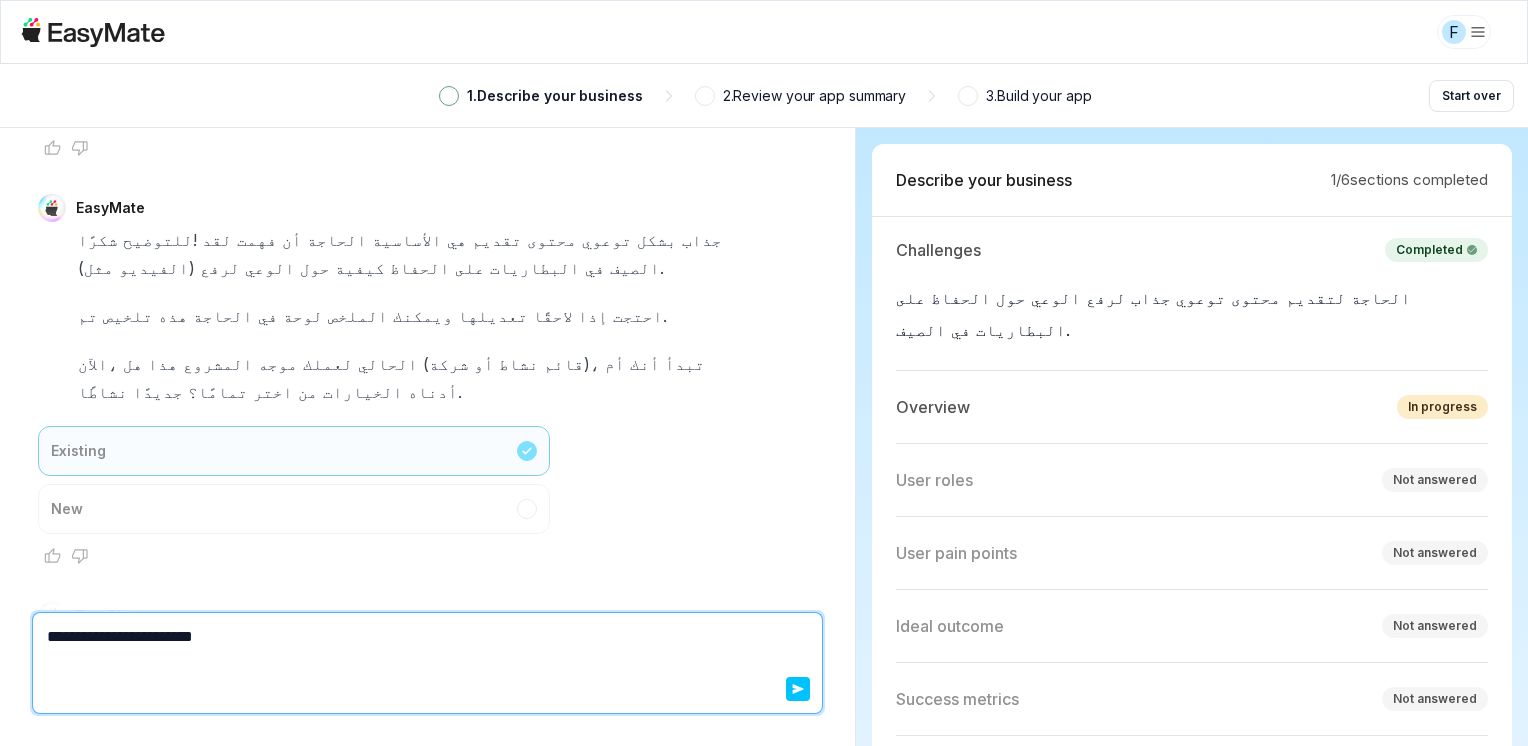 type on "*" 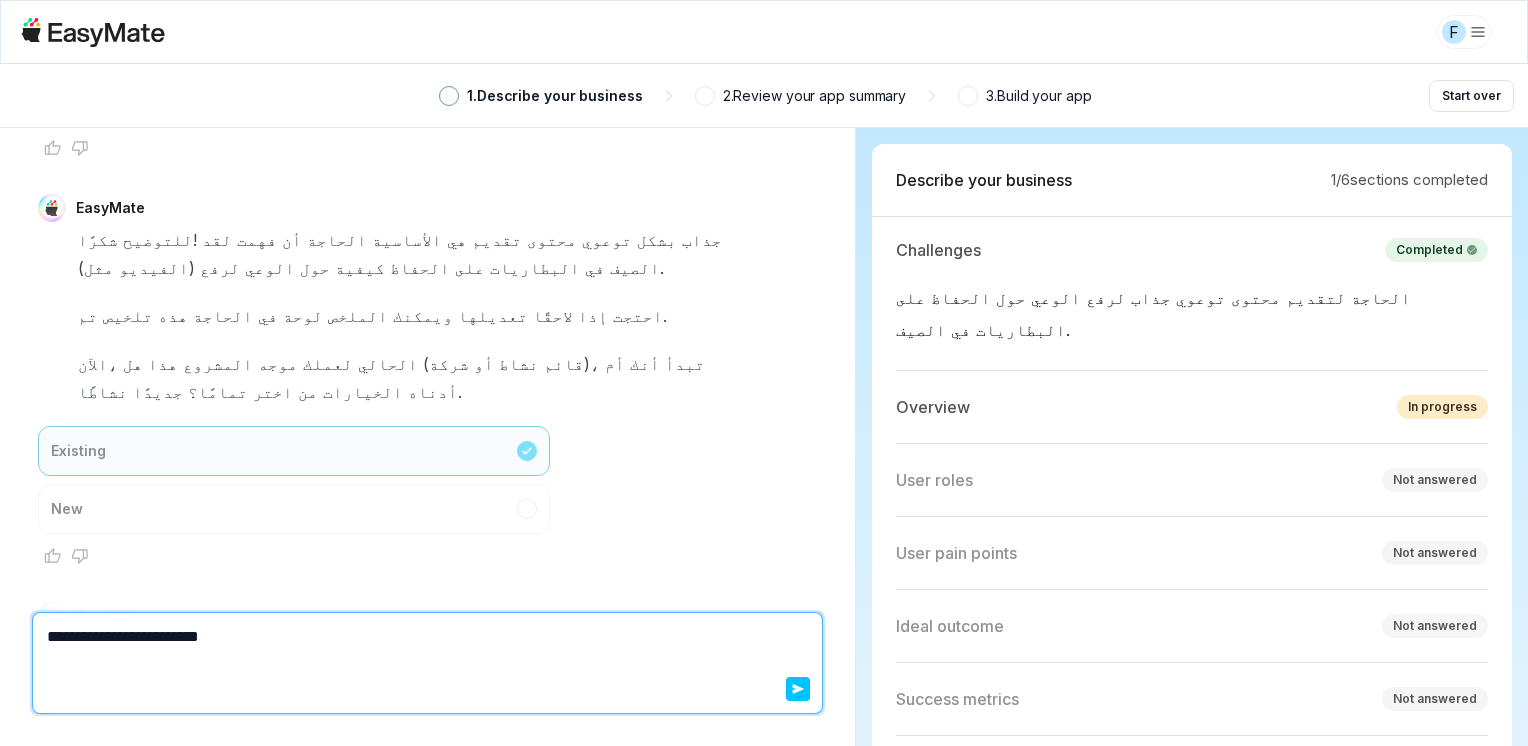 type on "*" 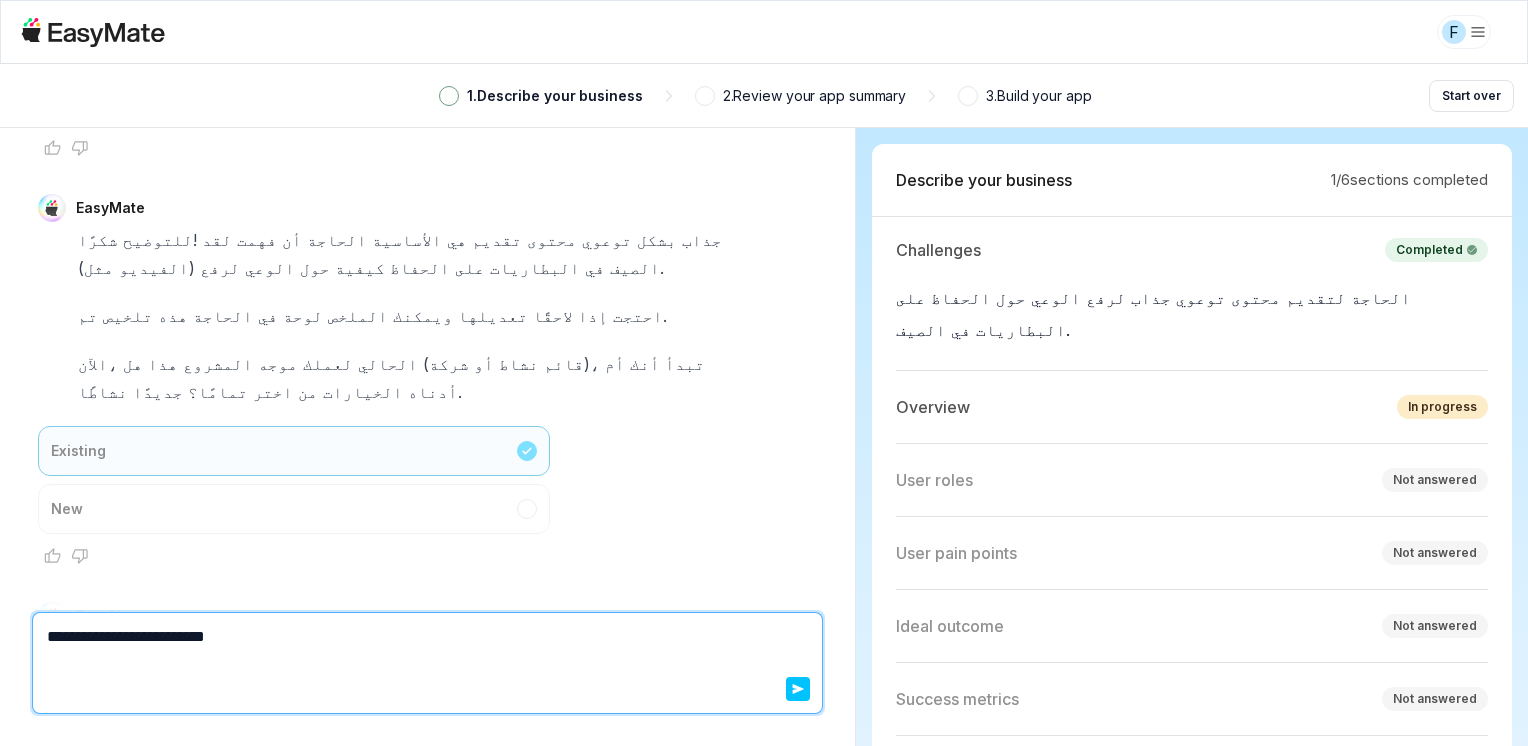 type on "*" 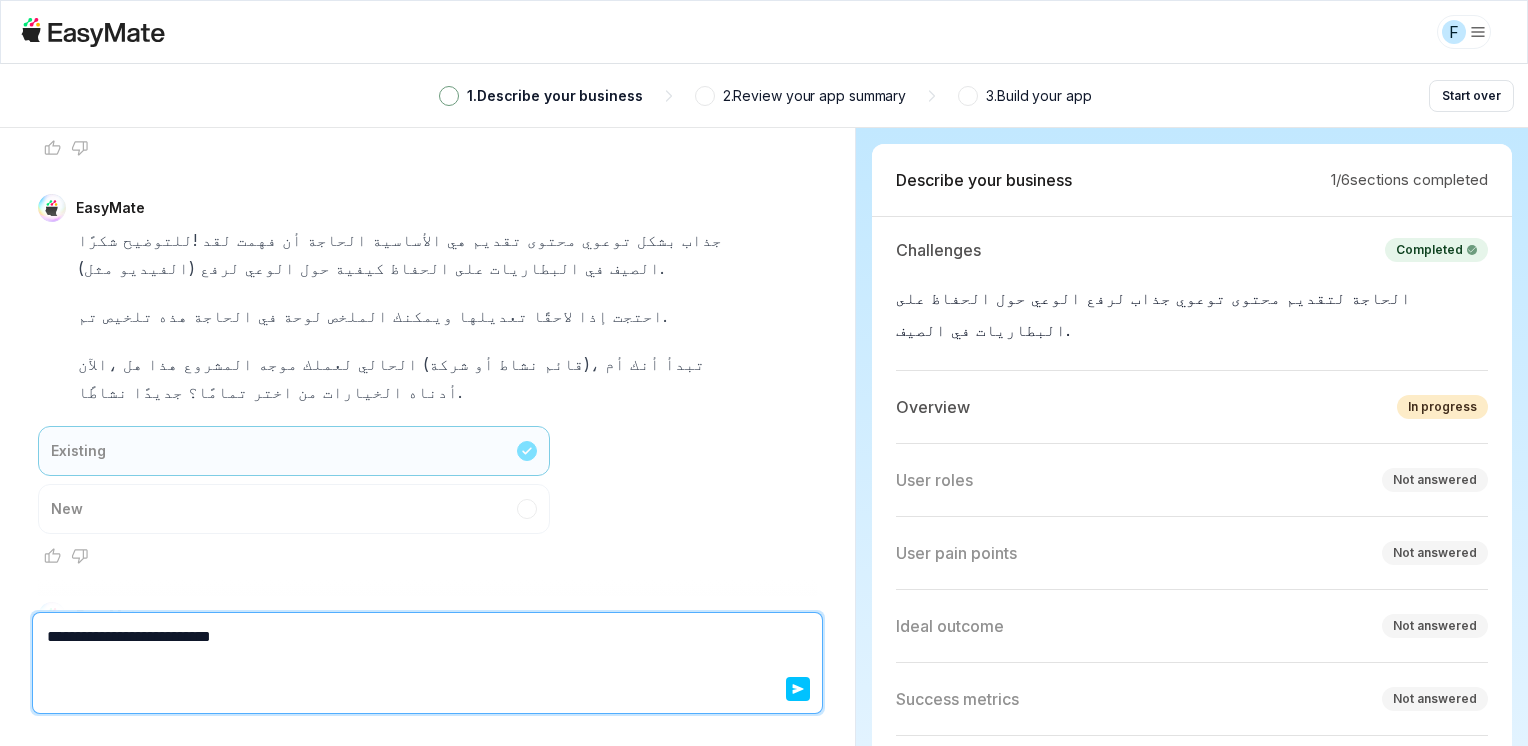 type on "*" 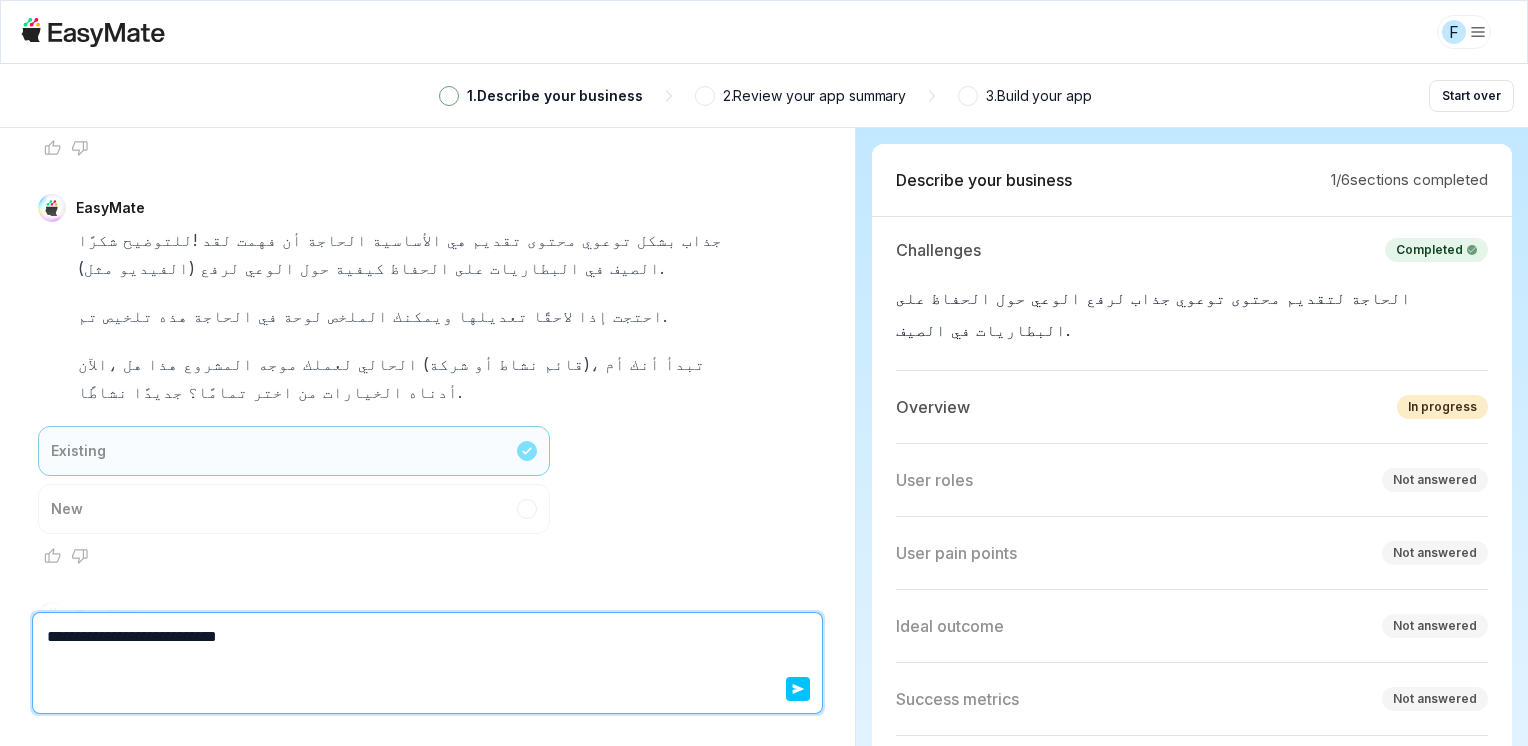 type on "*" 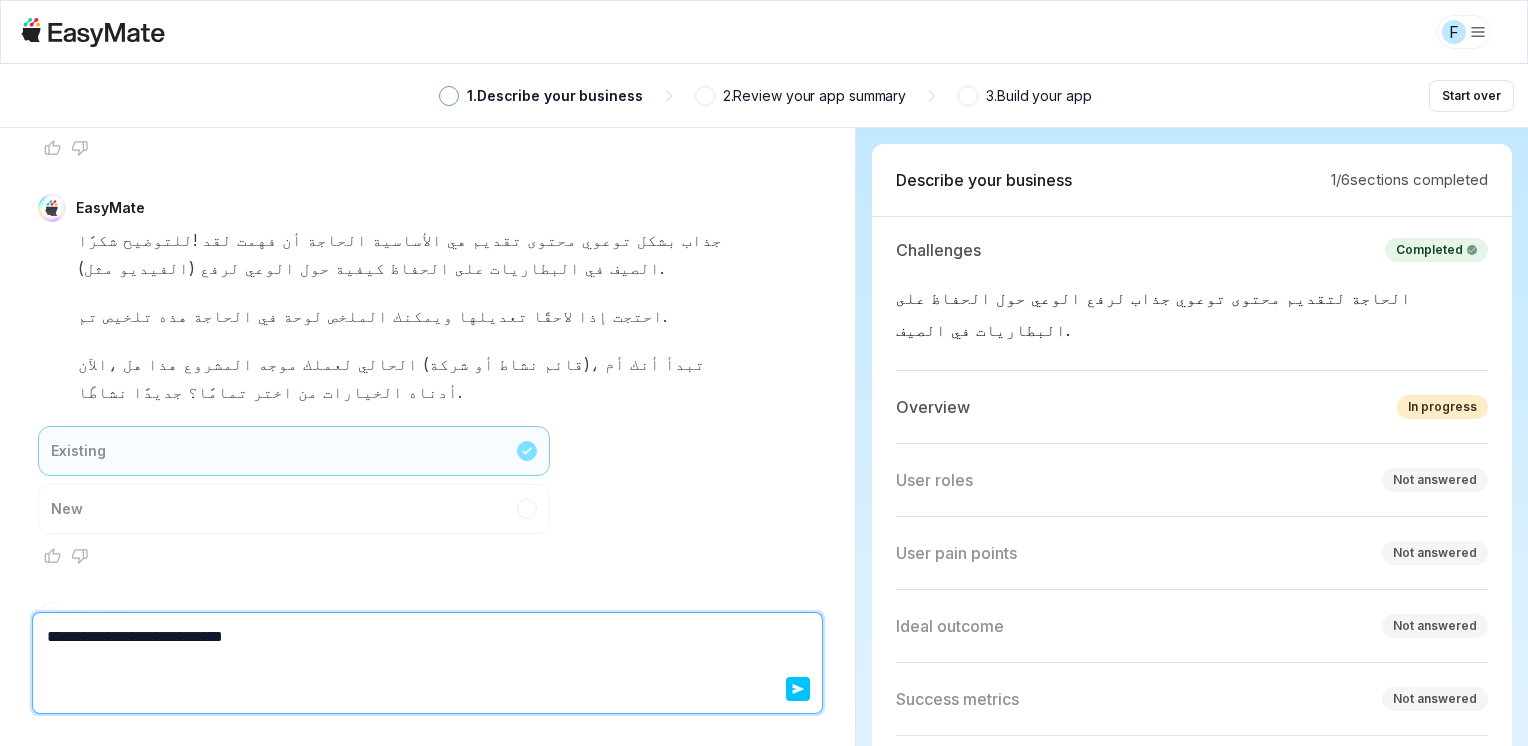 type on "*" 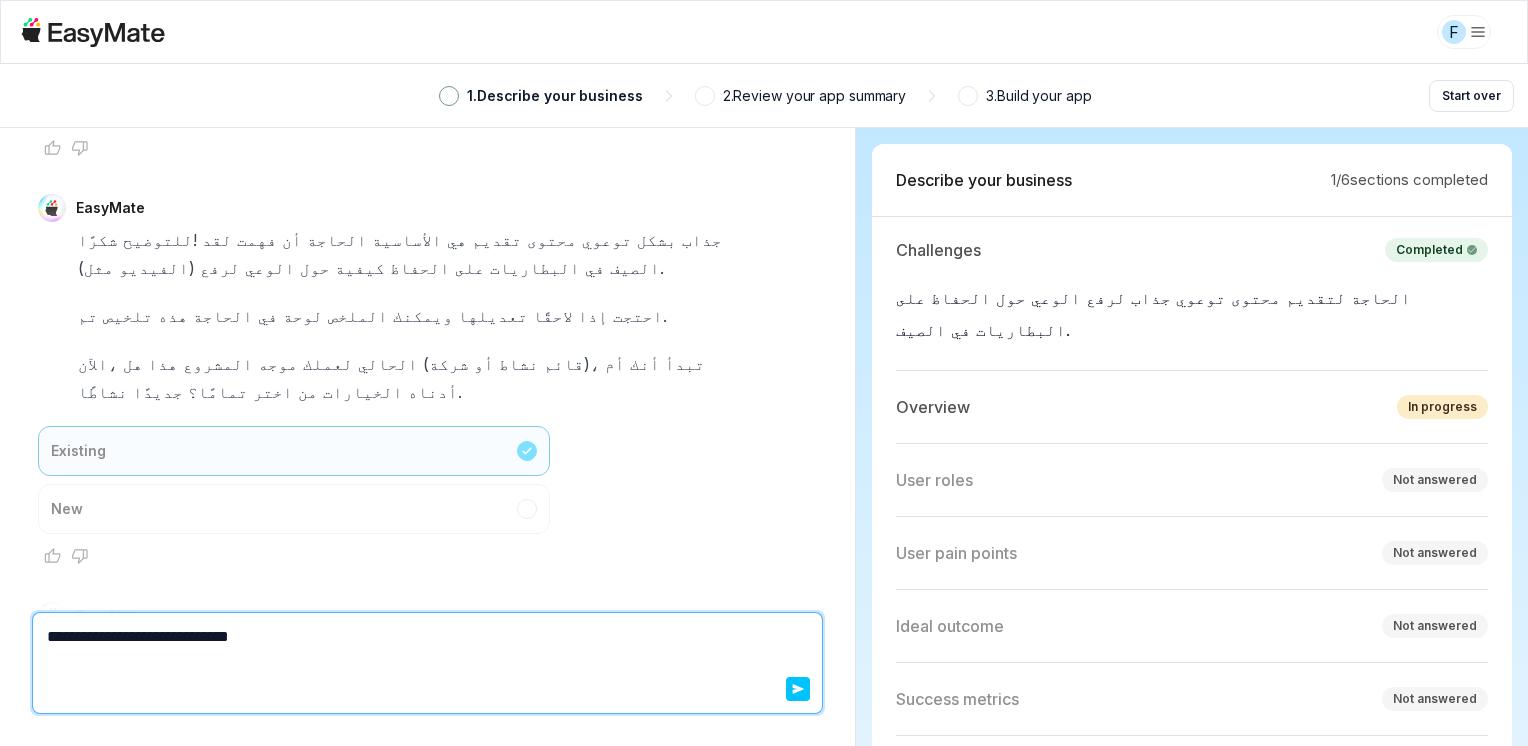 type on "*" 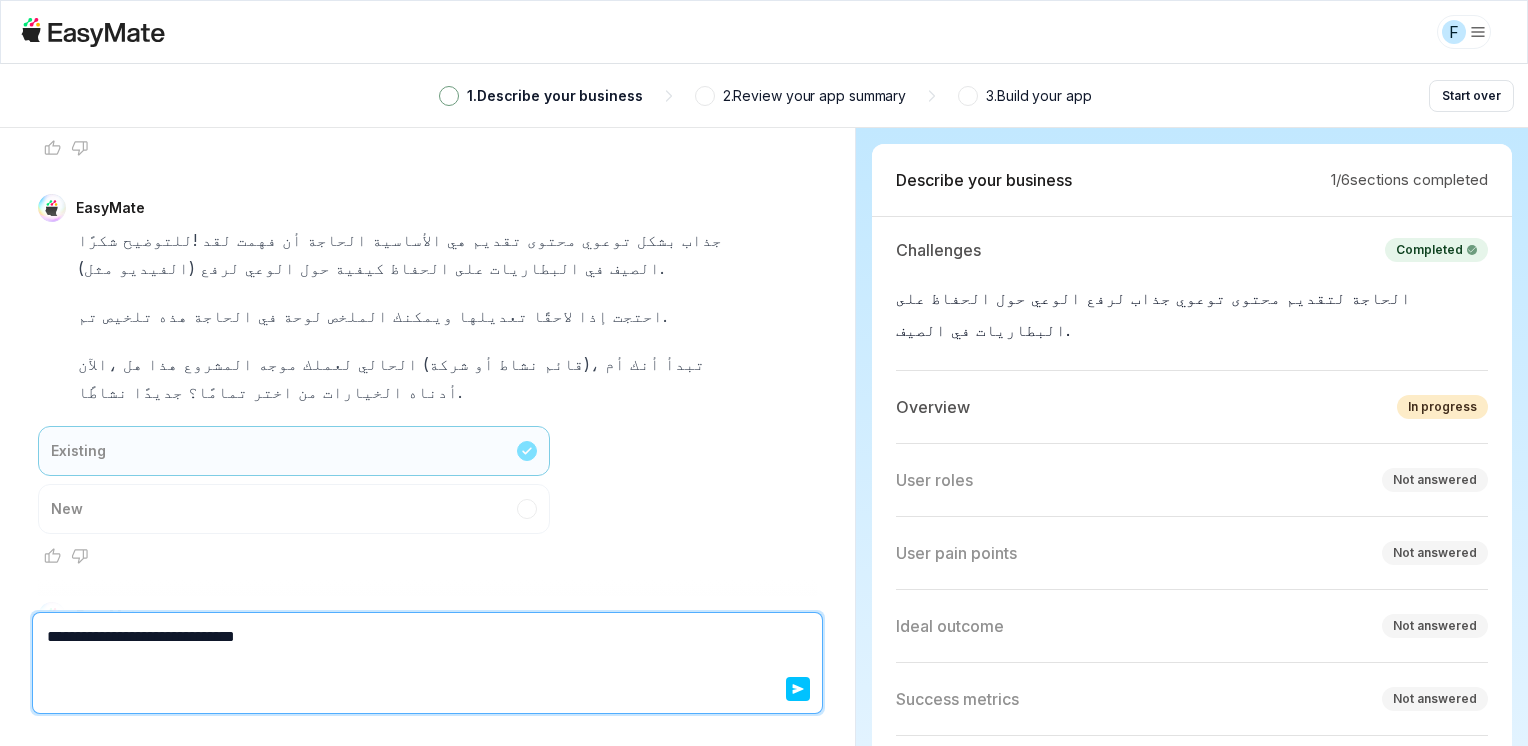 type on "*" 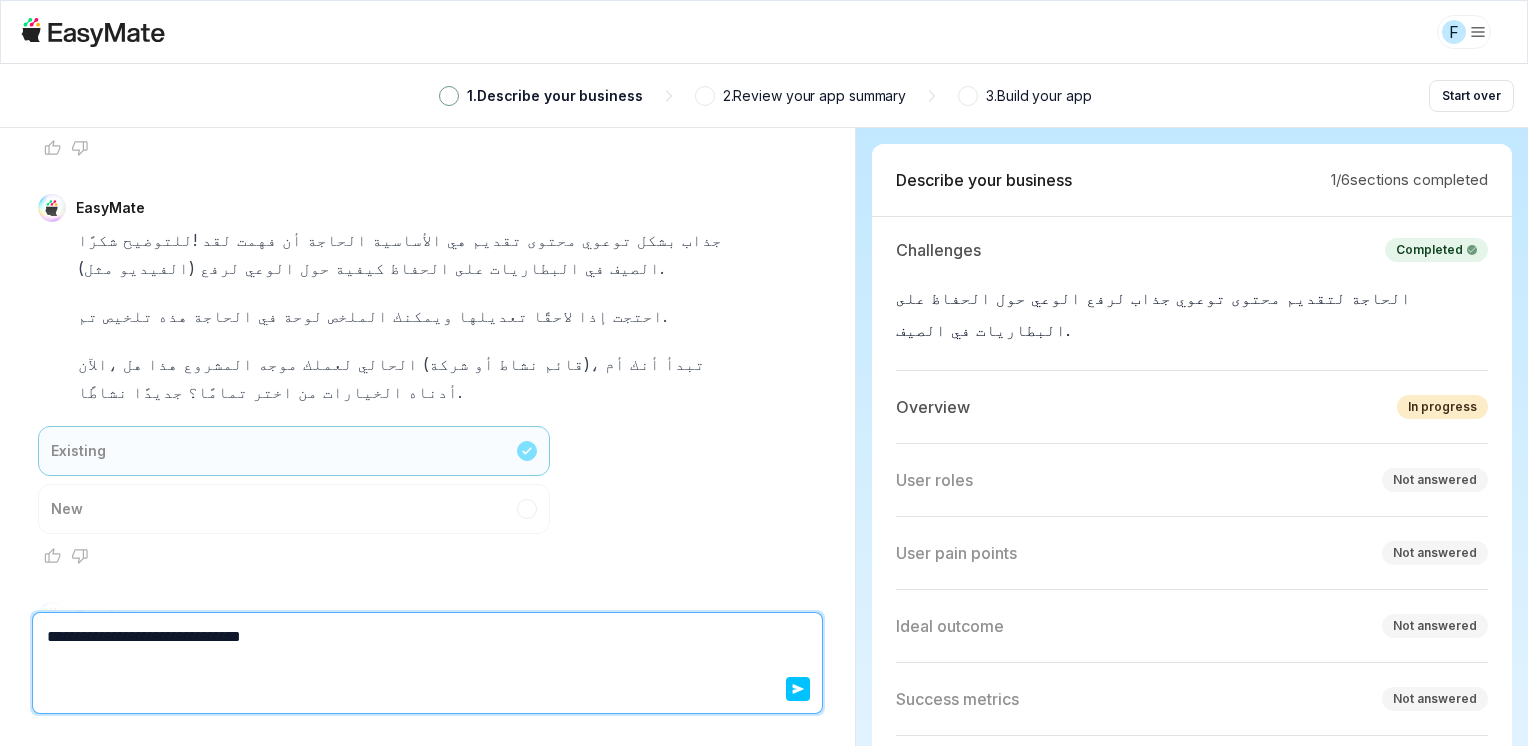 type on "*" 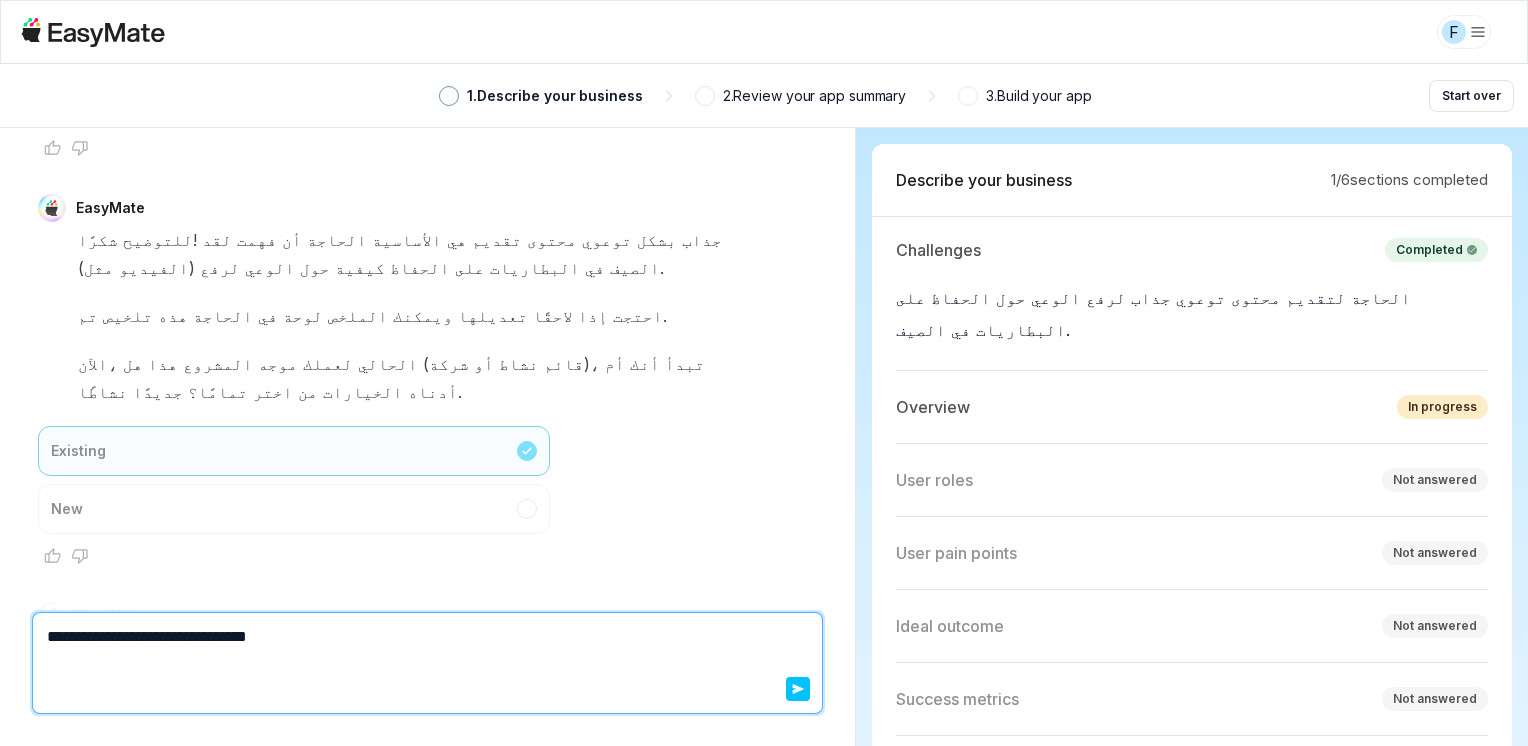 type on "*" 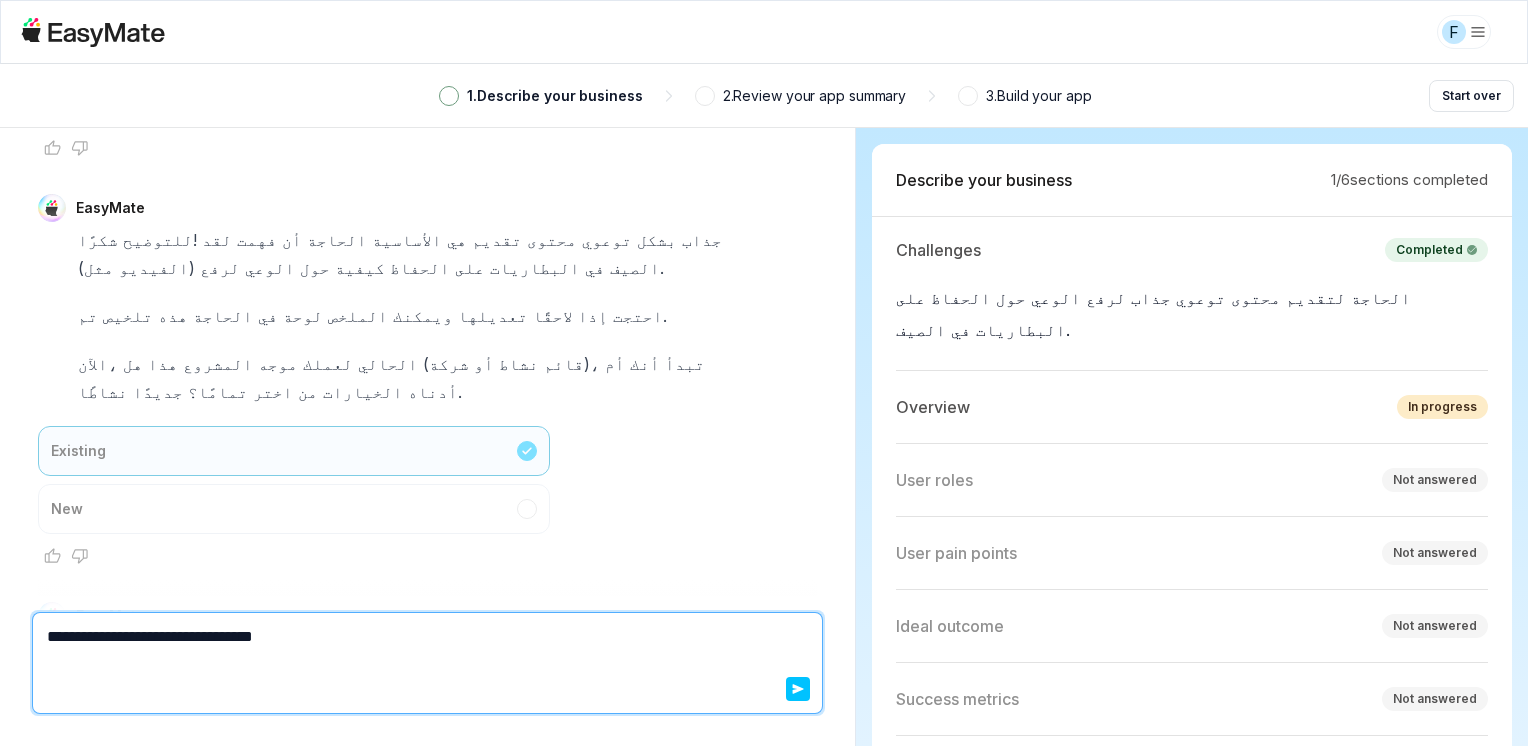 type on "*" 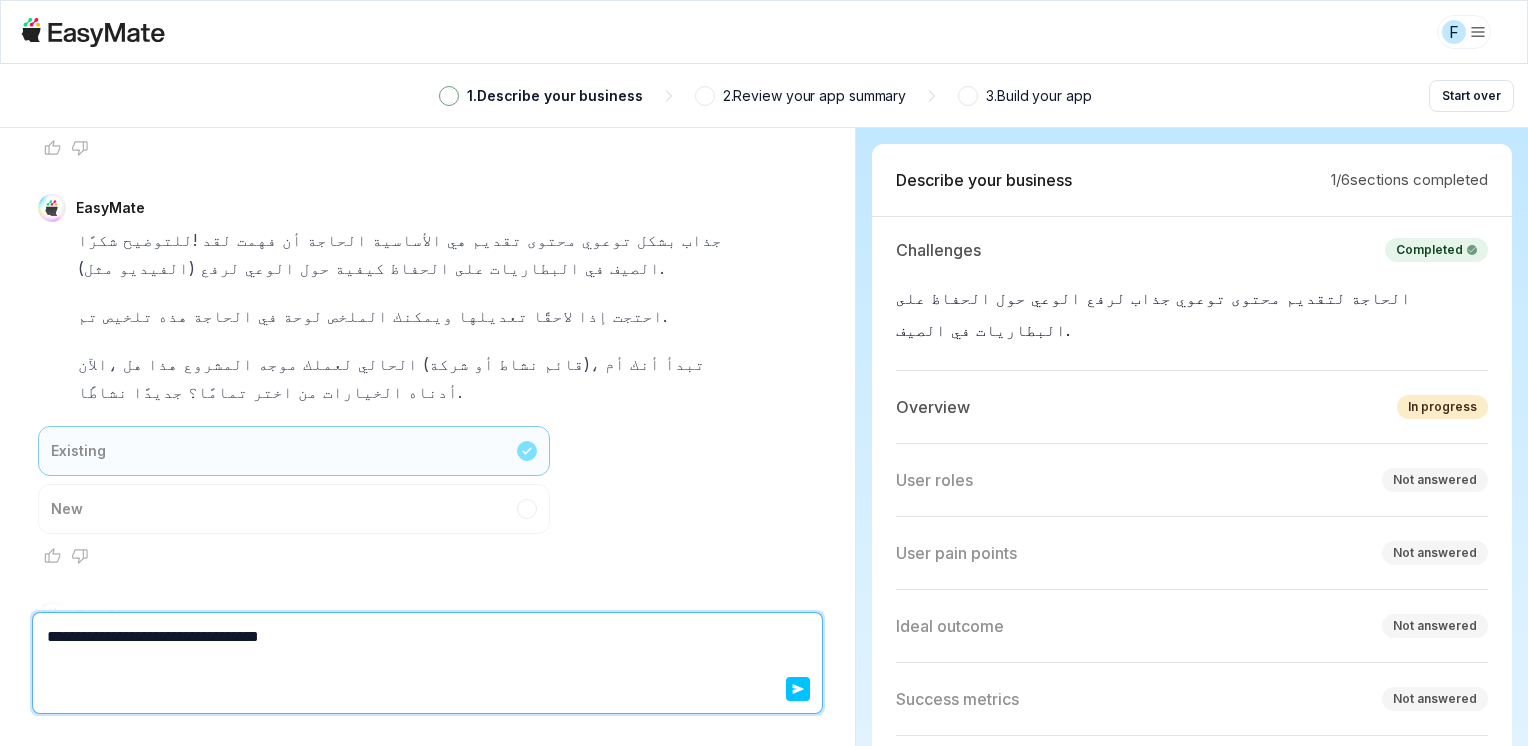 type on "*" 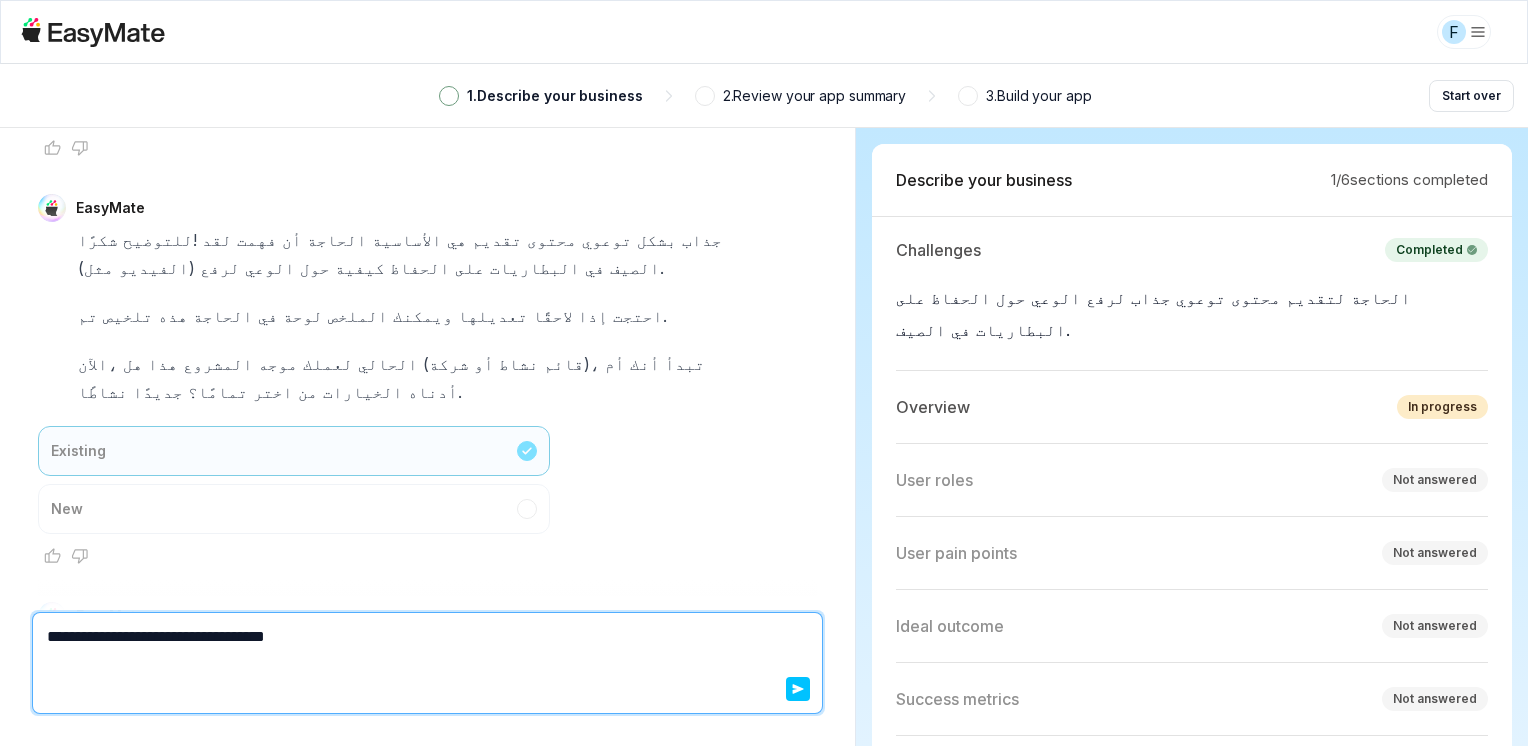 type on "*" 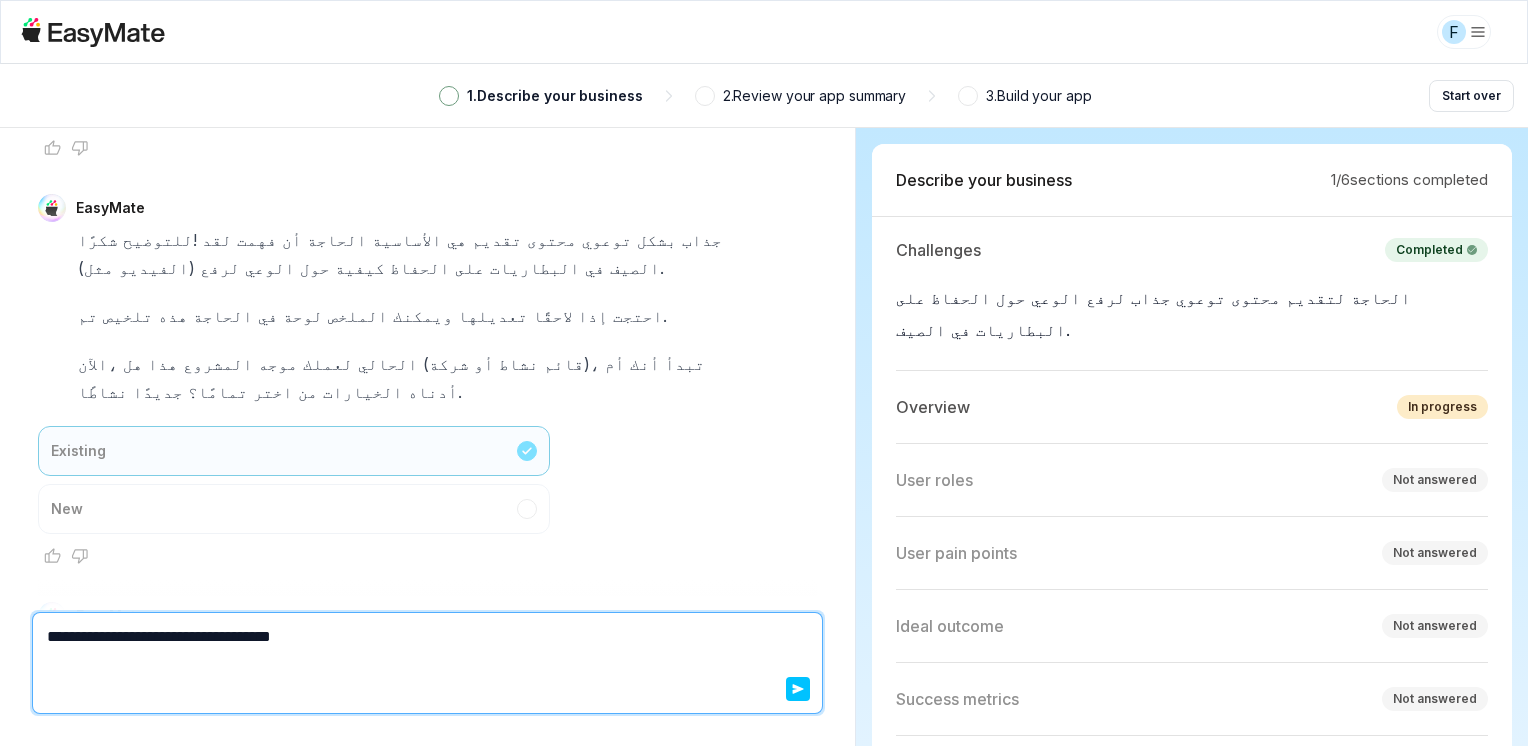 type on "*" 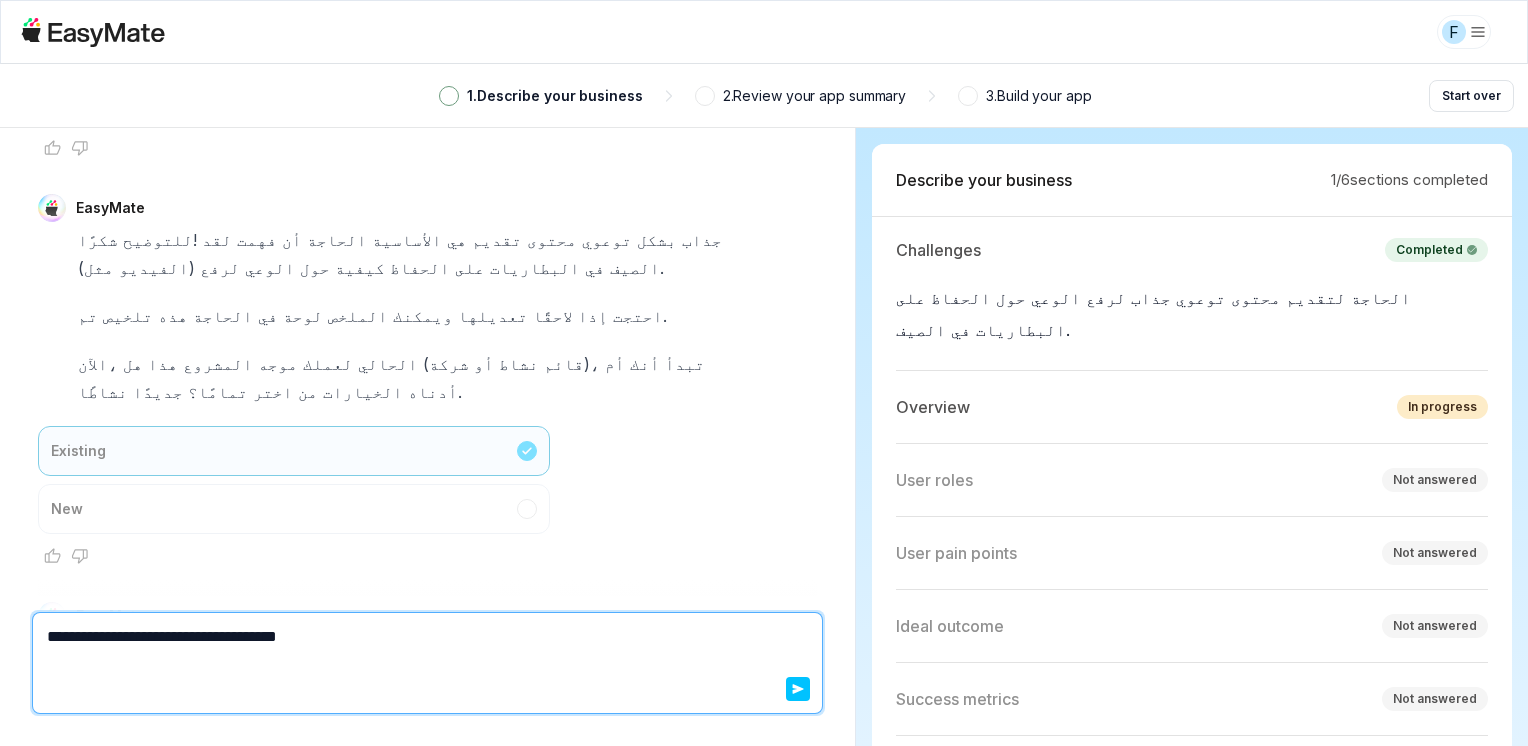 type on "*" 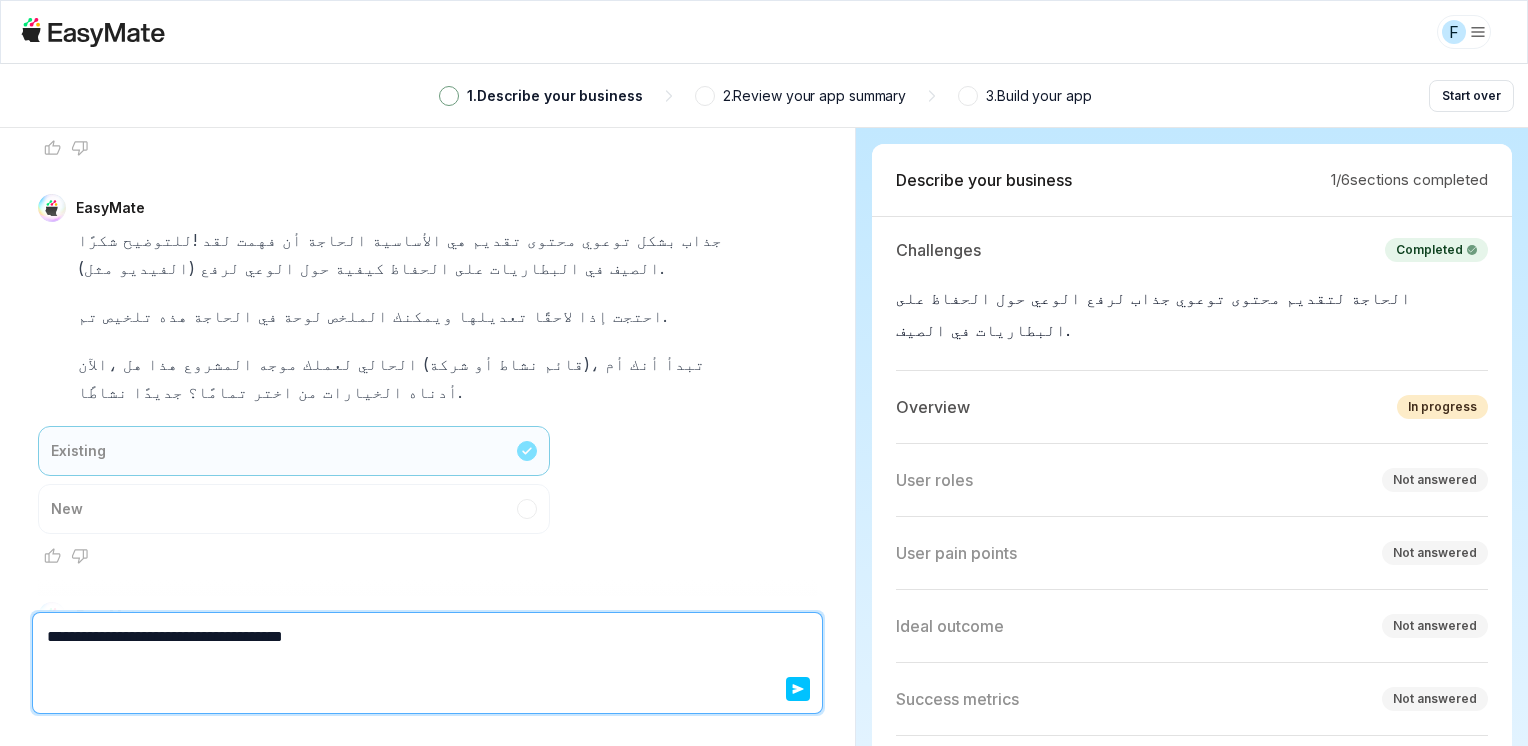 type on "*" 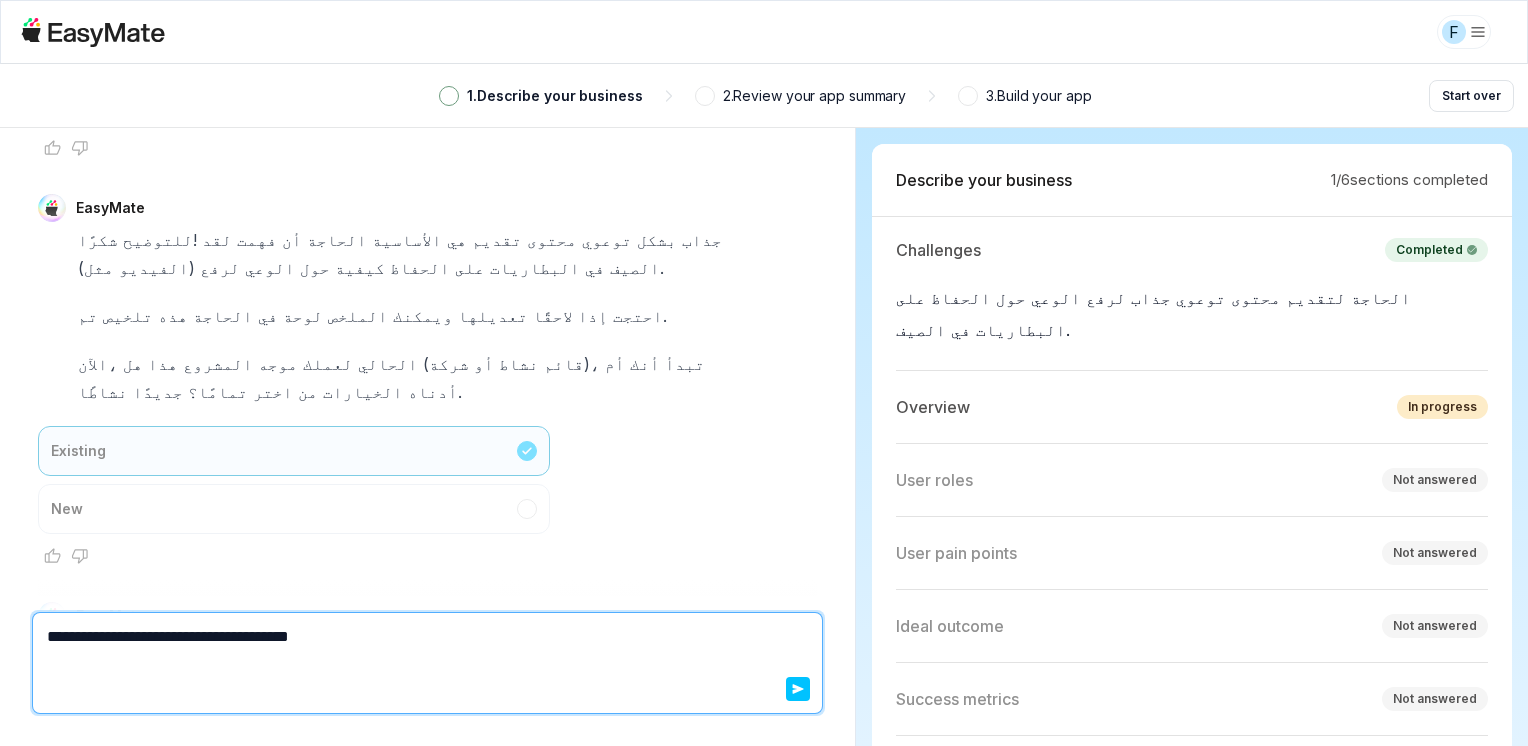 type on "*" 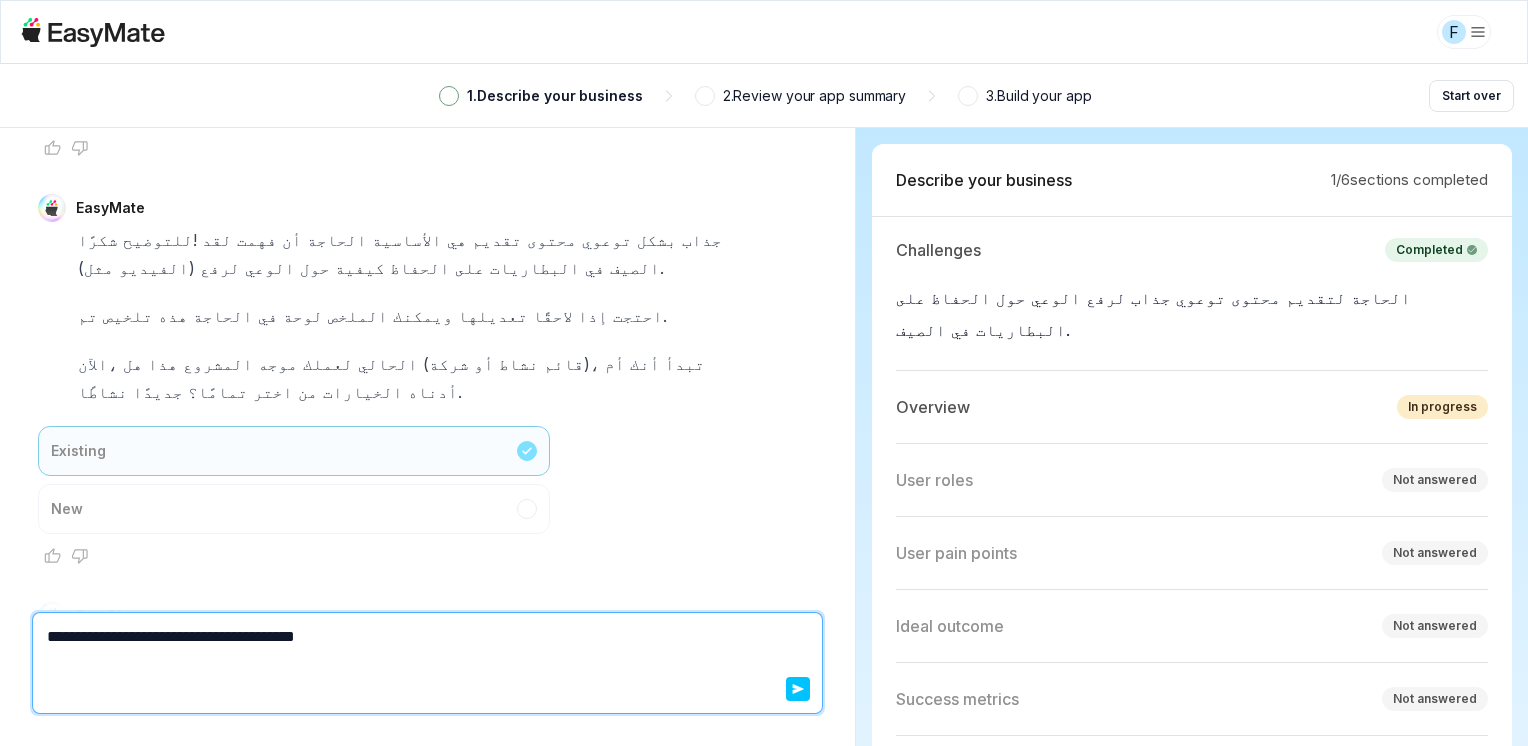 type on "*" 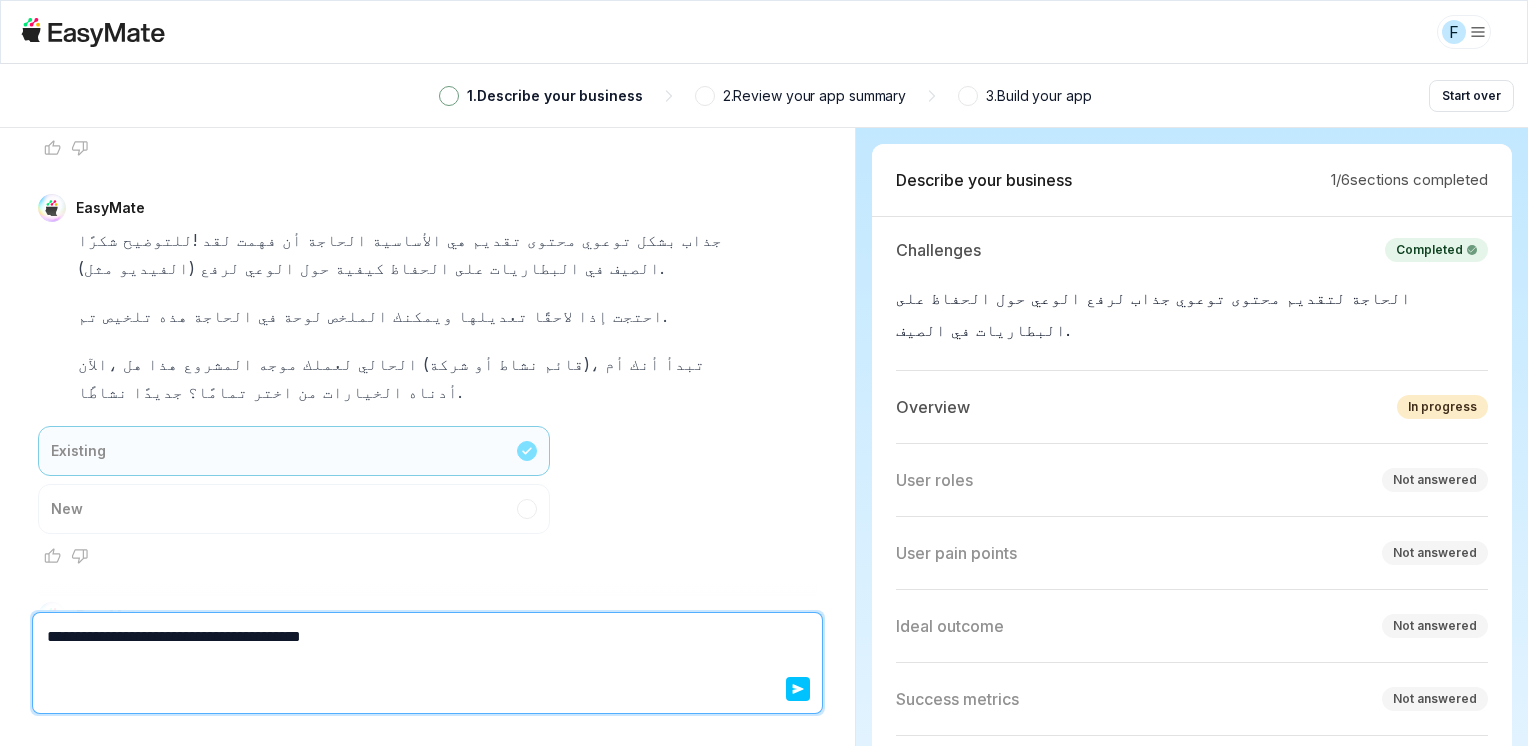 type on "*" 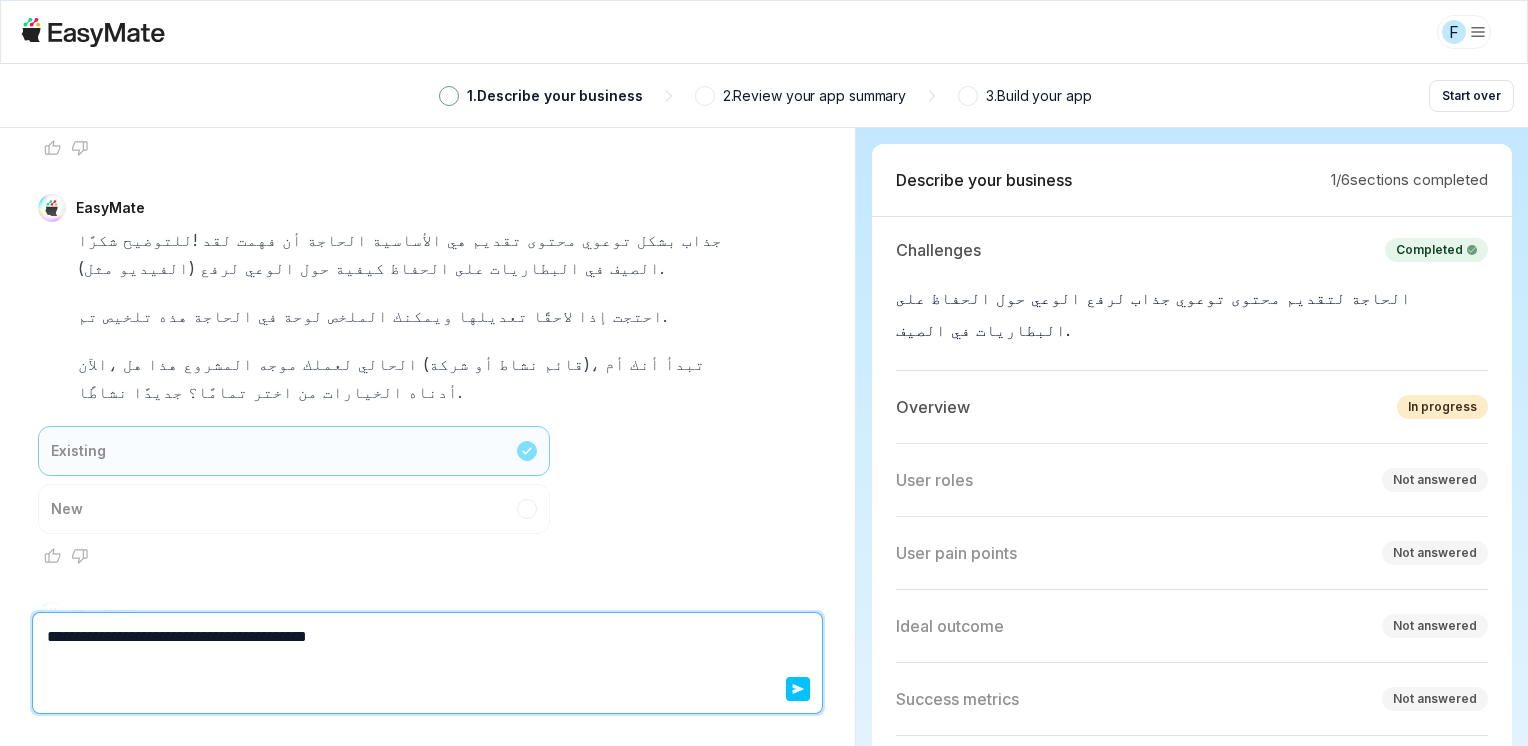 type on "*" 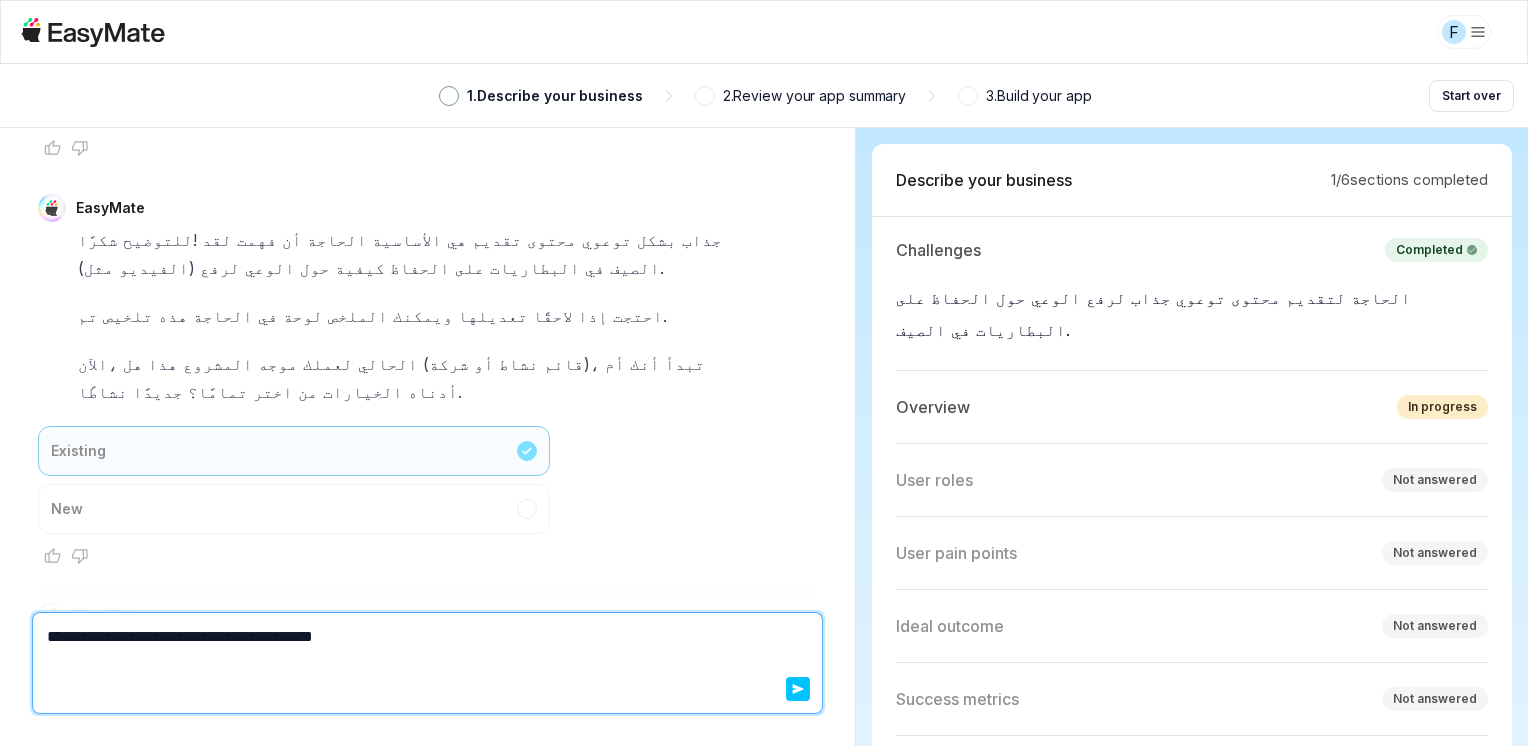 type on "*" 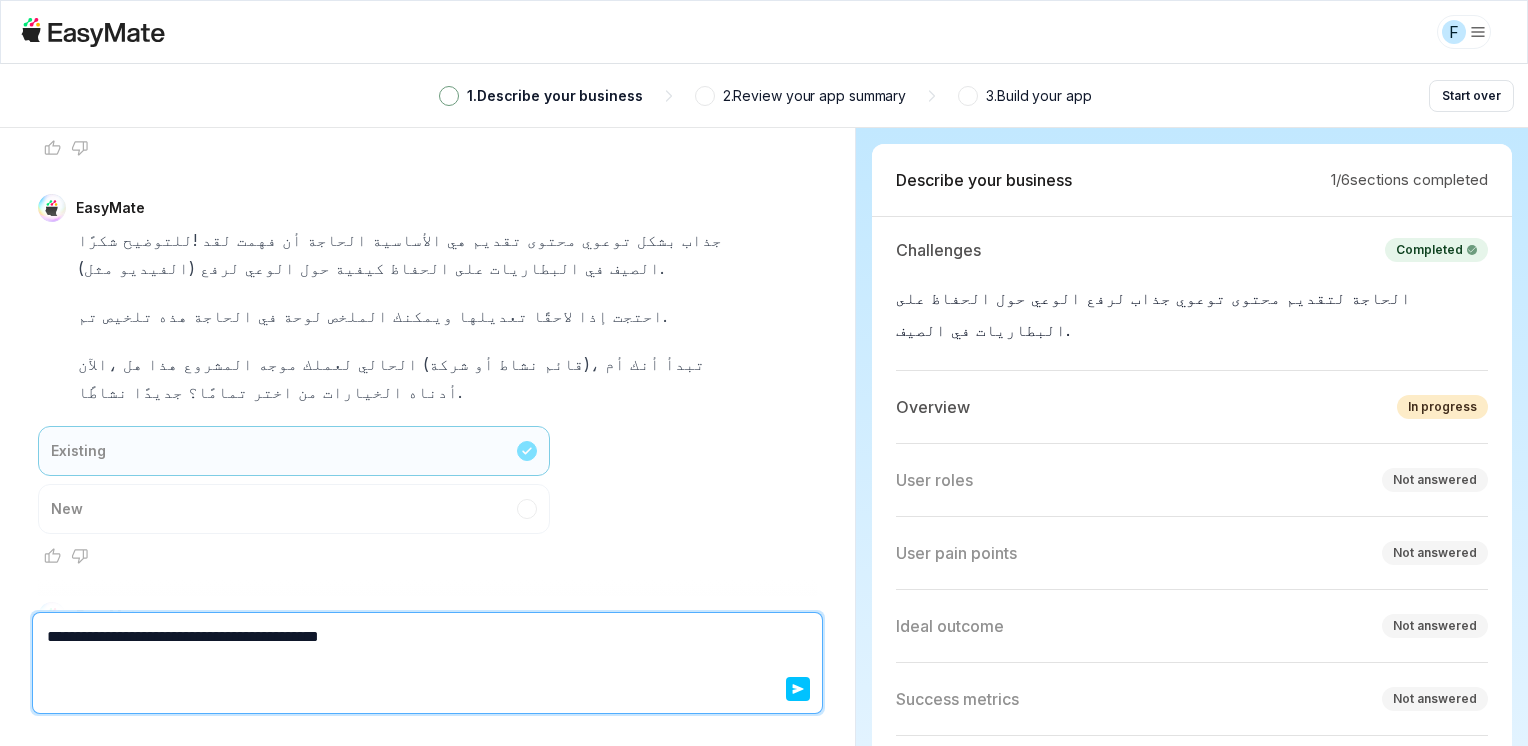 type on "*" 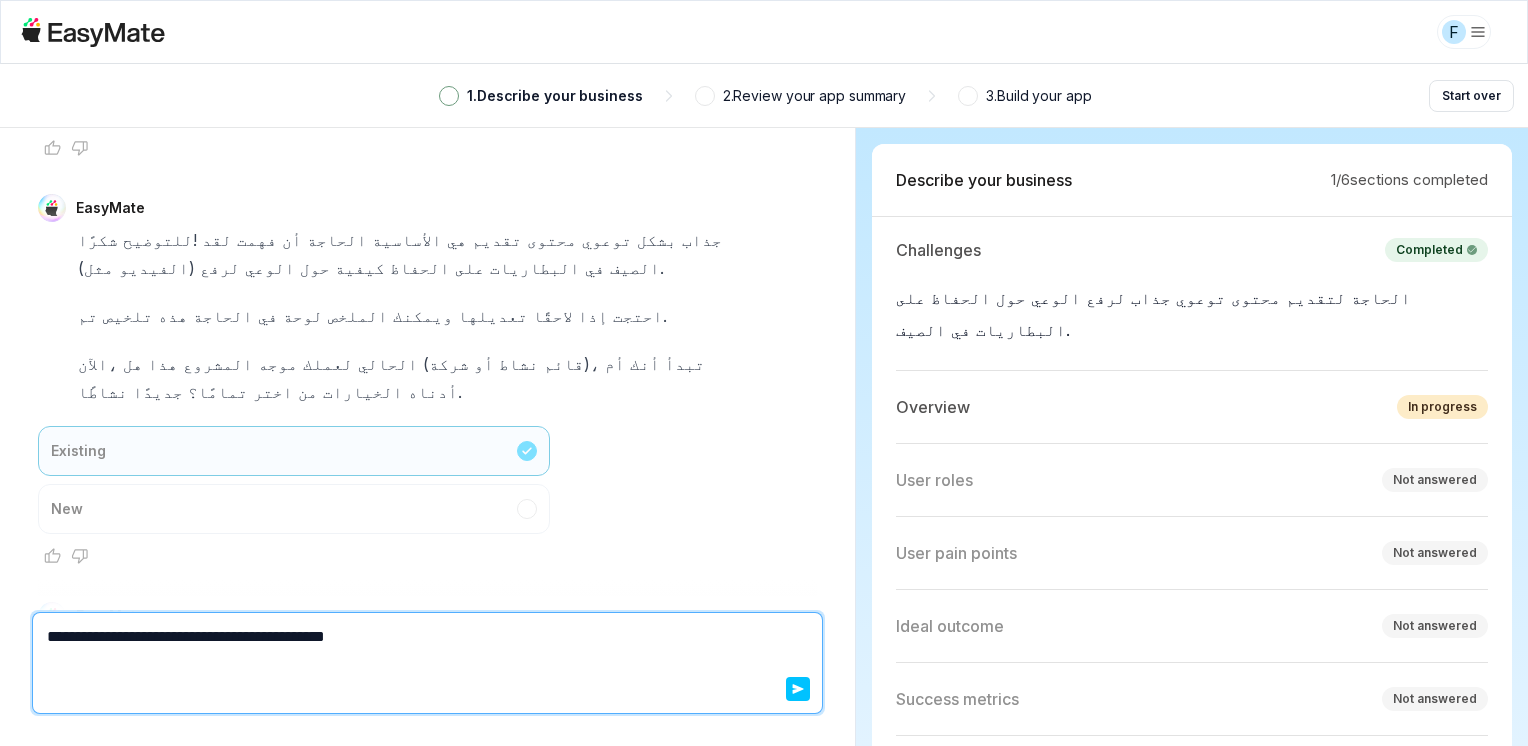 type on "*" 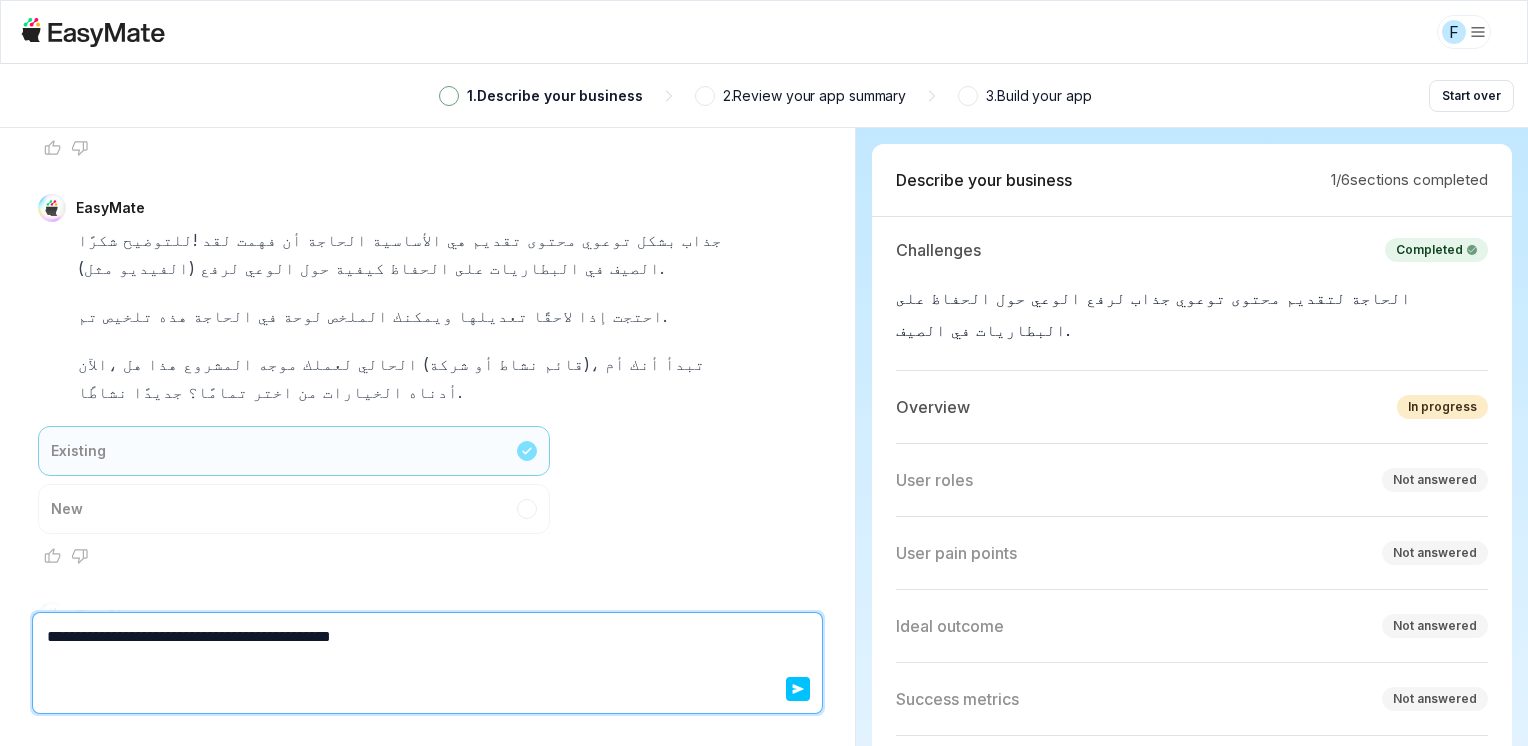 type on "*" 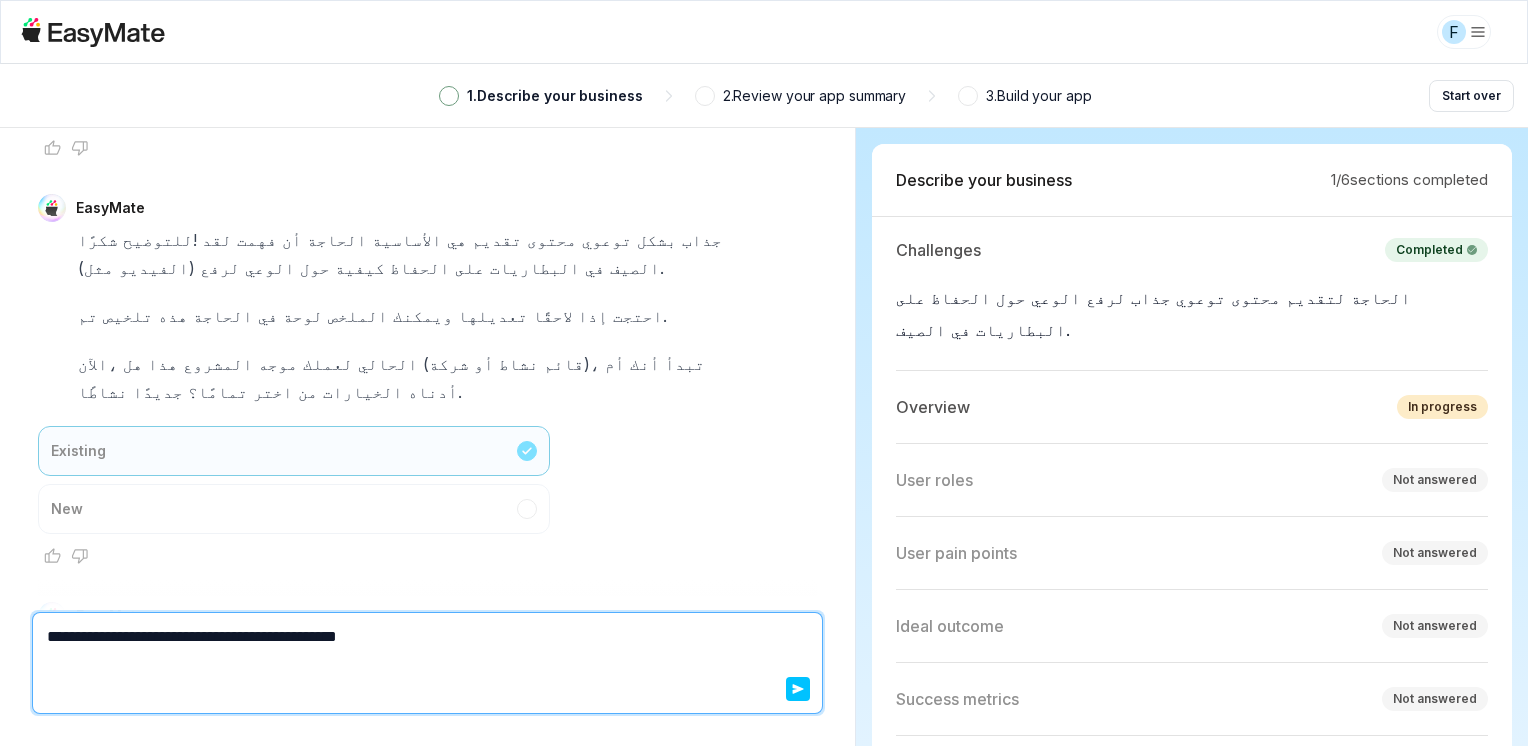 type on "*" 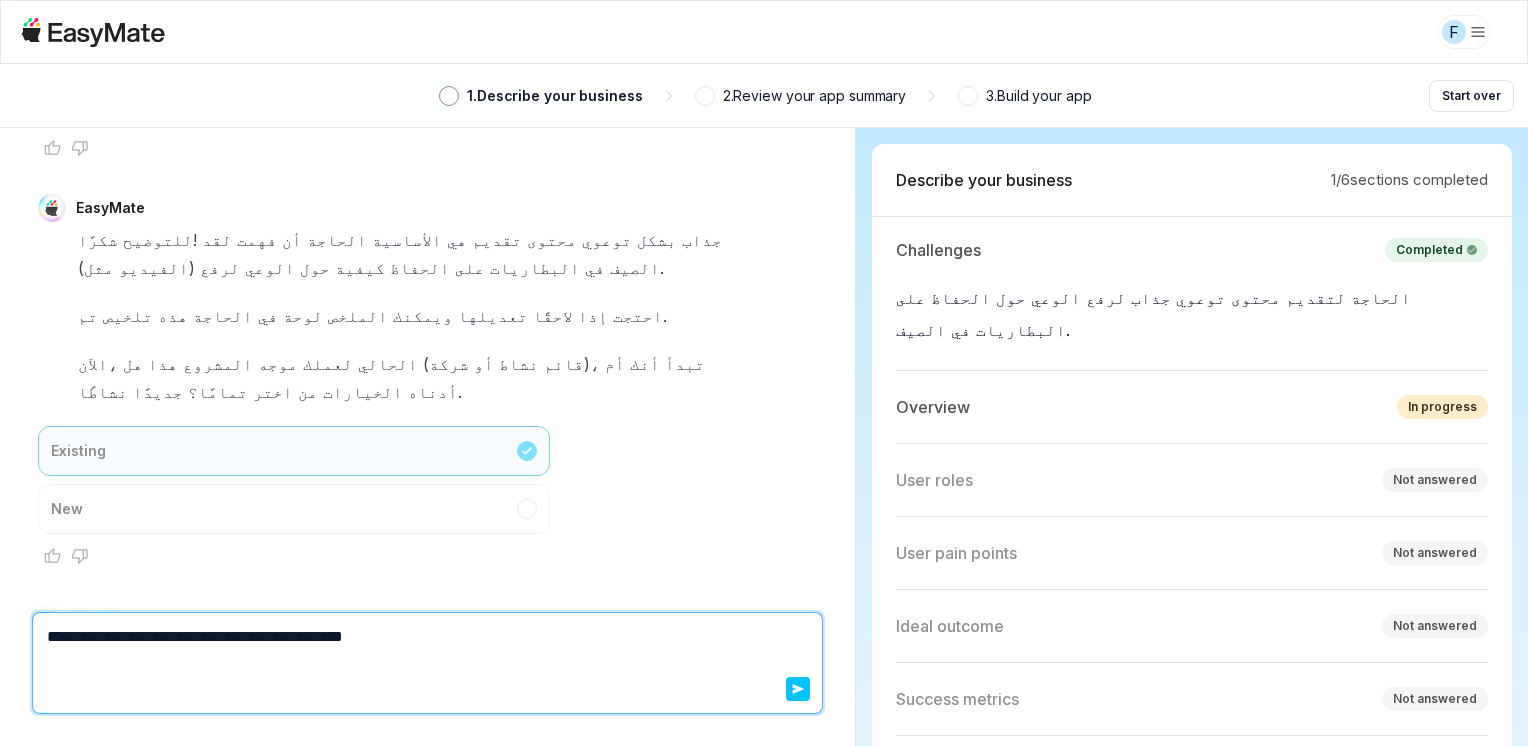 type on "*" 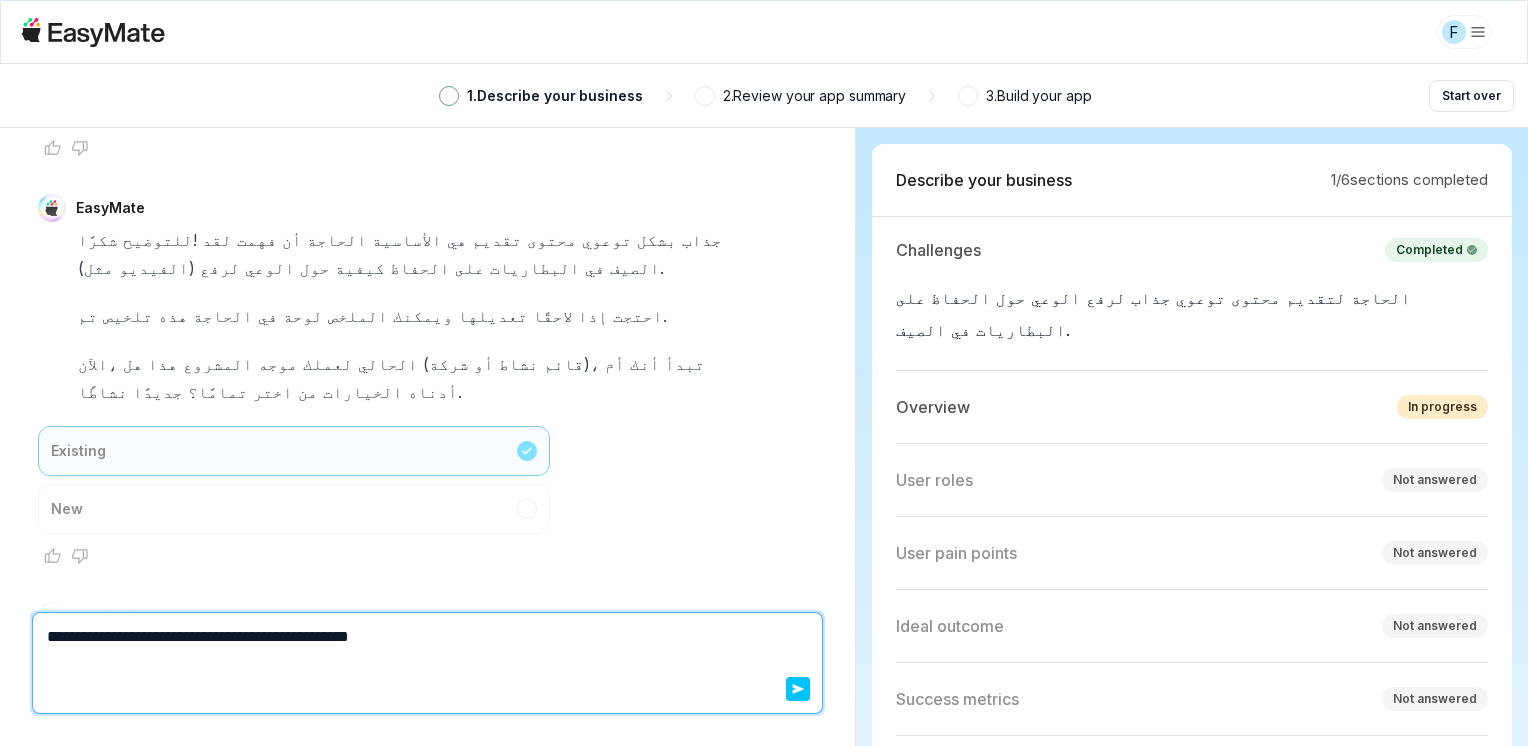 type on "*" 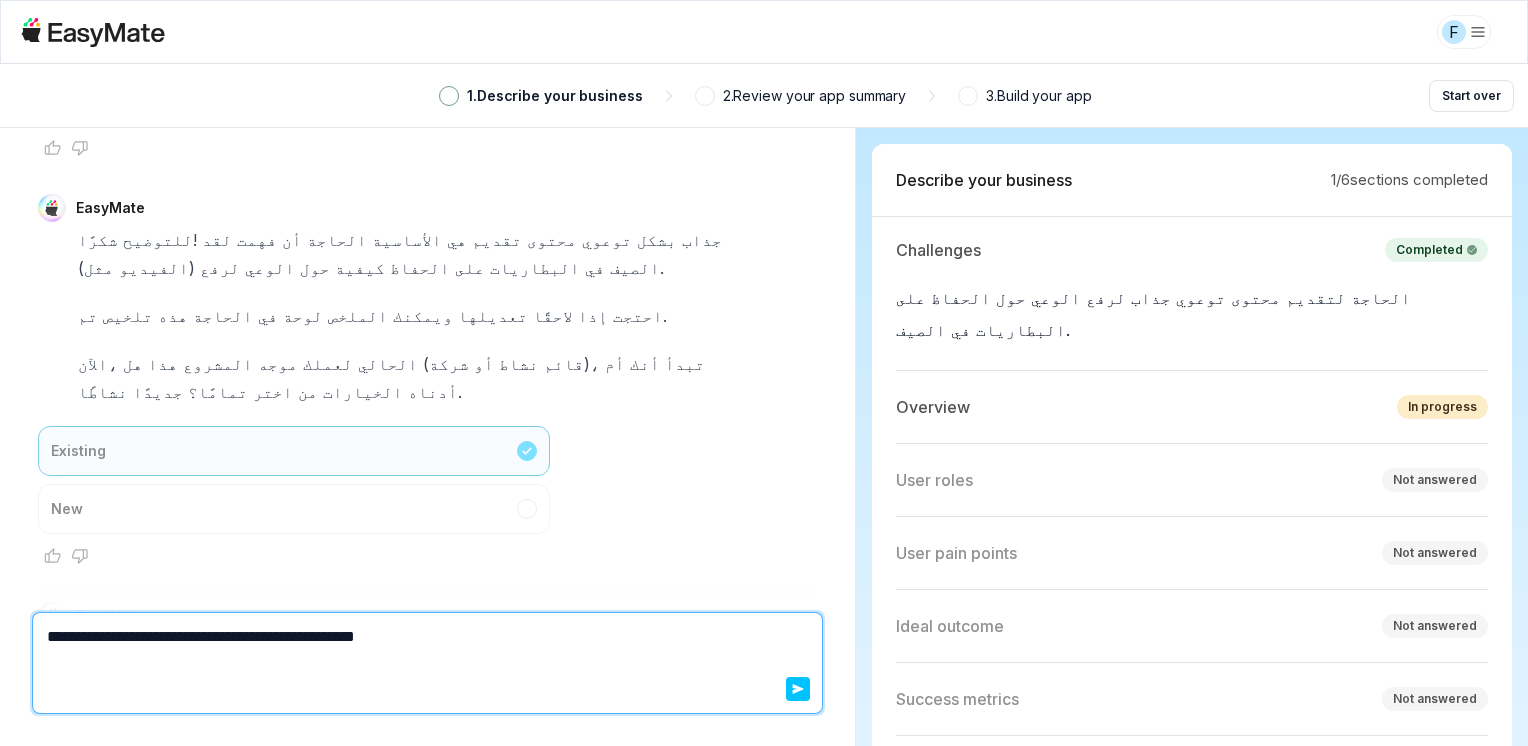 type on "*" 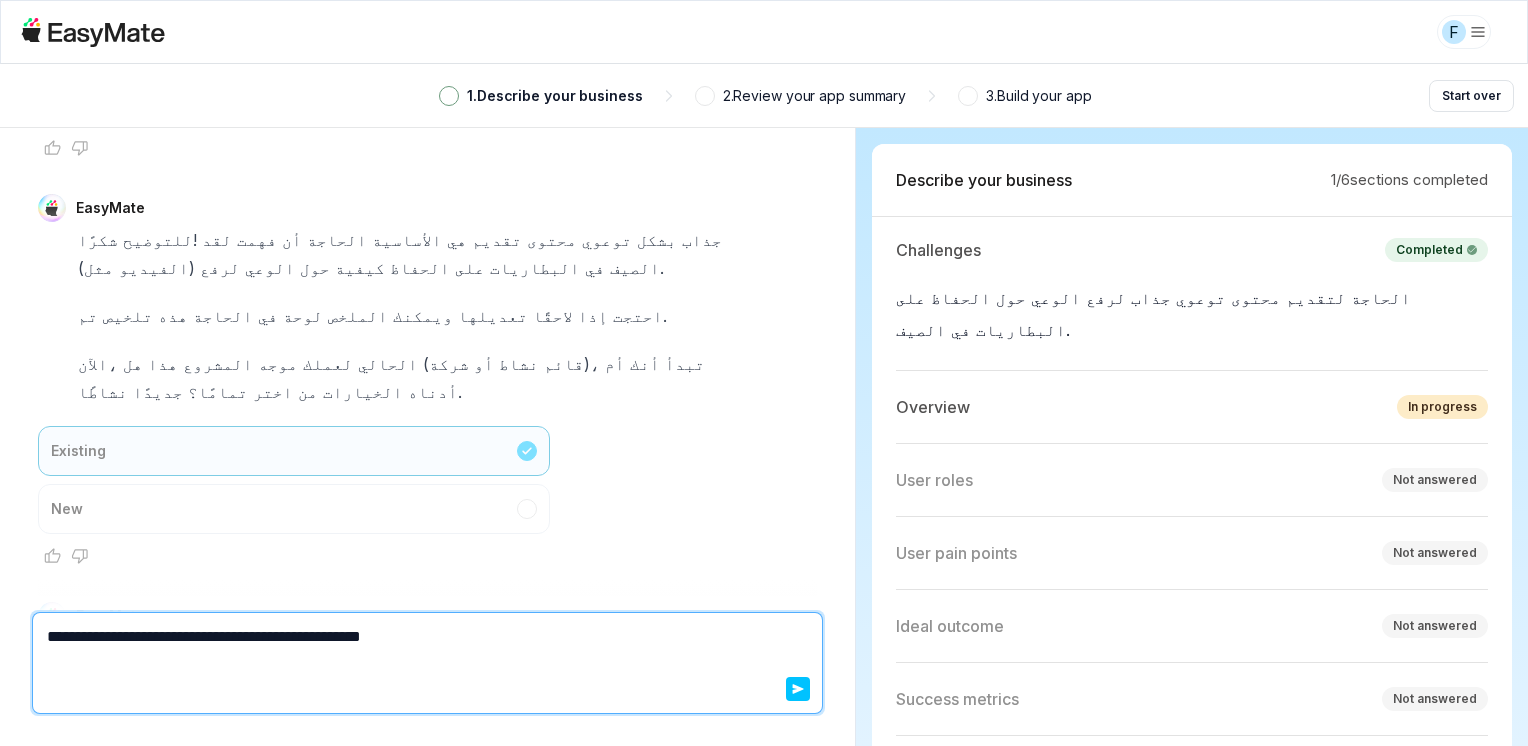 type on "*" 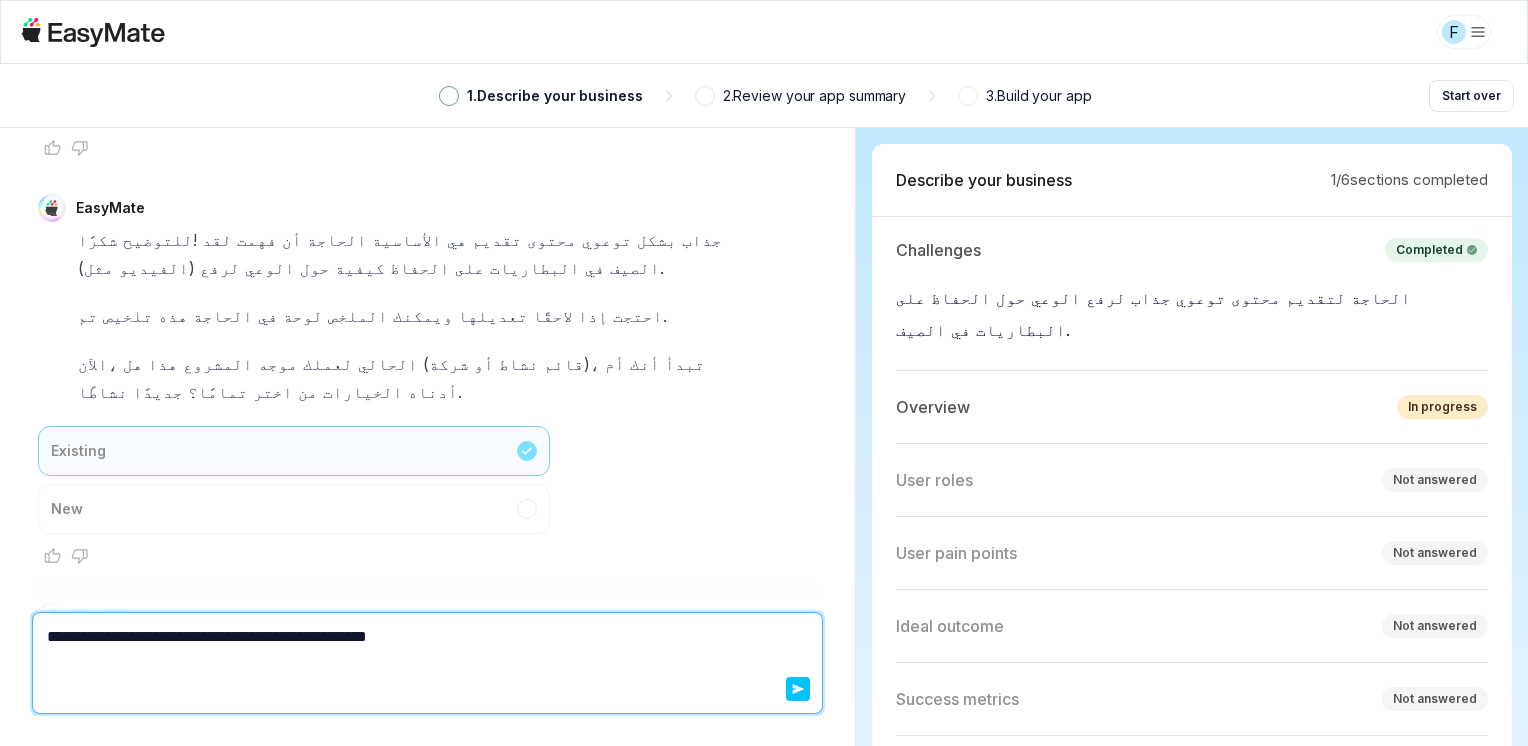type on "*" 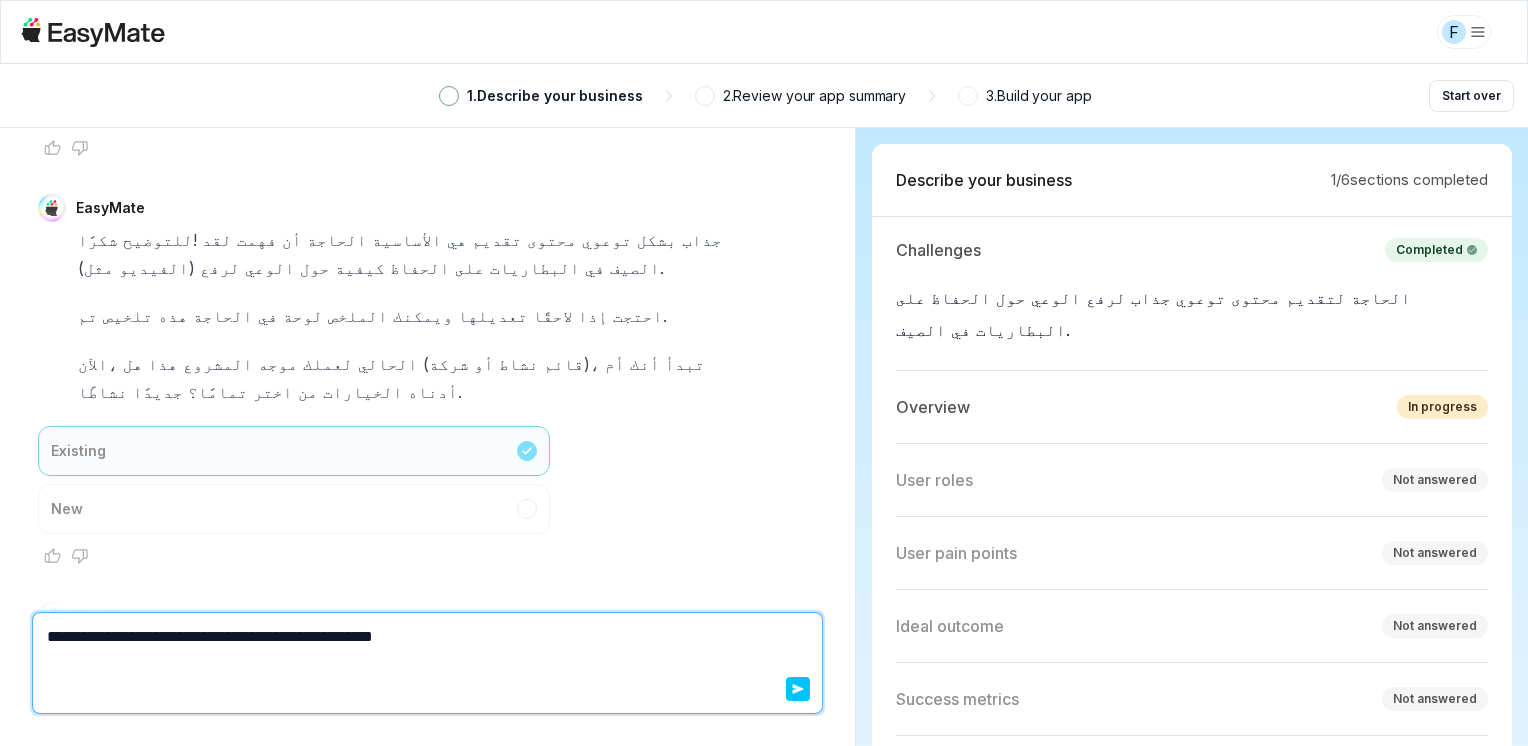 type on "*" 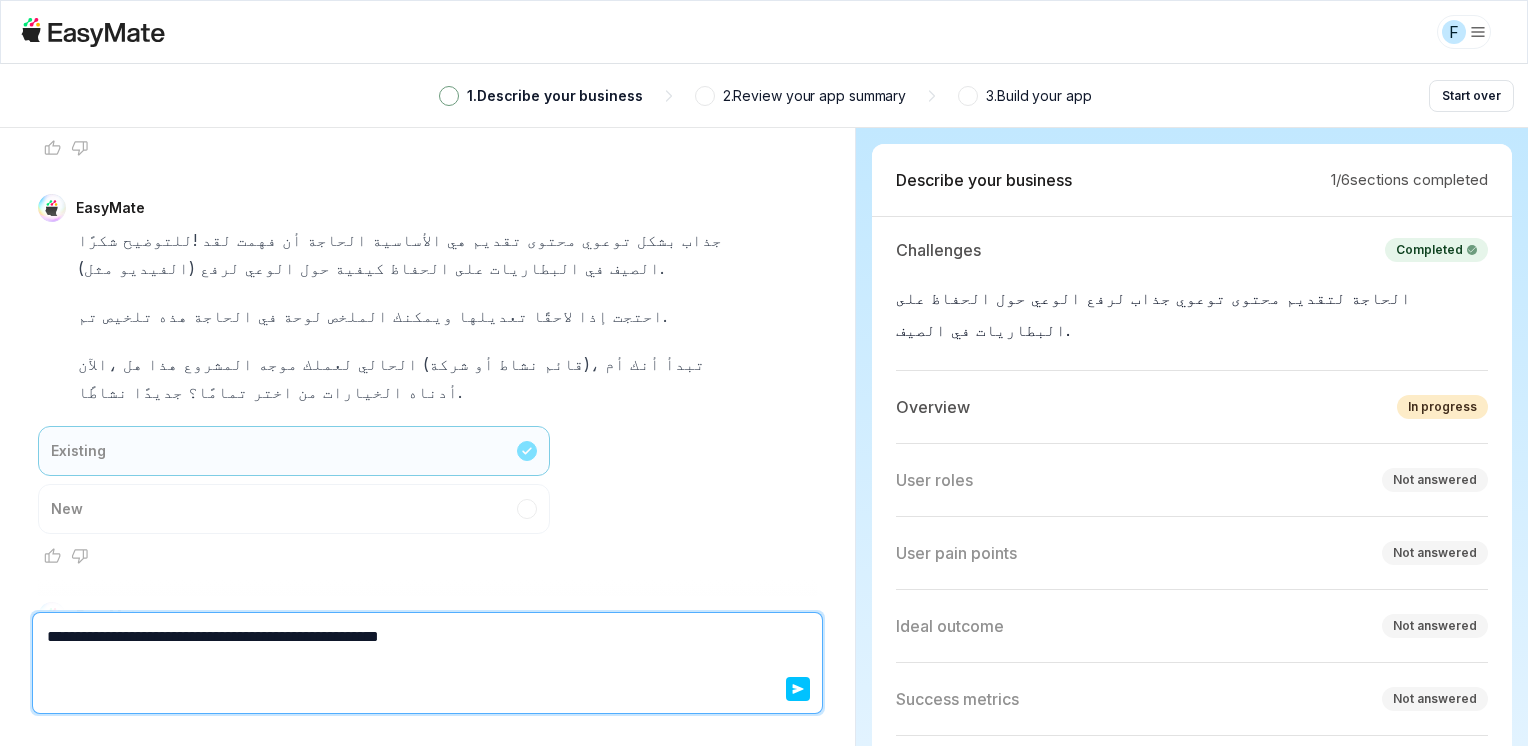 type 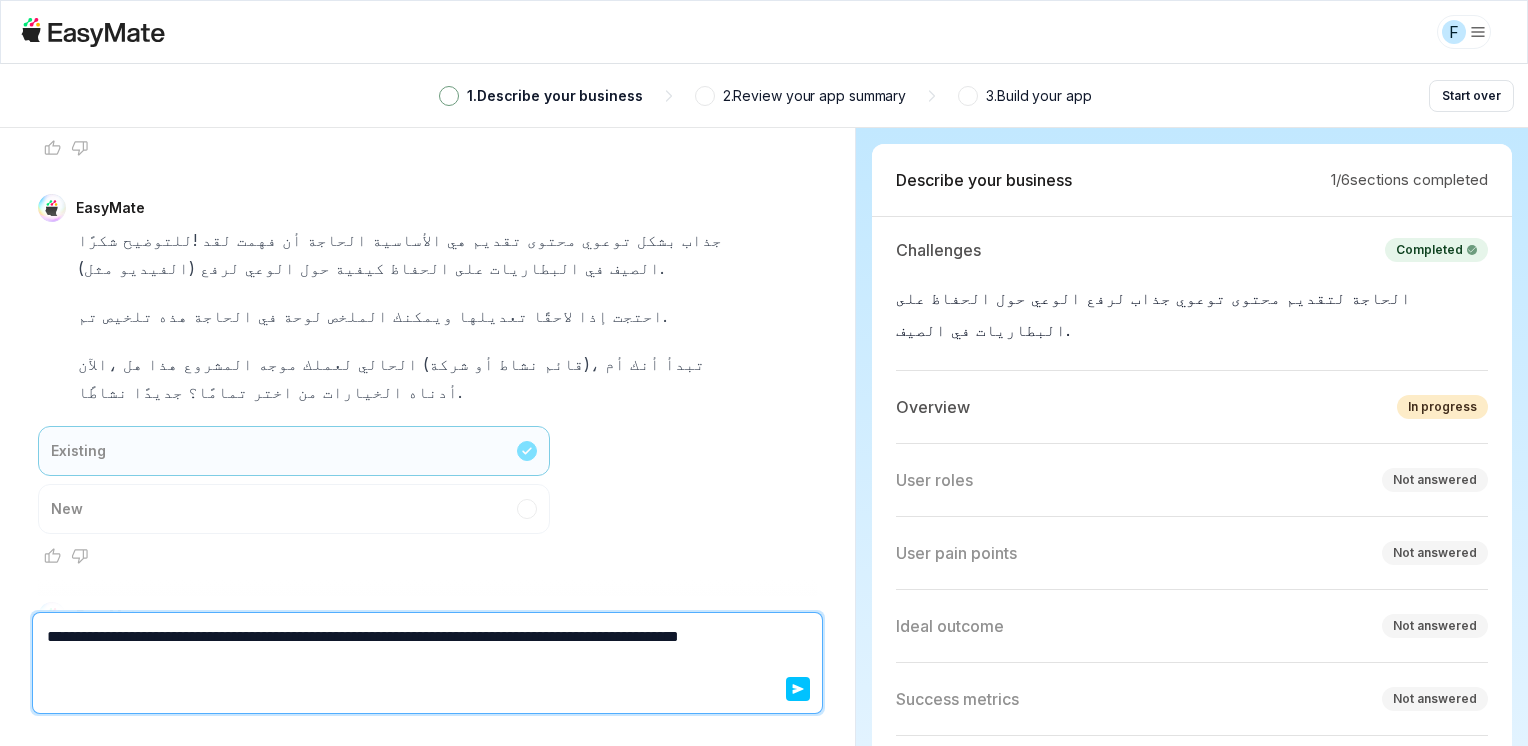 click on "**********" at bounding box center (427, 637) 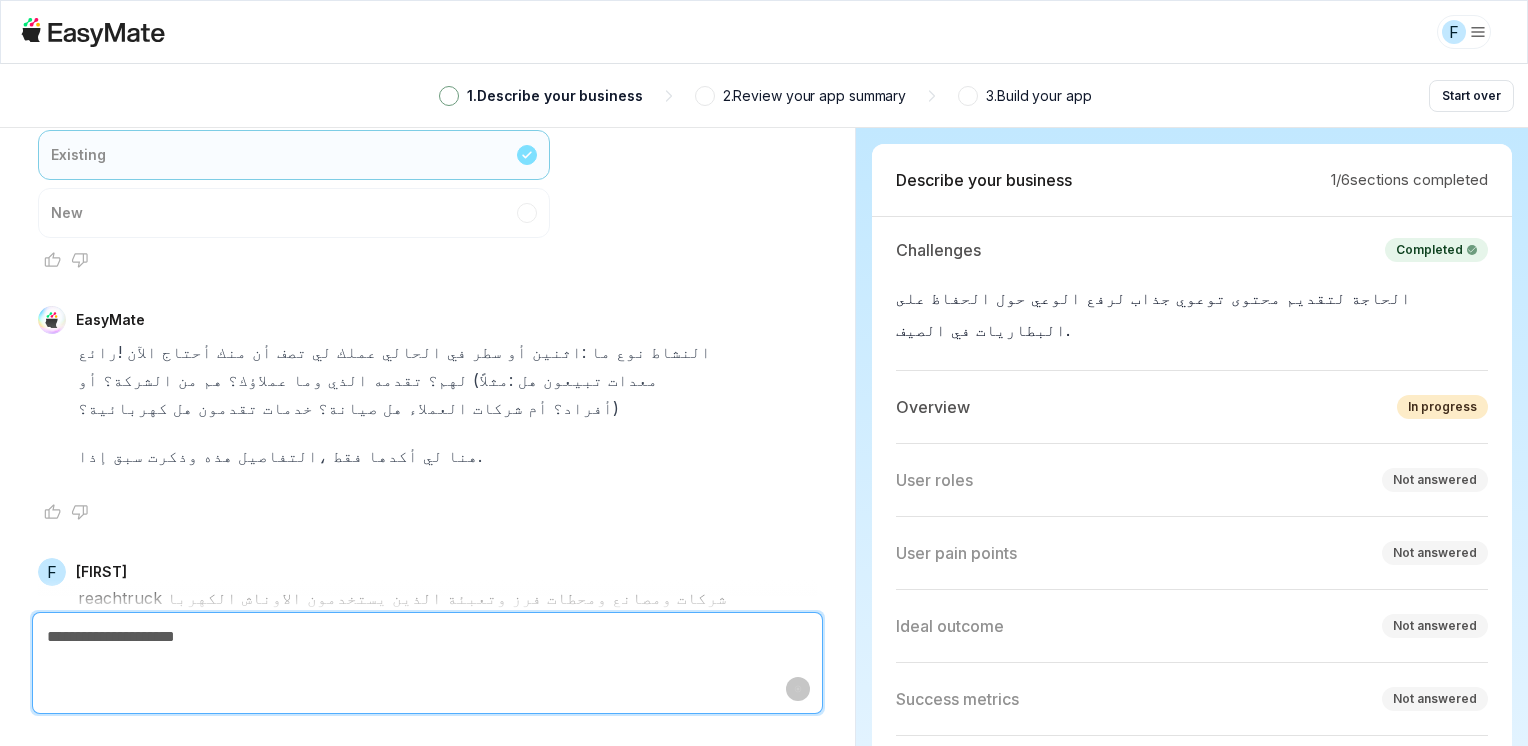 scroll, scrollTop: 2662, scrollLeft: 0, axis: vertical 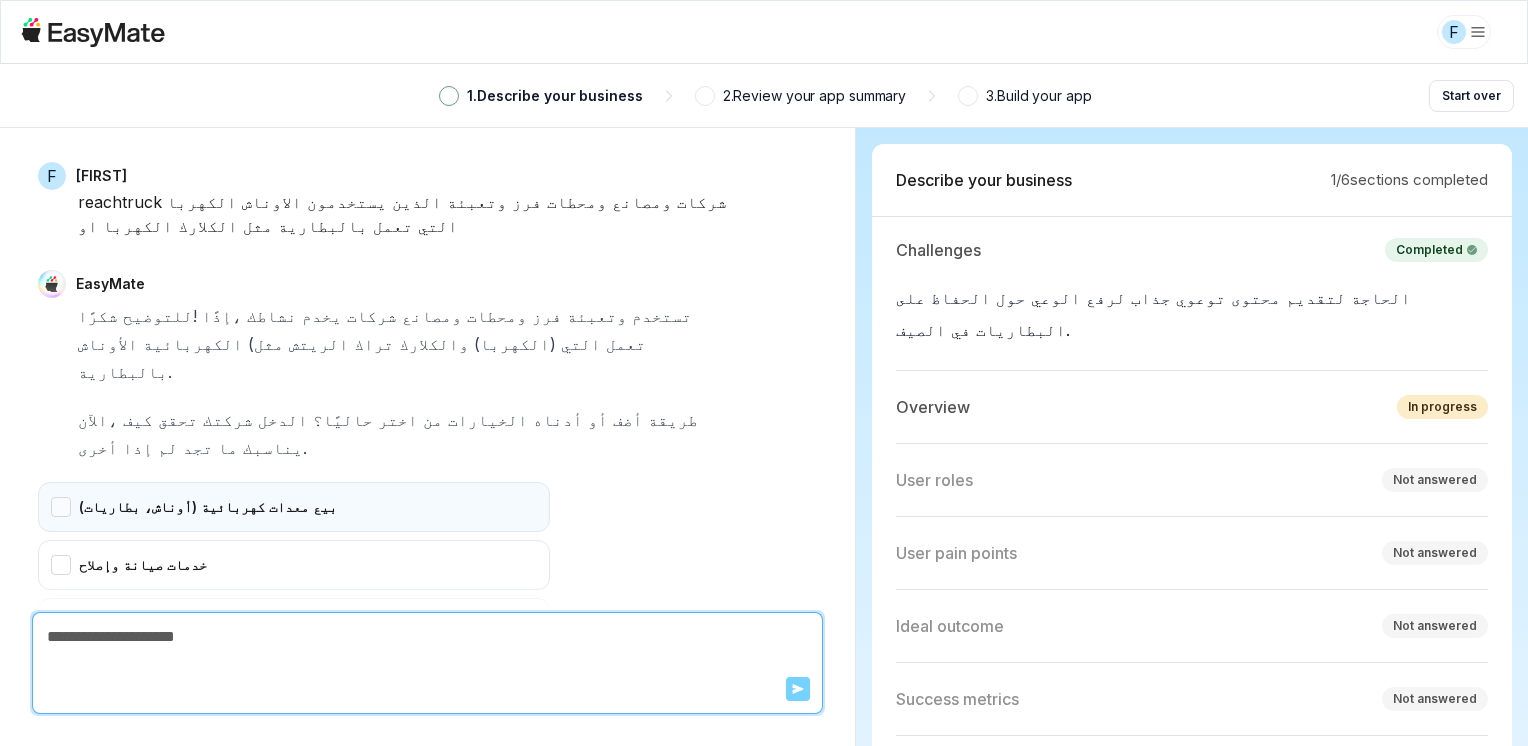 click on "بيع معدات كهربائية (أوناش، بطاريات)" at bounding box center (294, 507) 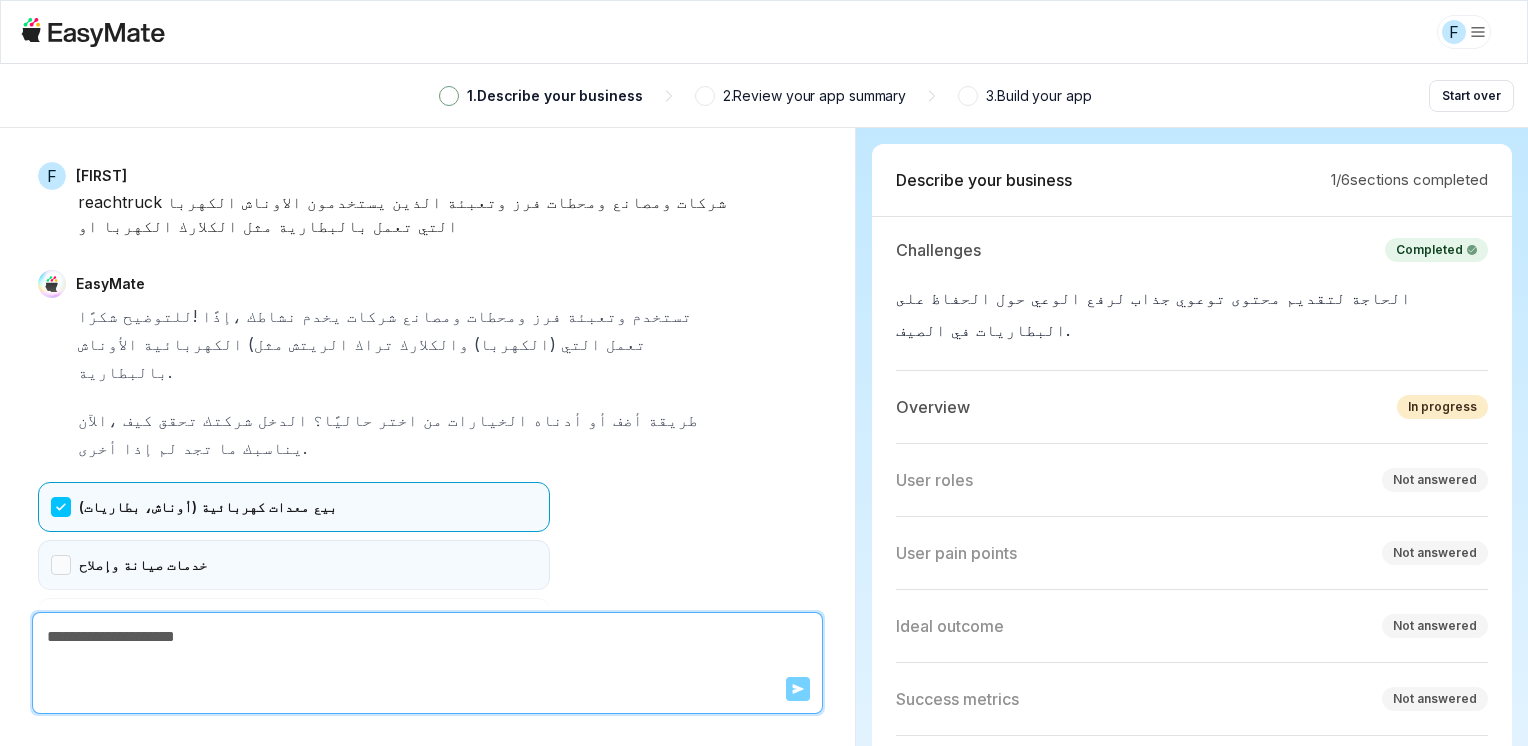 click on "خدمات صيانة وإصلاح" at bounding box center [294, 565] 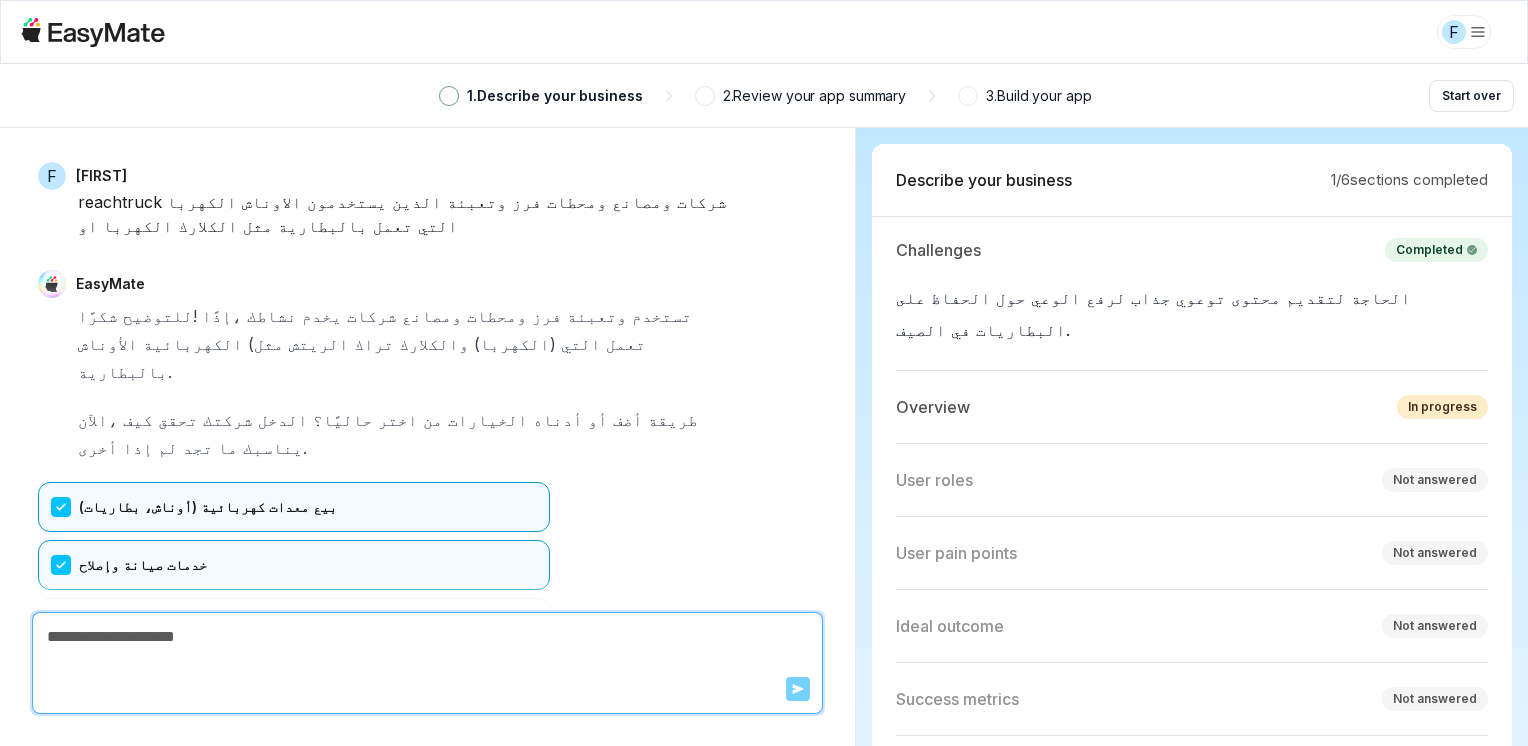 click on "Confirm" at bounding box center (73, 828) 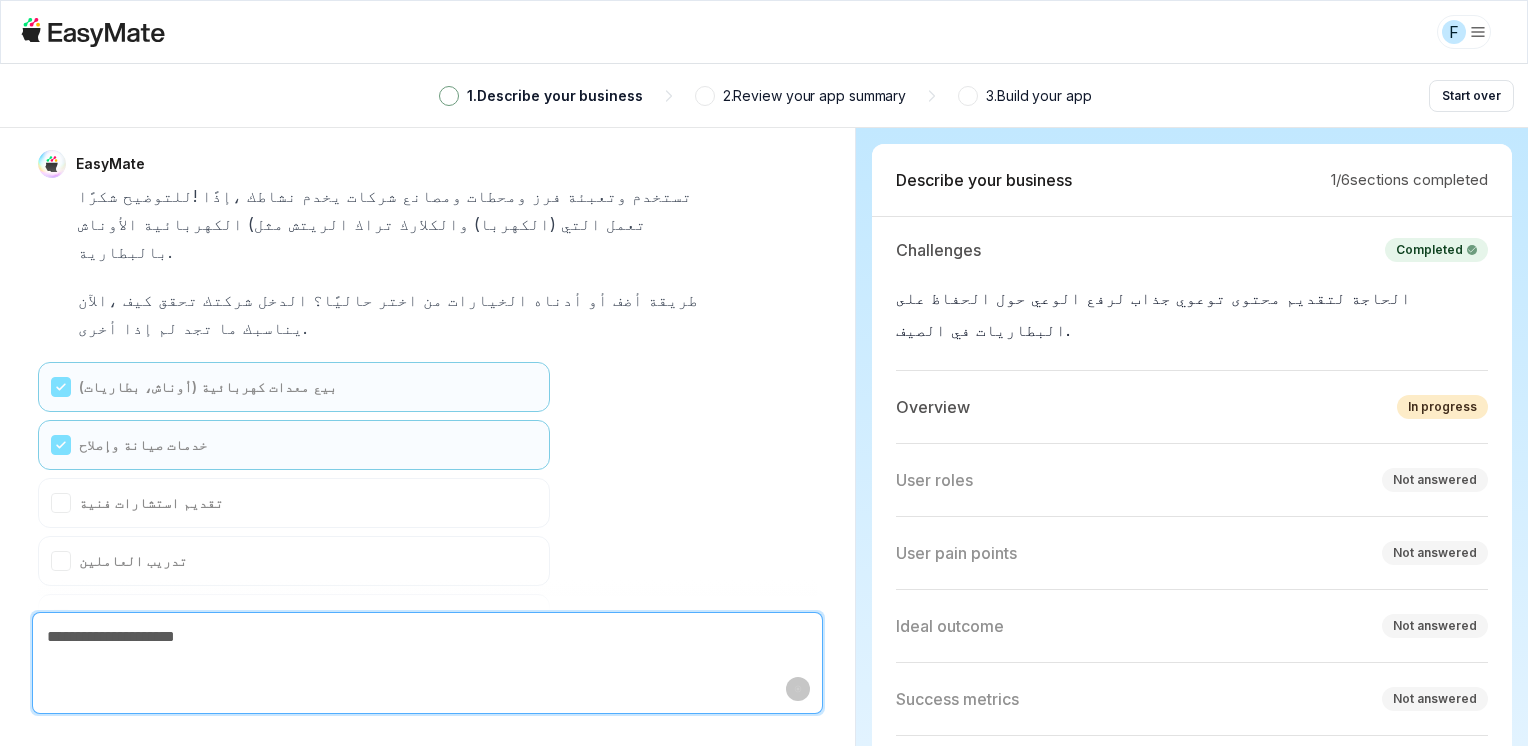 scroll, scrollTop: 3178, scrollLeft: 0, axis: vertical 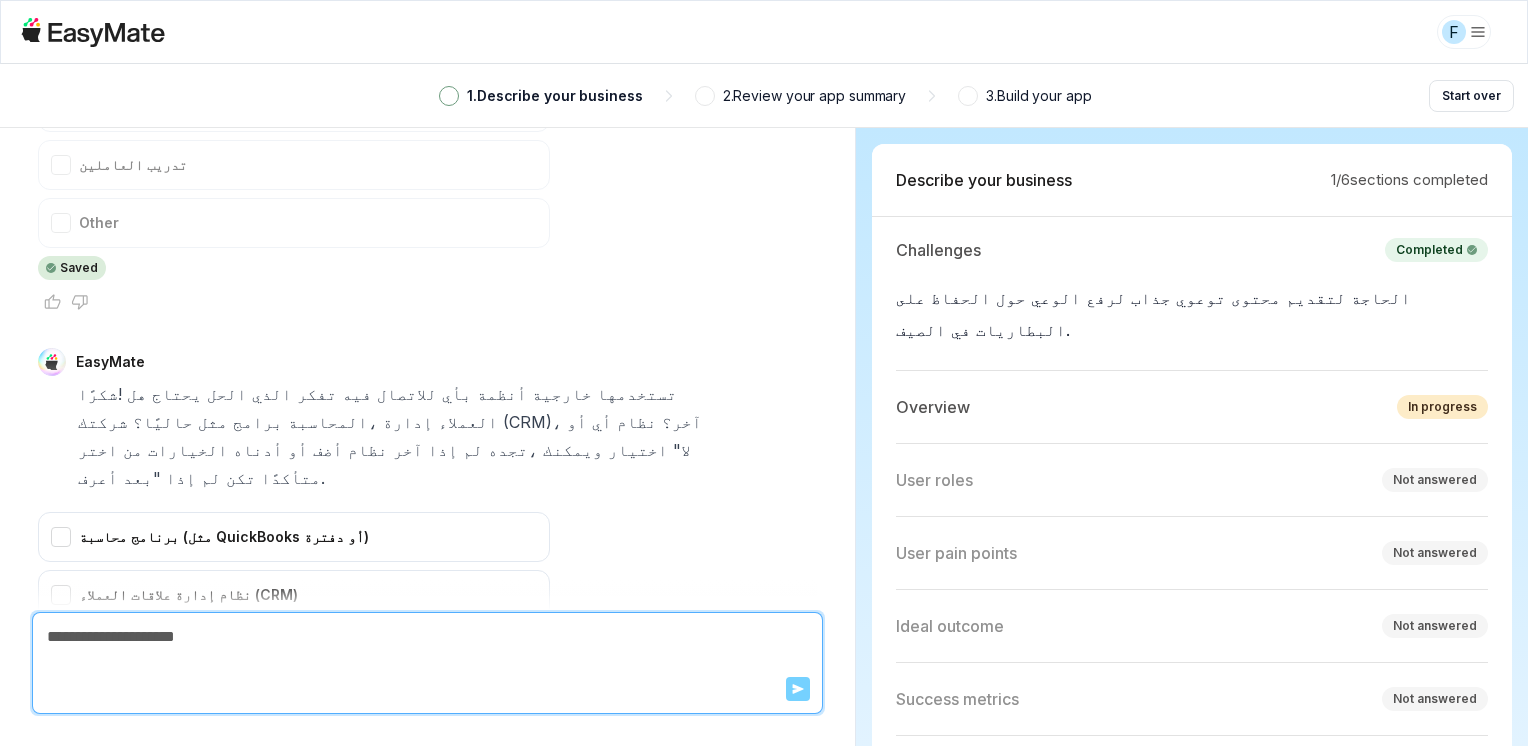click on "Other" at bounding box center (294, 769) 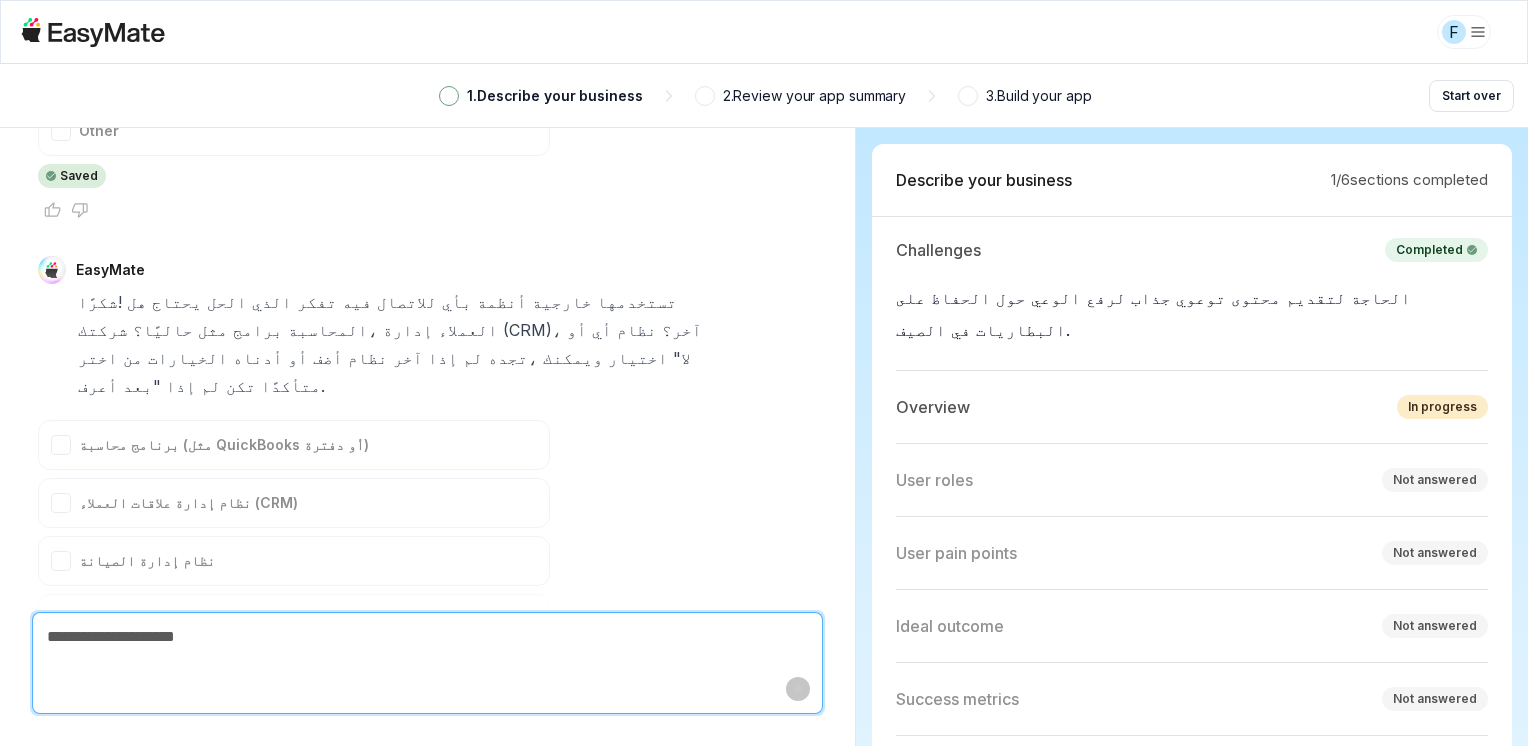 scroll, scrollTop: 3306, scrollLeft: 0, axis: vertical 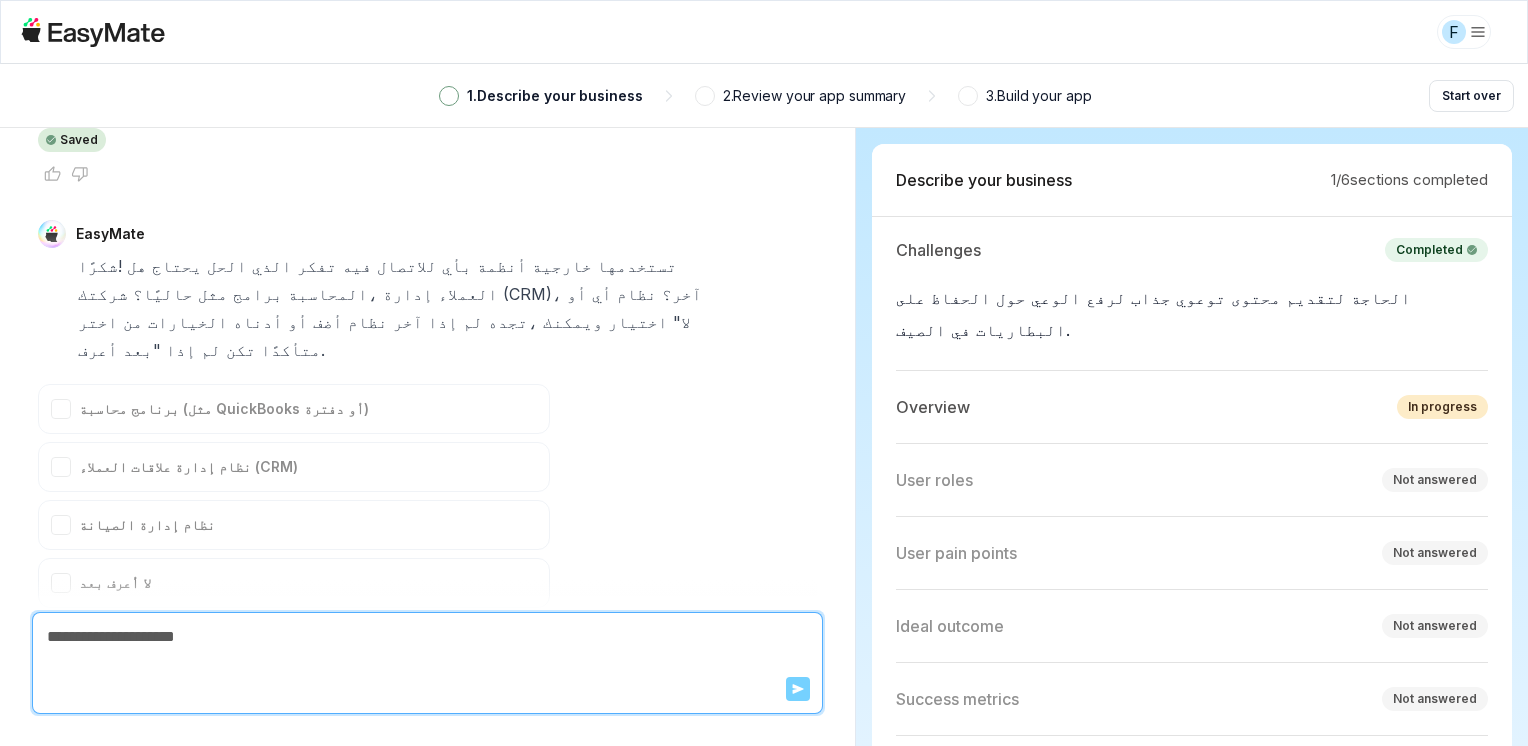 click at bounding box center (427, 637) 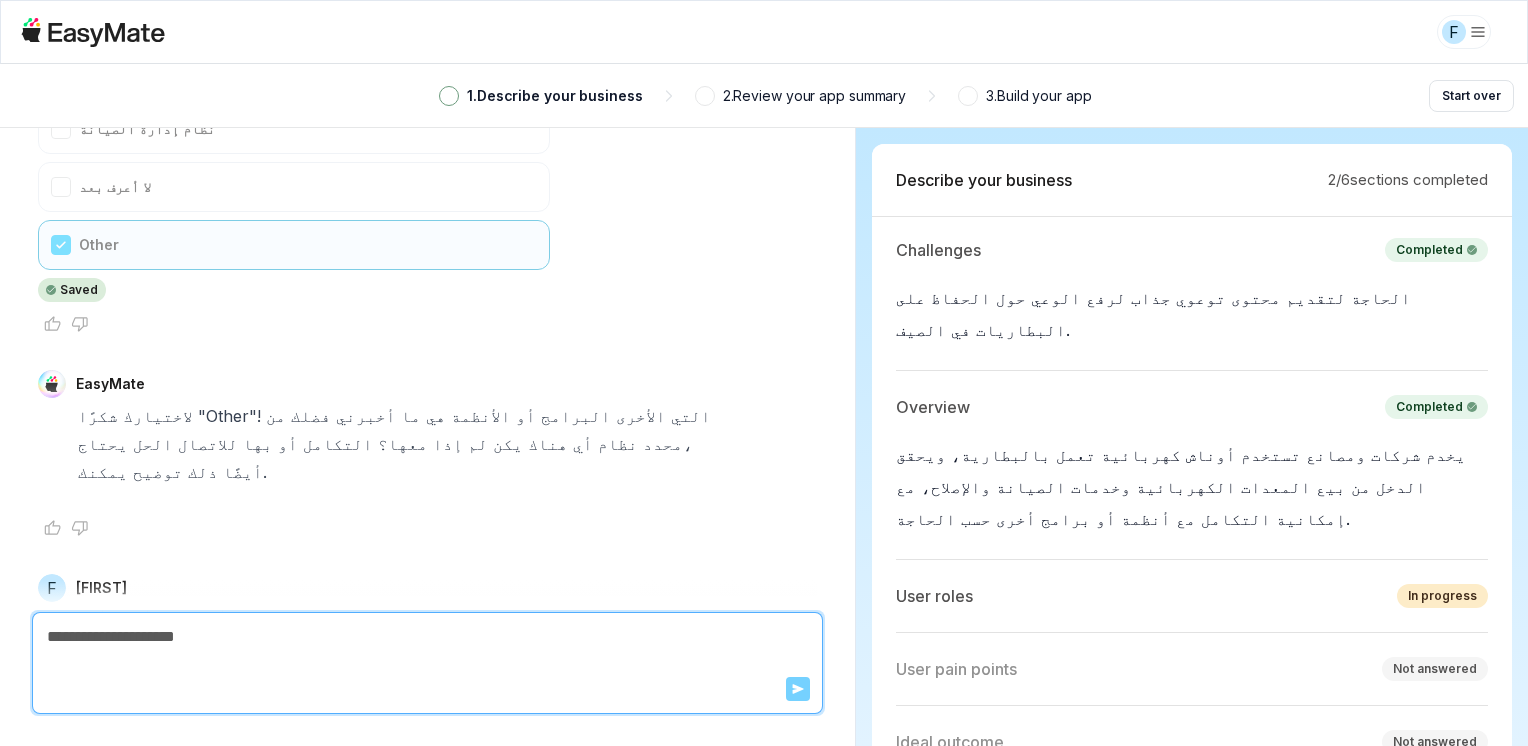 scroll, scrollTop: 4098, scrollLeft: 0, axis: vertical 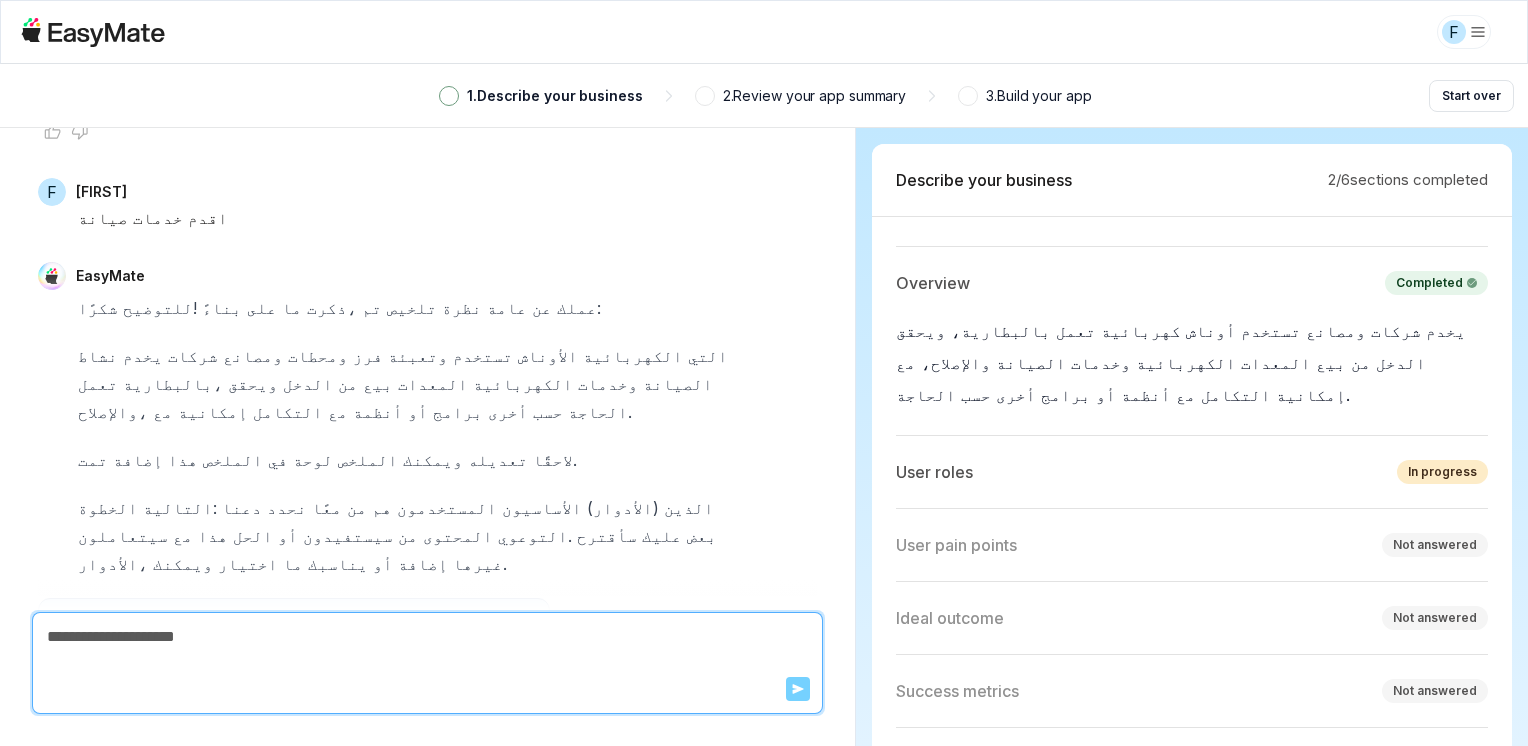click on "العملاء (شركات ومصانع)" at bounding box center (294, 623) 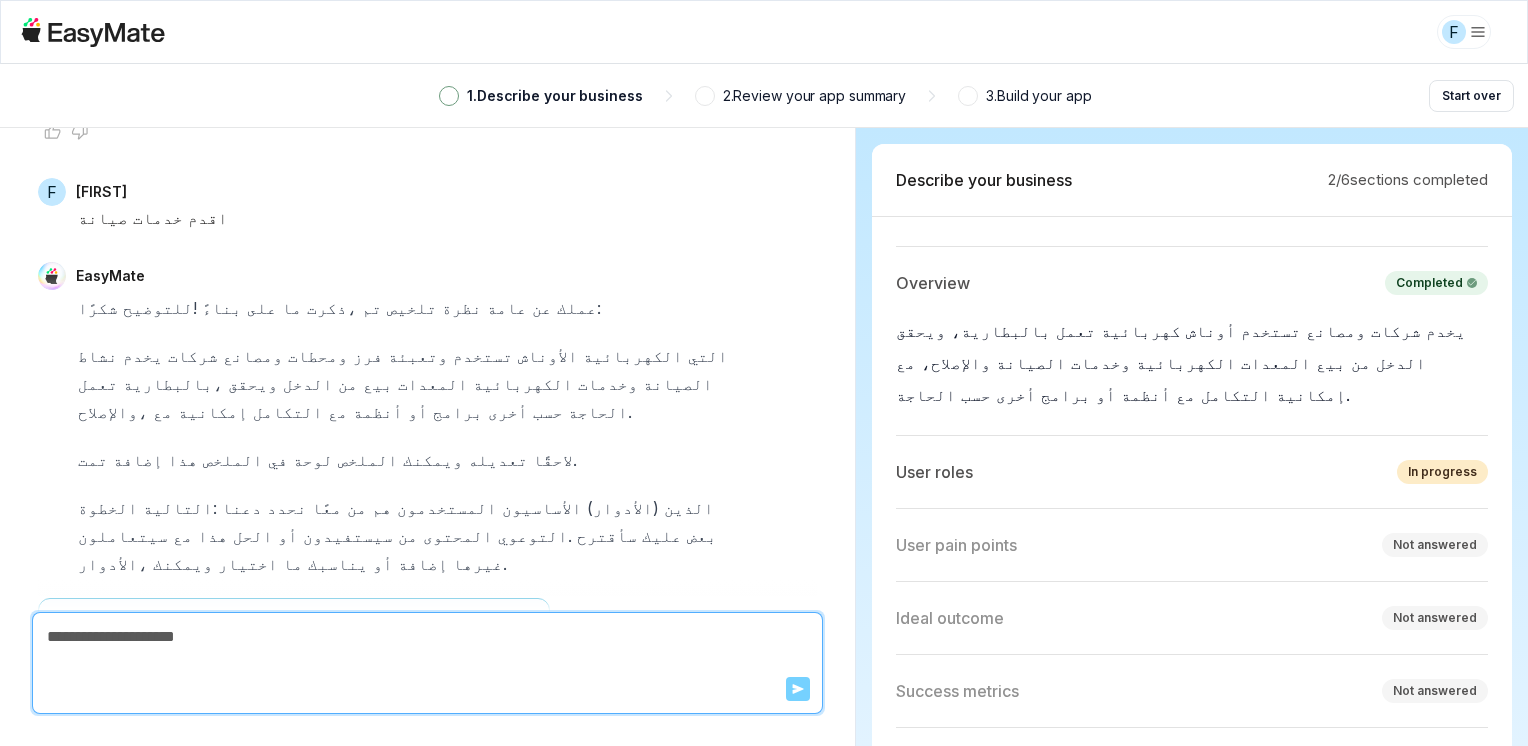 click on "فنيّو الصيانة" at bounding box center (294, 739) 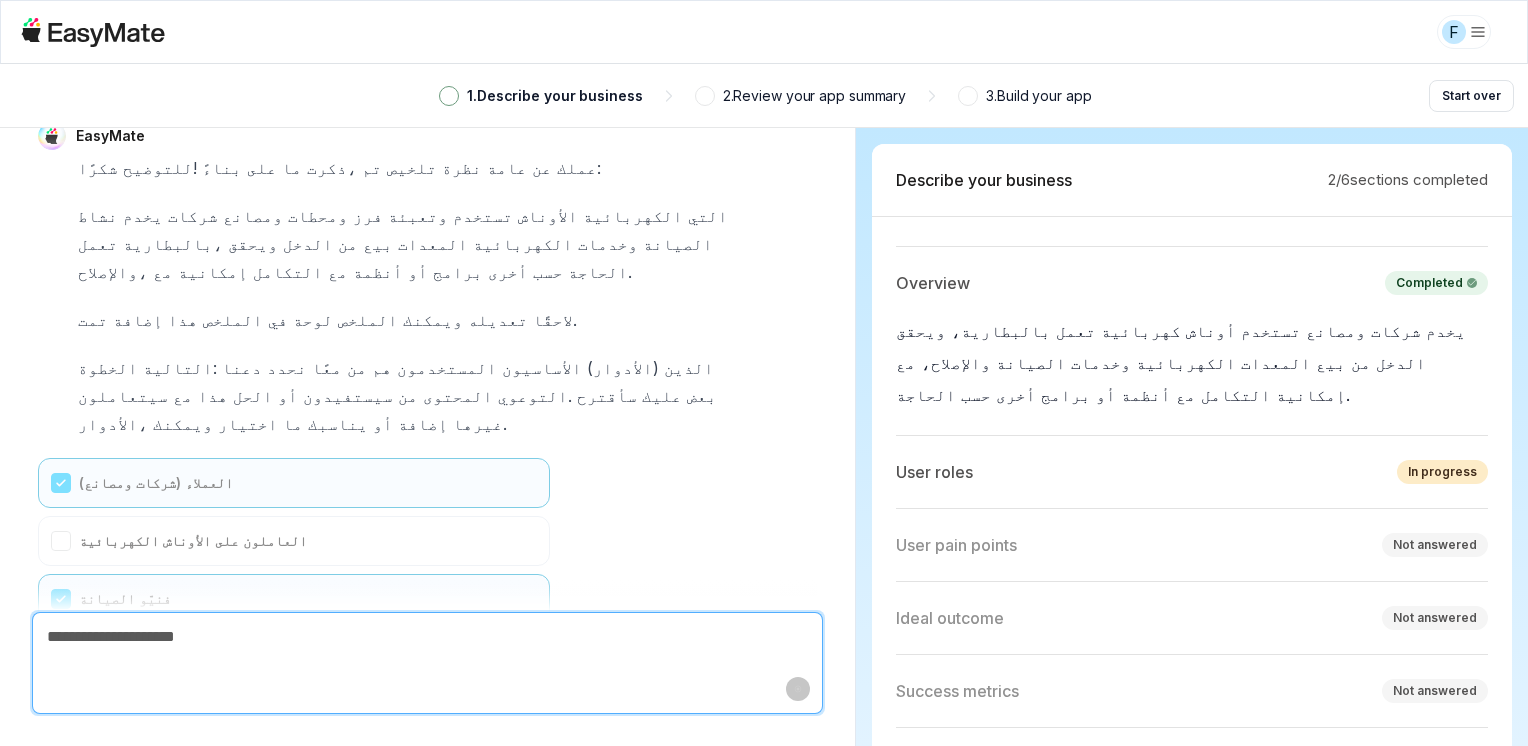 scroll, scrollTop: 4634, scrollLeft: 0, axis: vertical 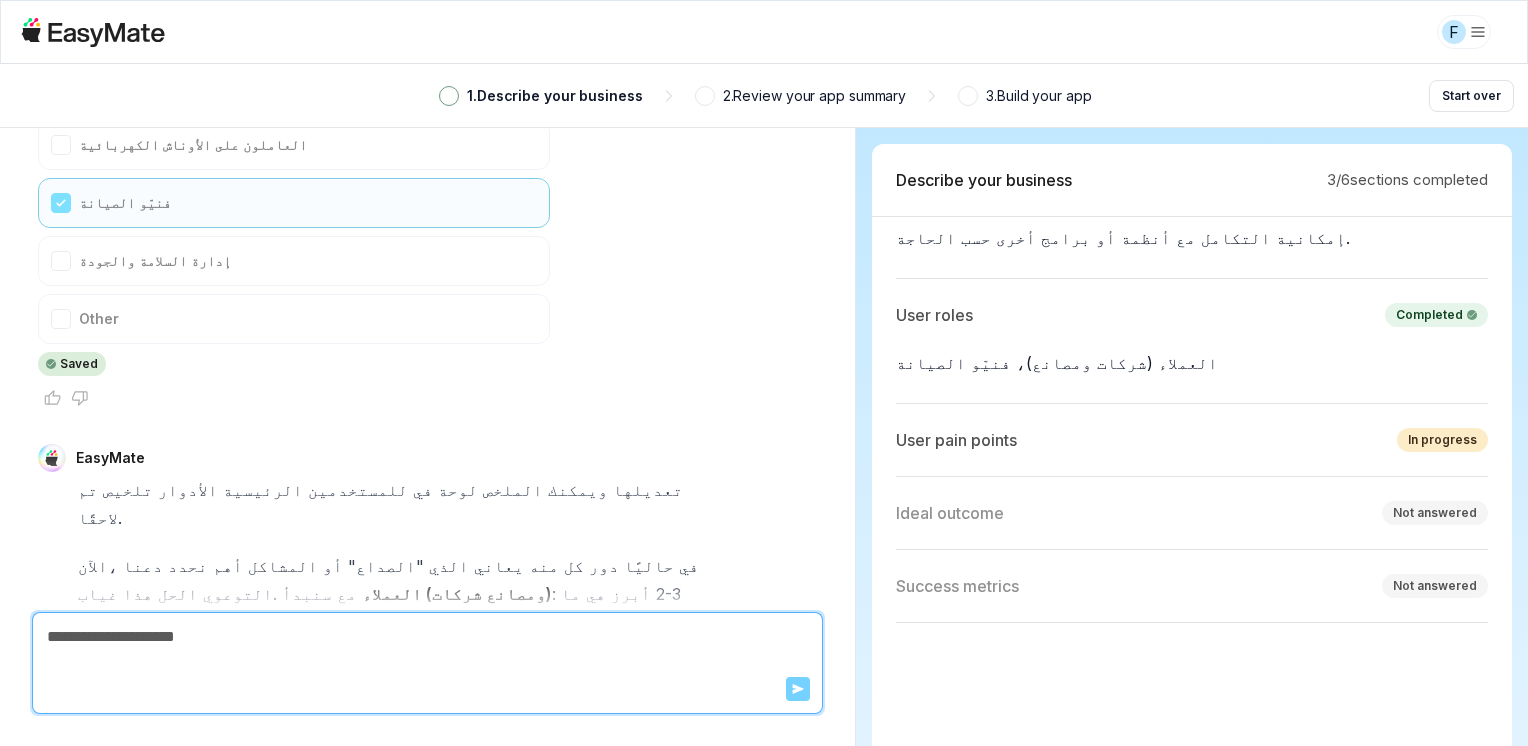click on "تلف البطاريات بشكل متكرر وخسائر مالية" at bounding box center [294, 681] 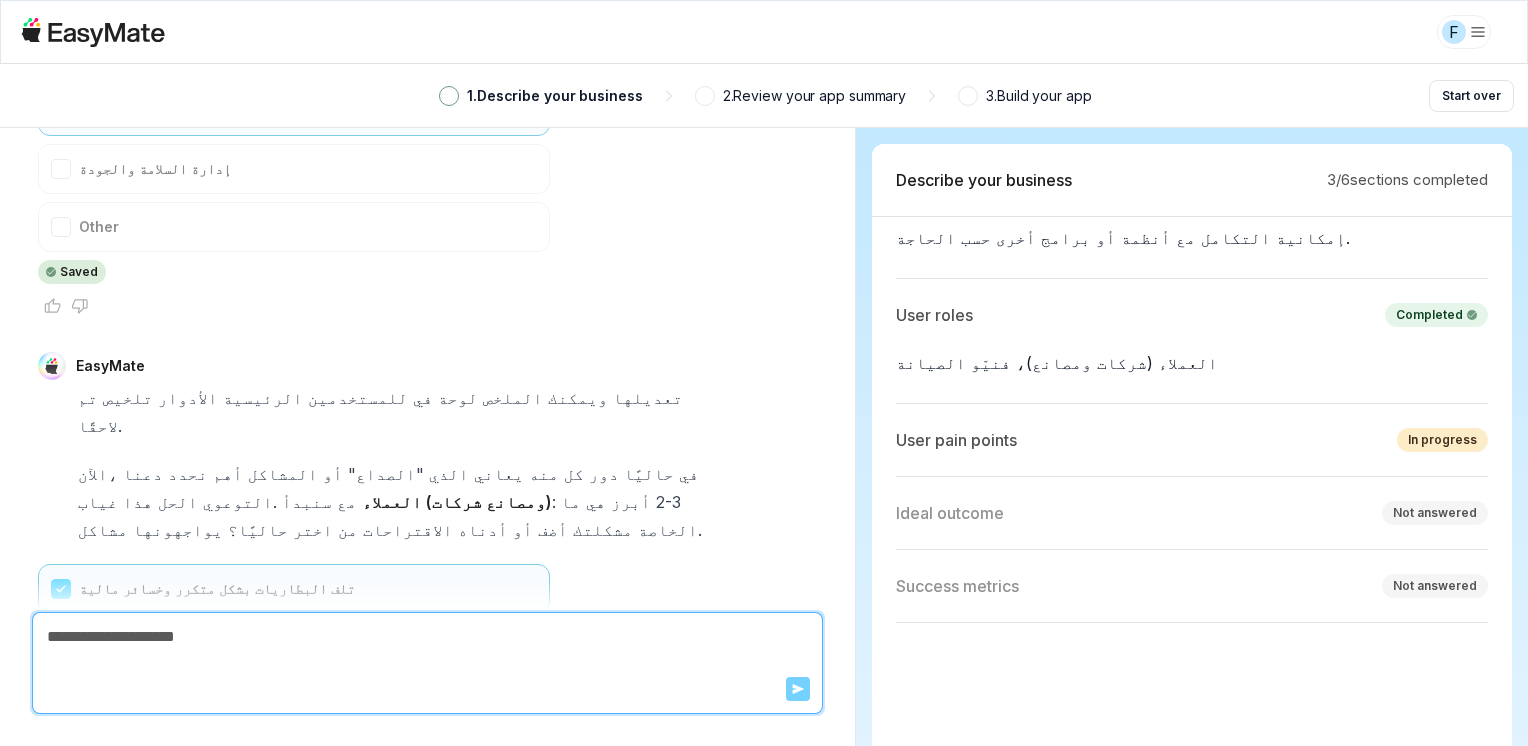scroll, scrollTop: 4869, scrollLeft: 0, axis: vertical 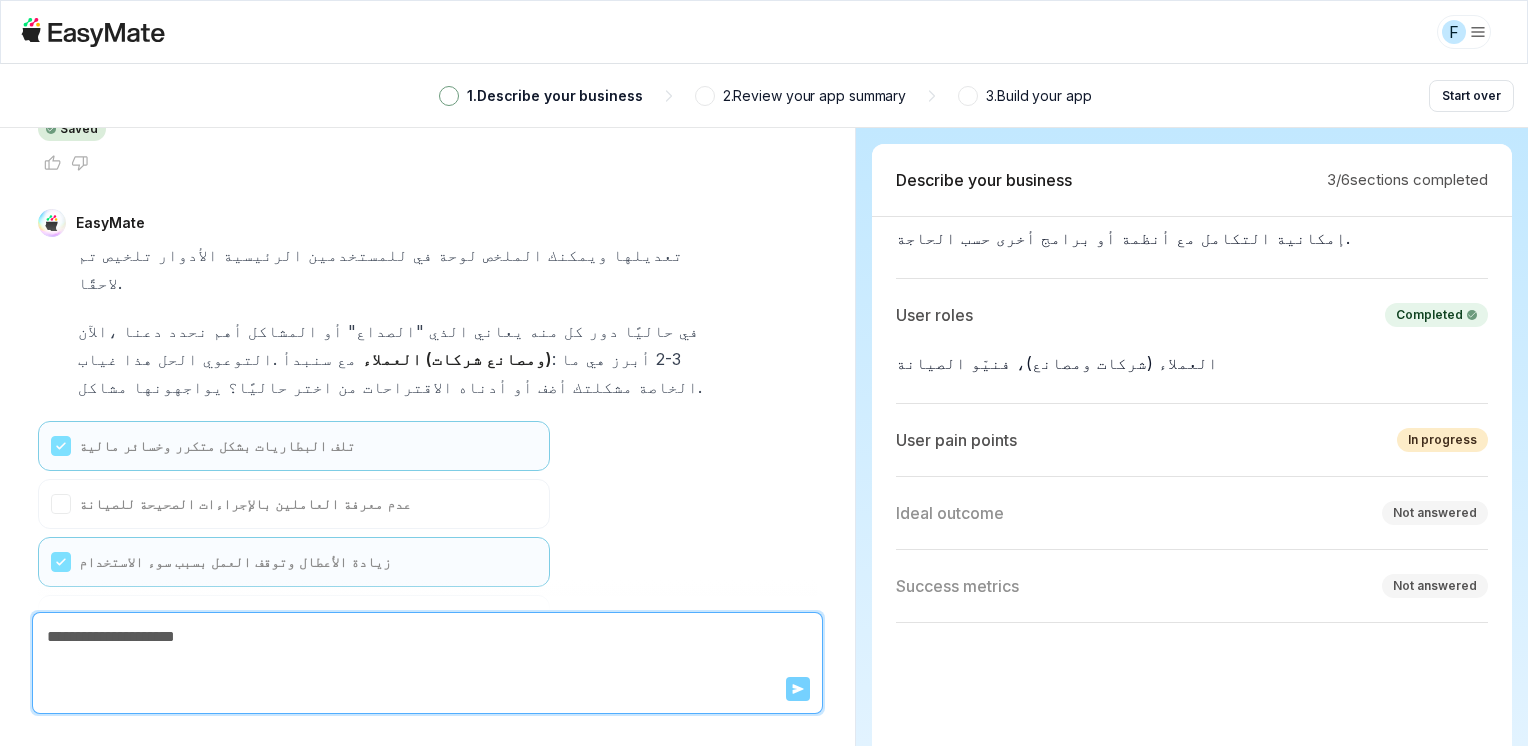 click on "انتقل إلى مشاكل فنيّو الصيانة" at bounding box center (294, 964) 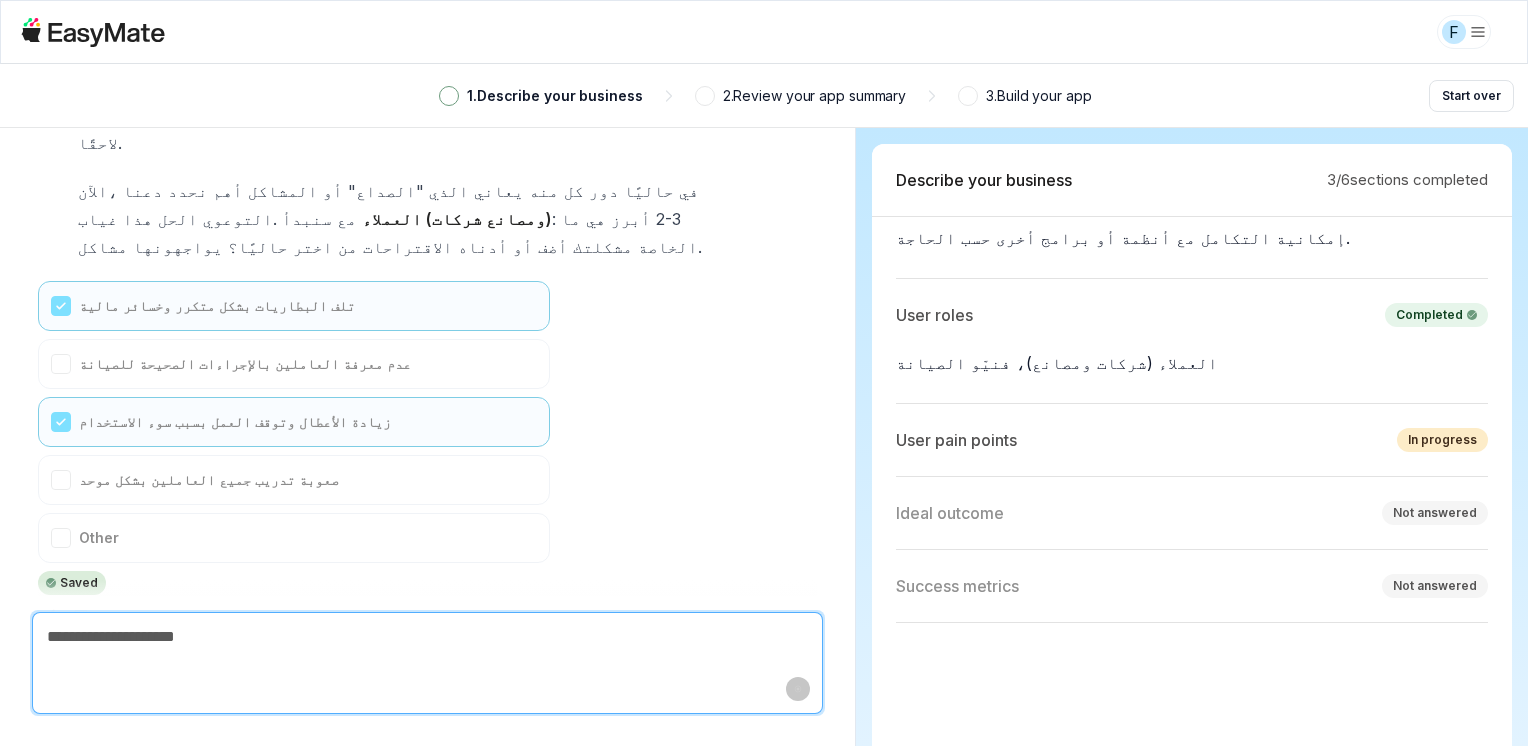 scroll, scrollTop: 5405, scrollLeft: 0, axis: vertical 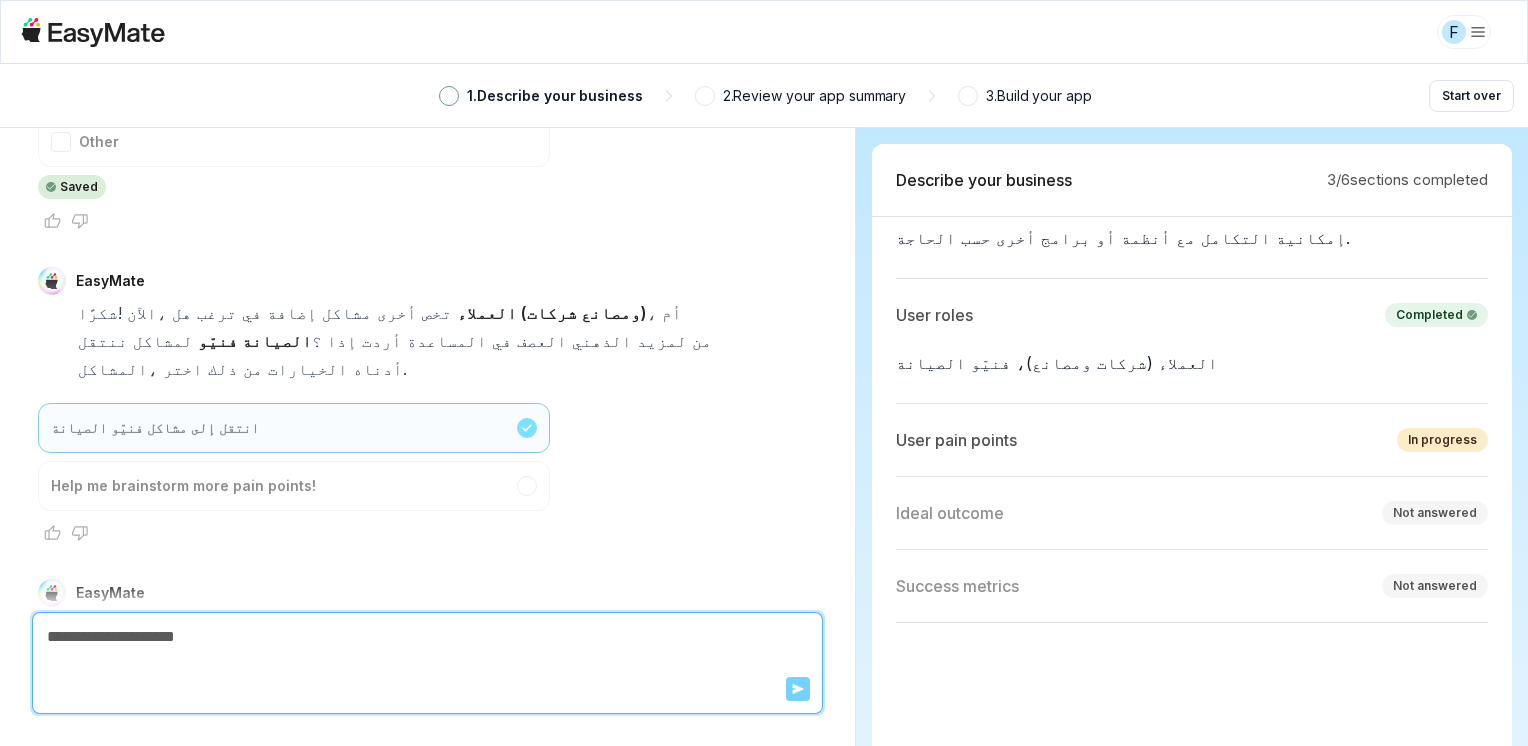 click on "عدم توفر مواد توعوية تساعد في تقليل الأعطال" at bounding box center (294, 886) 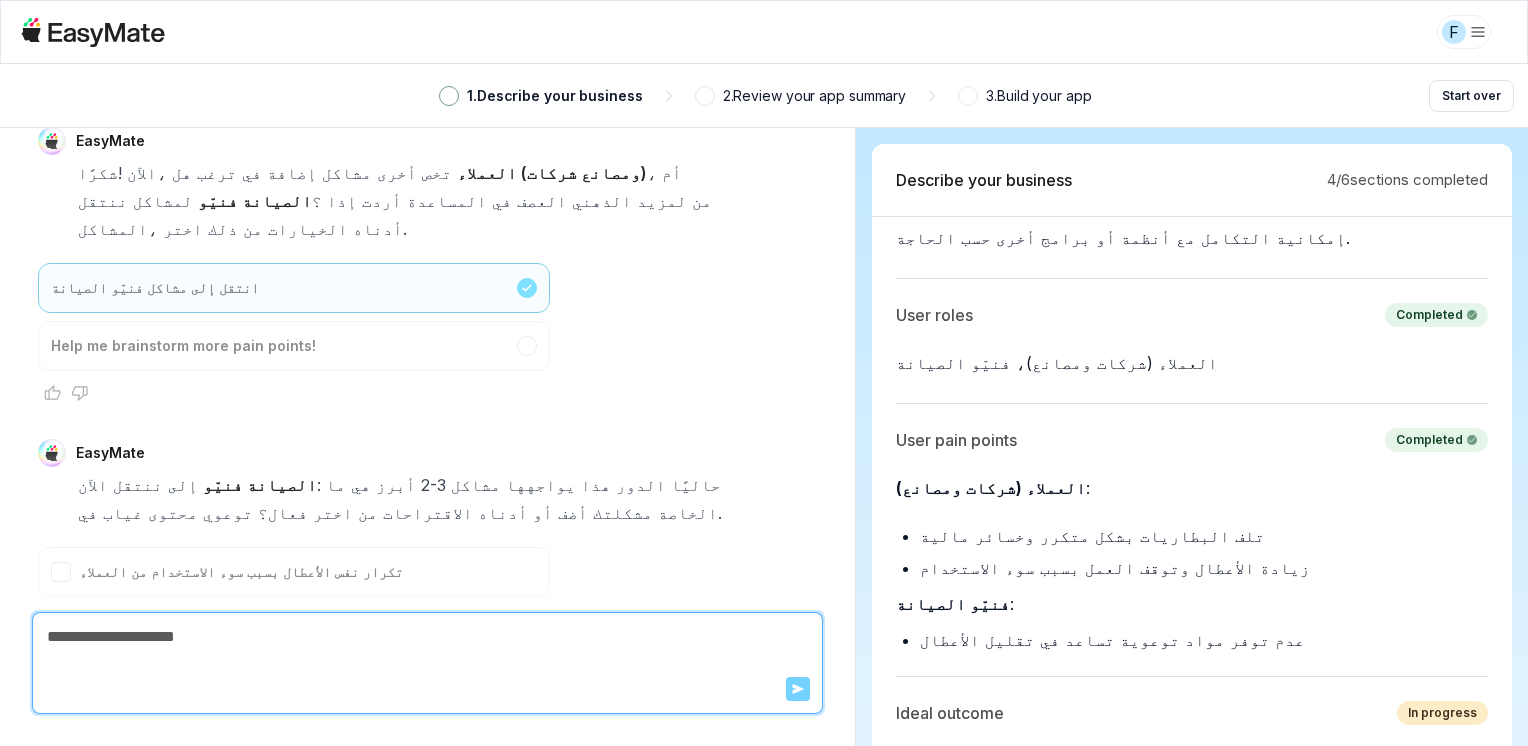 scroll, scrollTop: 5884, scrollLeft: 0, axis: vertical 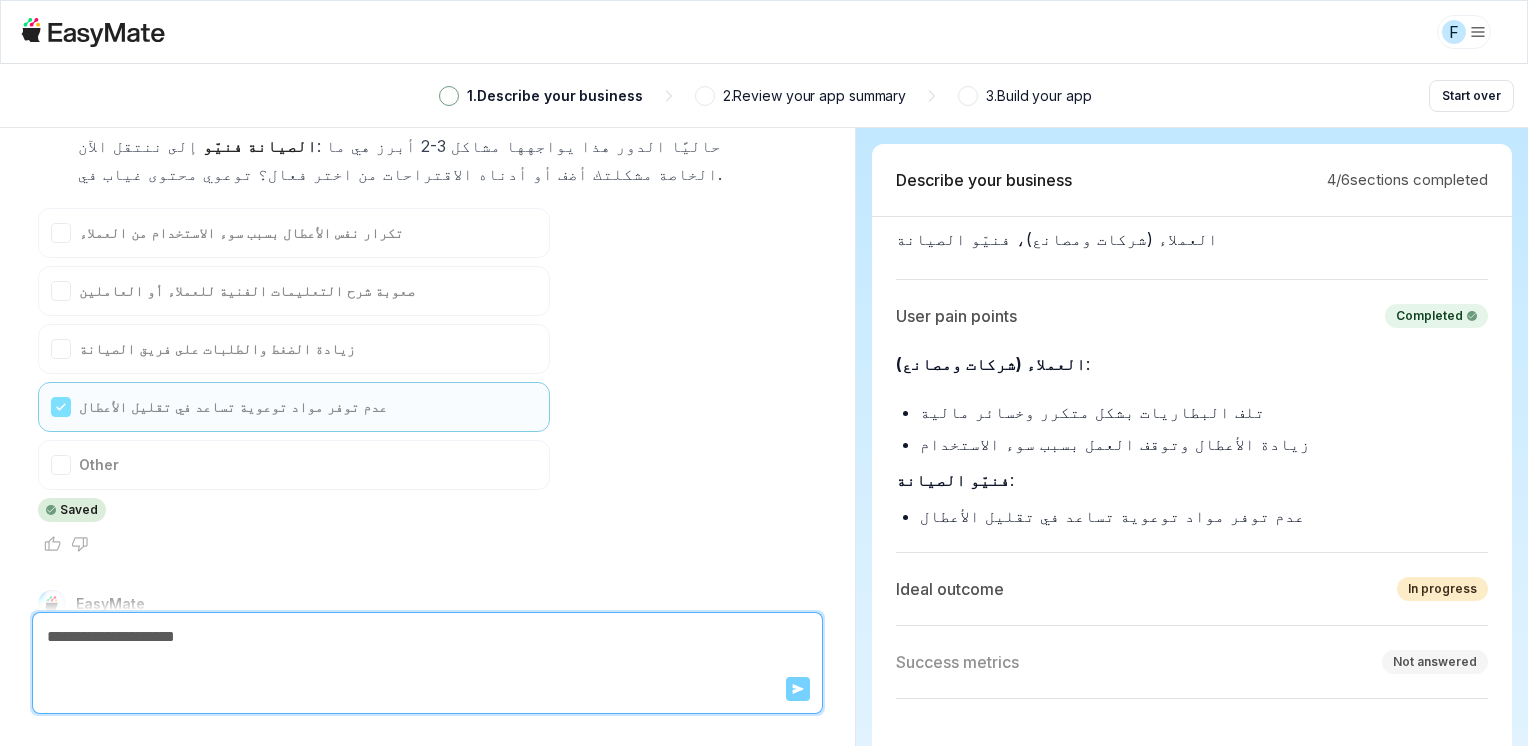 click on "التزام العاملين بإجراءات الصيانة الصحيحة" at bounding box center (294, 885) 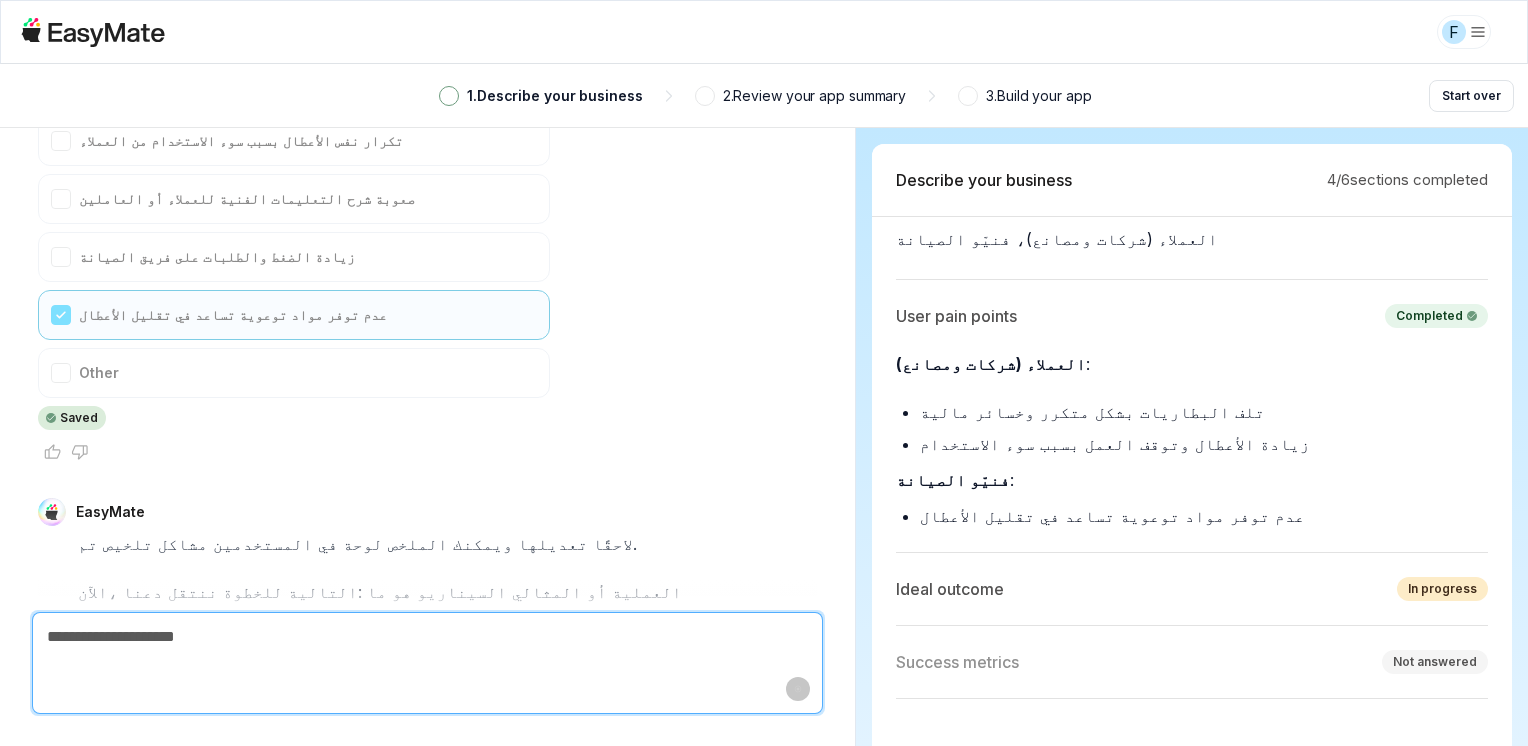 scroll, scrollTop: 6119, scrollLeft: 0, axis: vertical 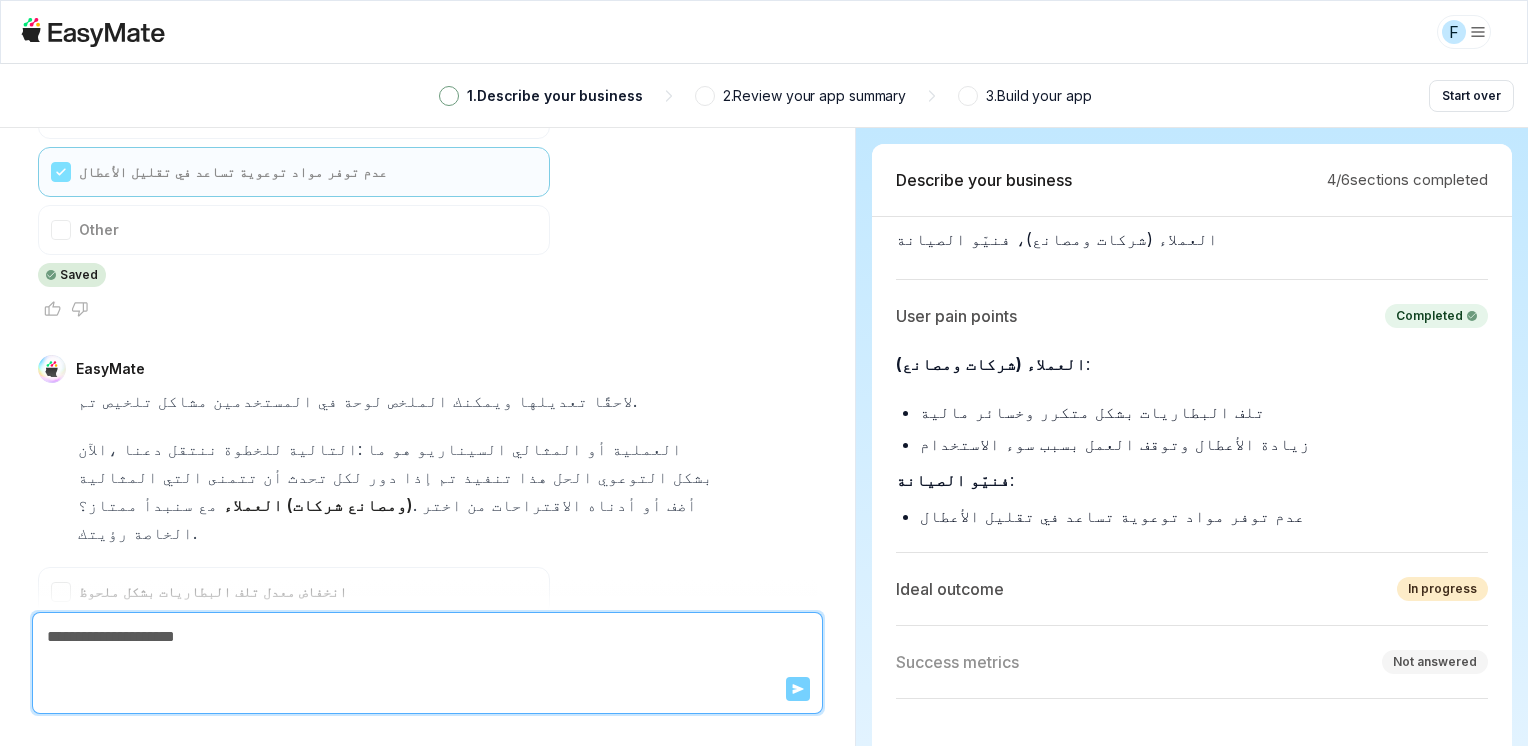 click on "انتقل إلى العملية المثالية لفنيّو الصيانة" at bounding box center [294, 1052] 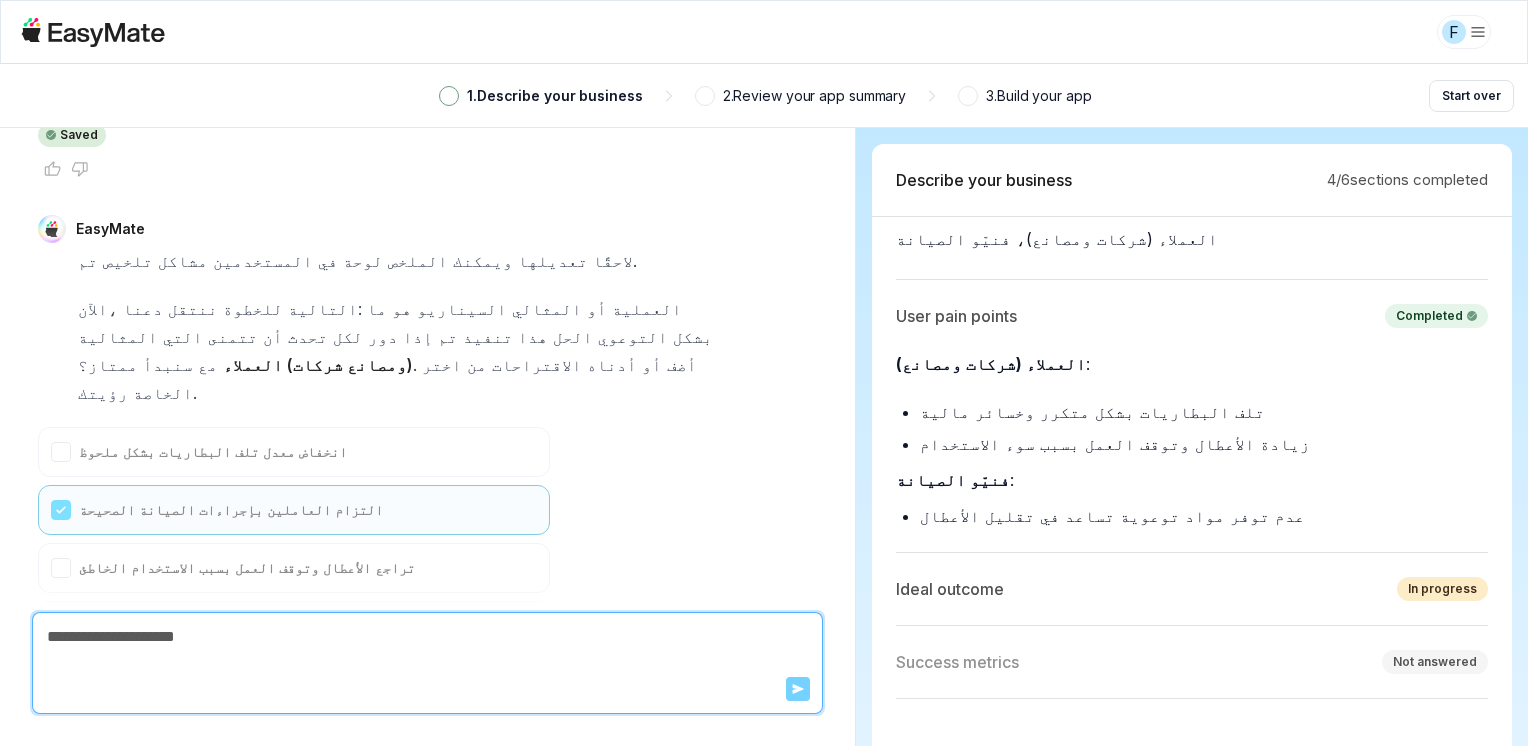 scroll, scrollTop: 6597, scrollLeft: 0, axis: vertical 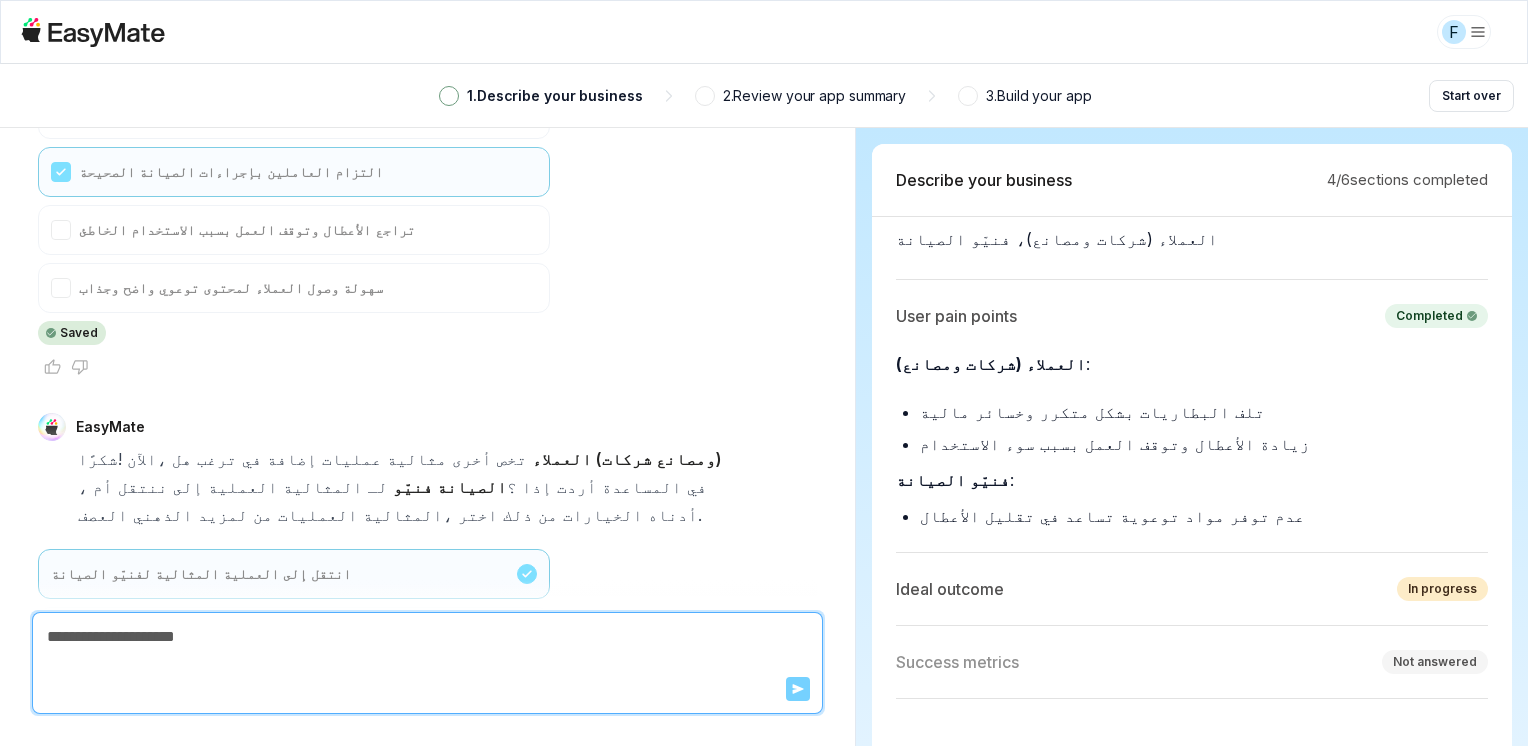 click on "انخفاض عدد الأعطال الناتجة عن سوء الاستخدام" at bounding box center [294, 886] 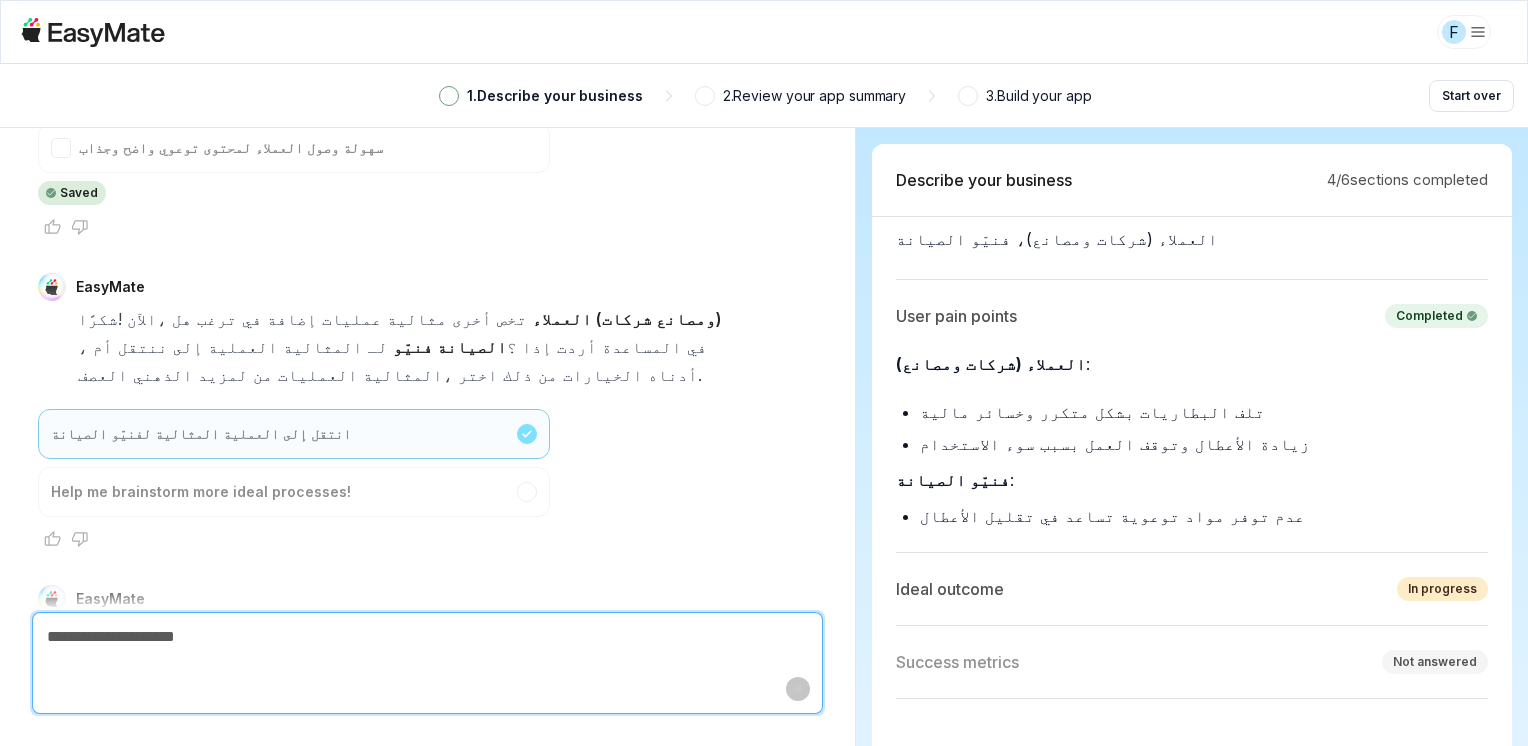scroll, scrollTop: 7076, scrollLeft: 0, axis: vertical 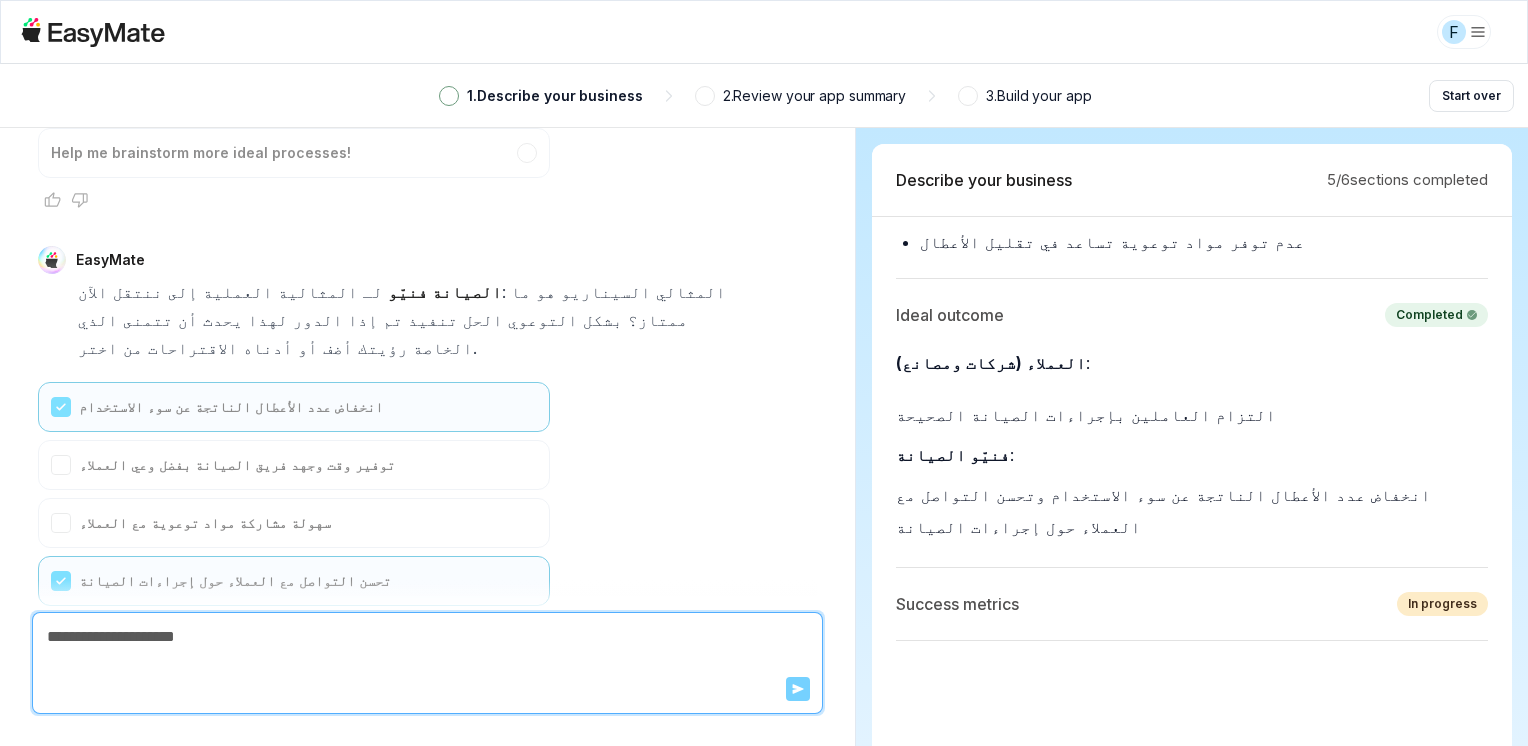 click on "زيادة وعي العملاء بإجراءات الصيانة الصحيحة" at bounding box center [294, 973] 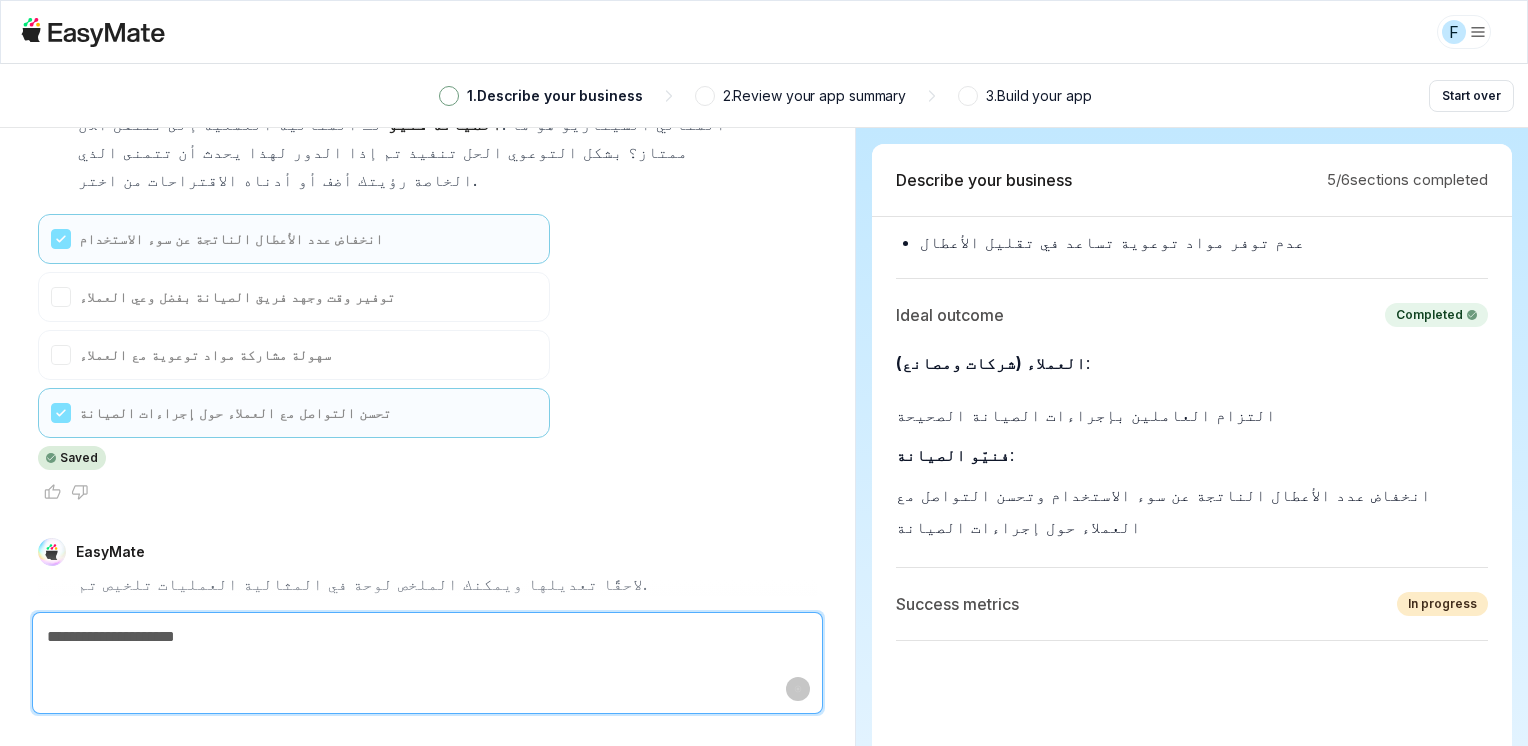 scroll, scrollTop: 7292, scrollLeft: 0, axis: vertical 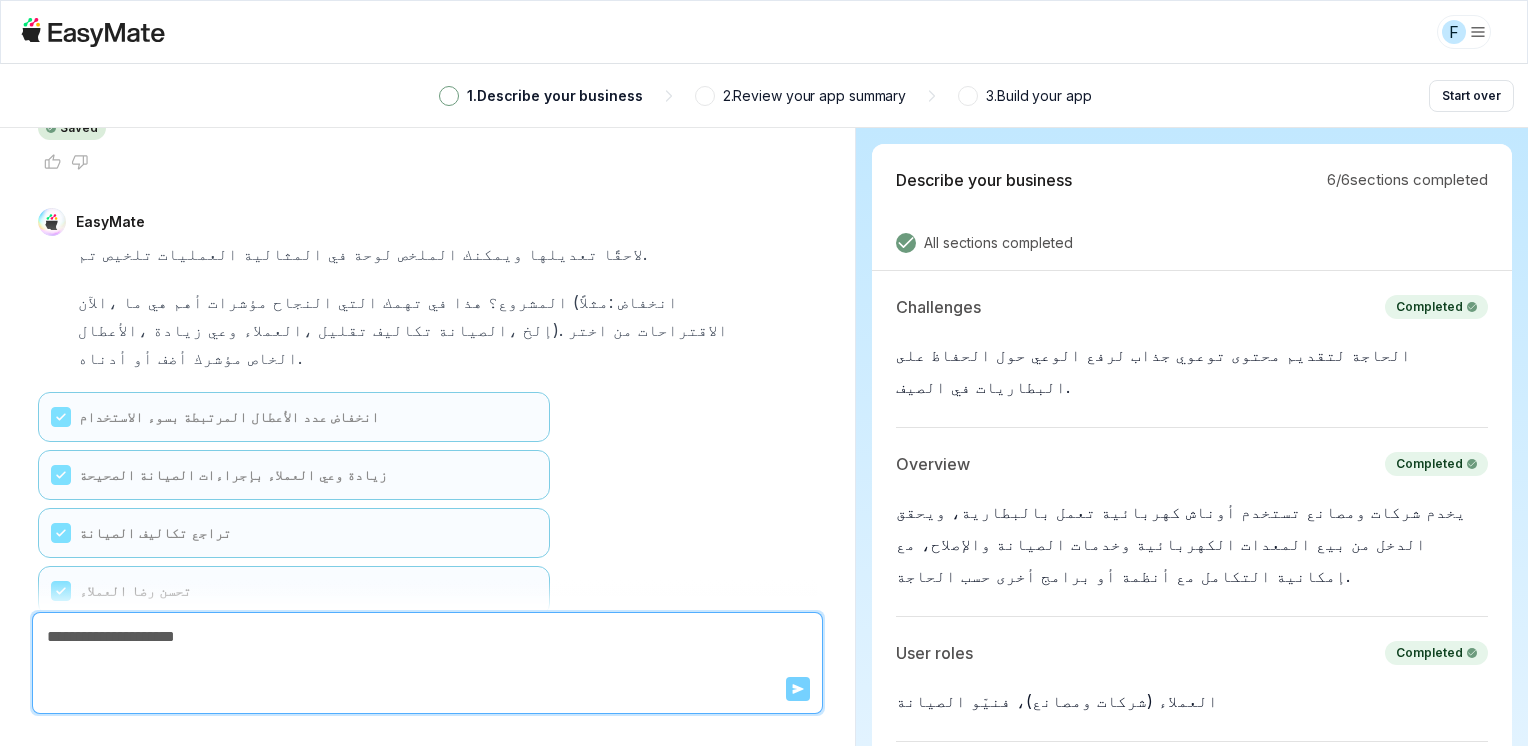click on "Learning Management System لتدريب العملاء والفنيين" at bounding box center (294, 1139) 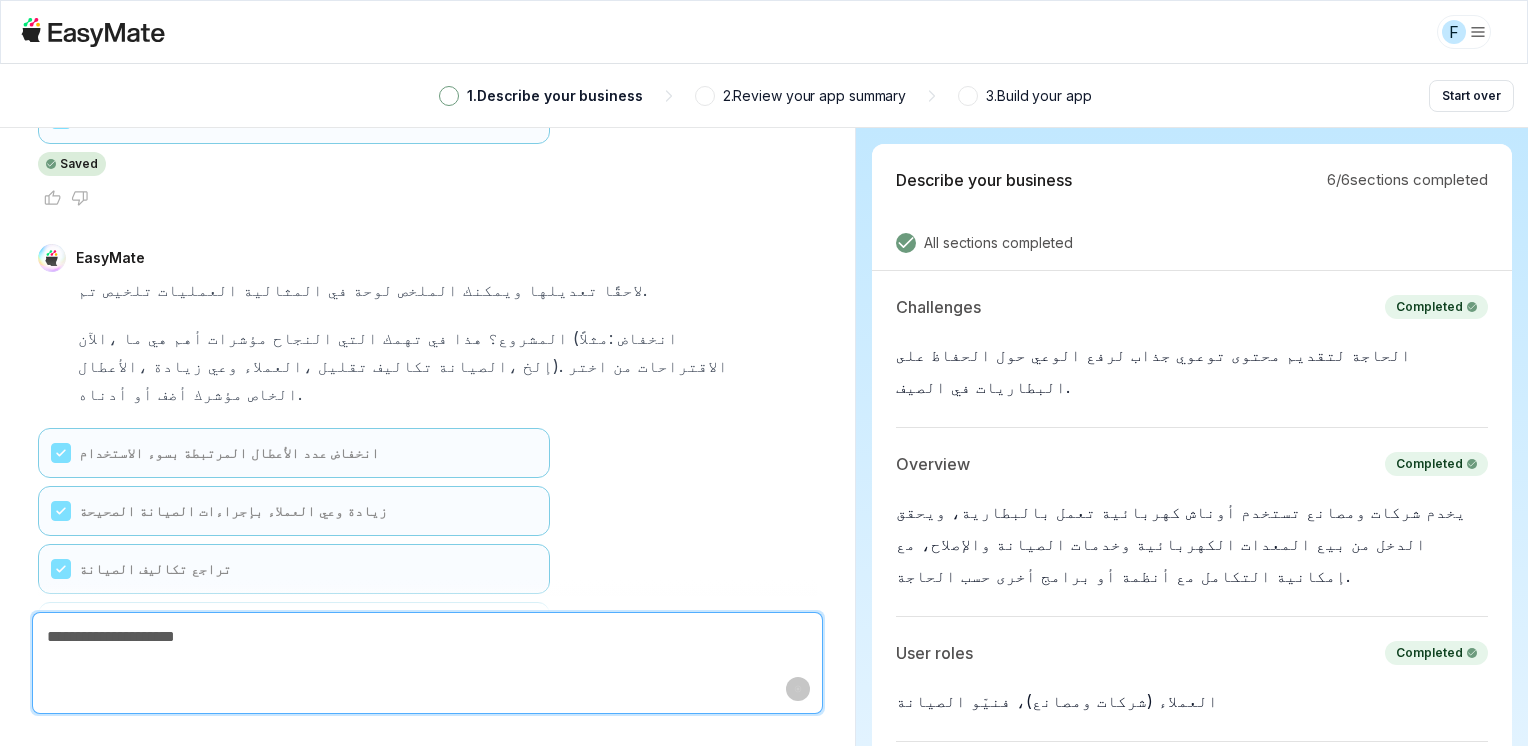 click on "Content Management System لرفع وعي العملاء والفنيين - Continue to App Summary Review Learning Management System لتدريب العملاء والفنيين Help-Desk / Ticketing System لدعم العملاء I want a different solution" at bounding box center [294, 1192] 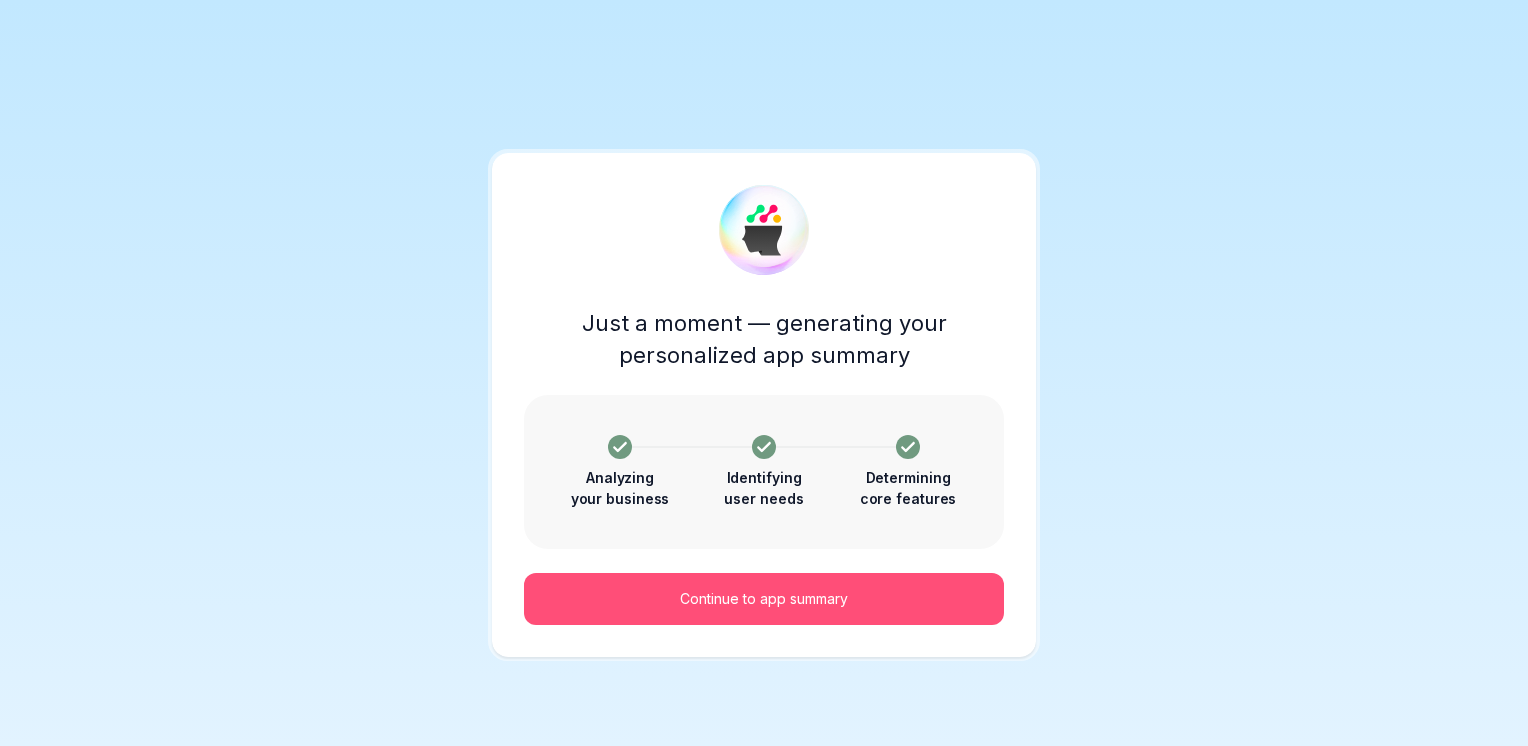 click on "Continue to app summary" at bounding box center [764, 599] 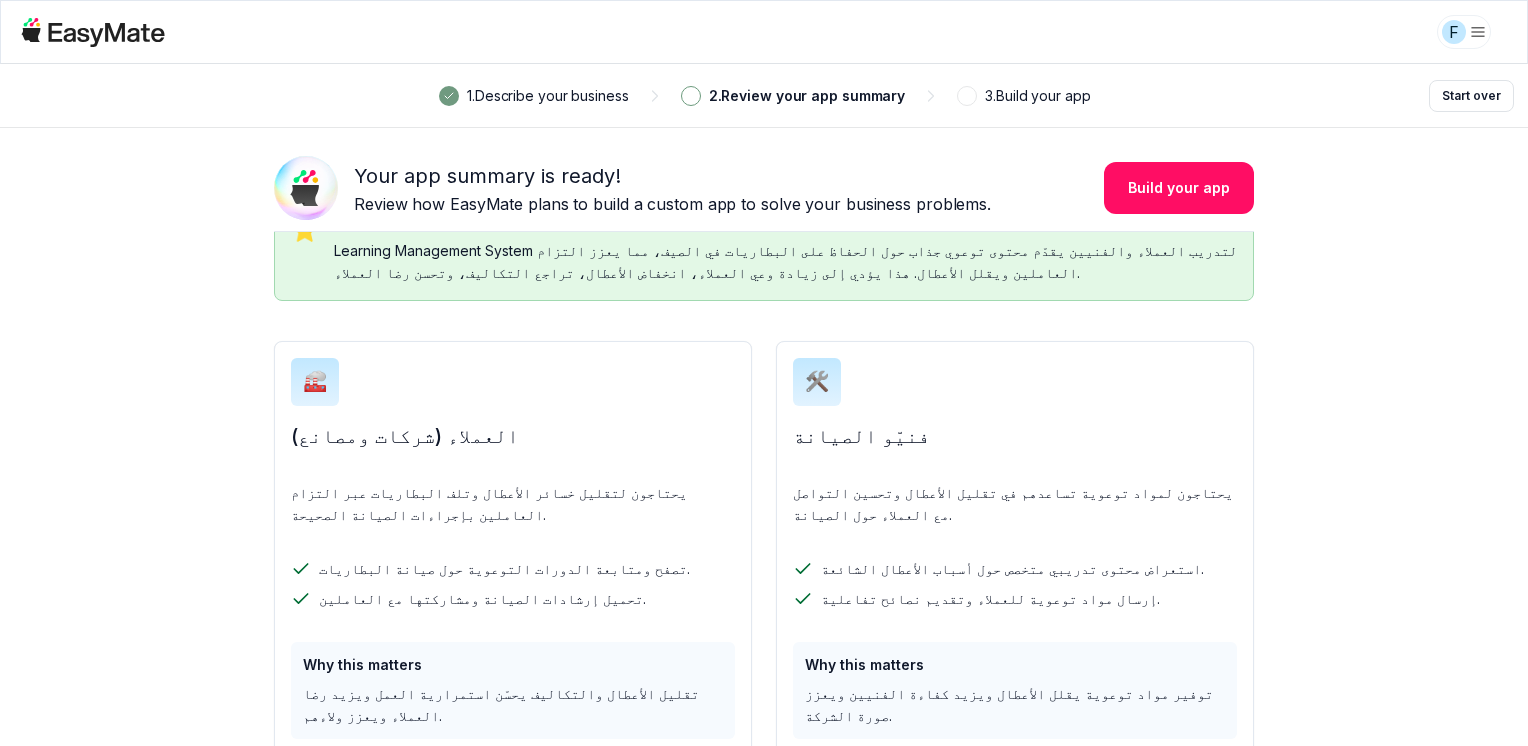 scroll, scrollTop: 297, scrollLeft: 0, axis: vertical 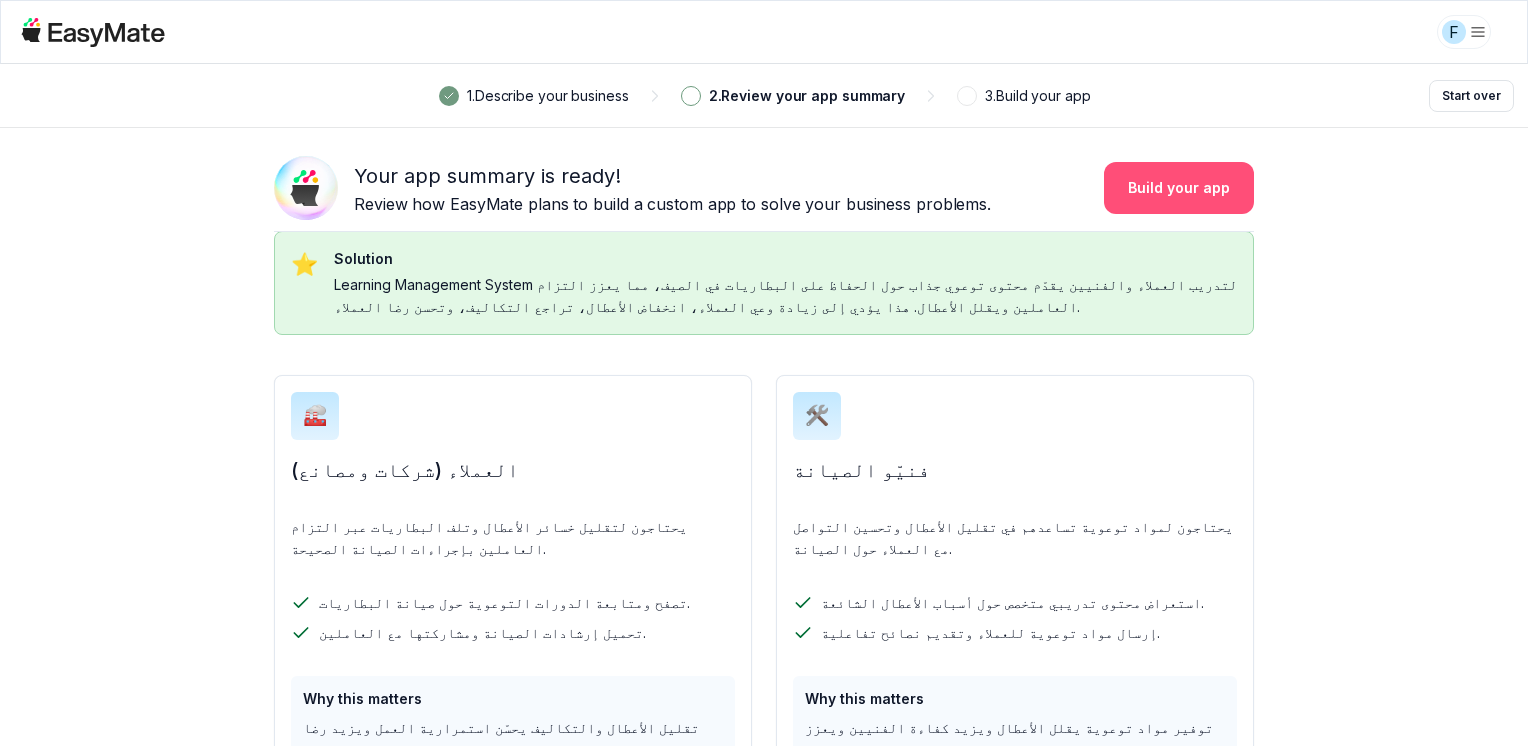 click on "Build your app" at bounding box center (1179, 188) 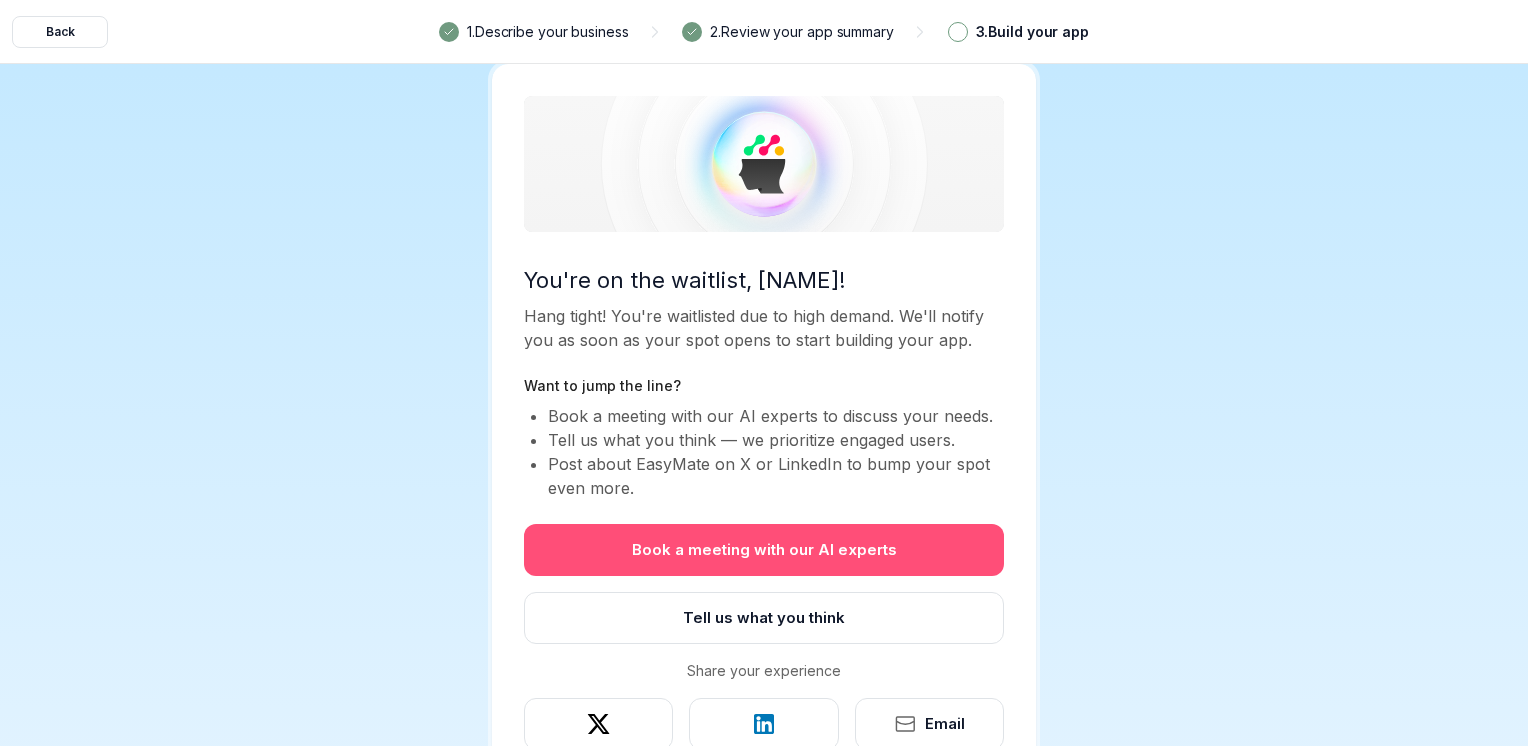 click on "Book a meeting with our AI experts" at bounding box center (764, 550) 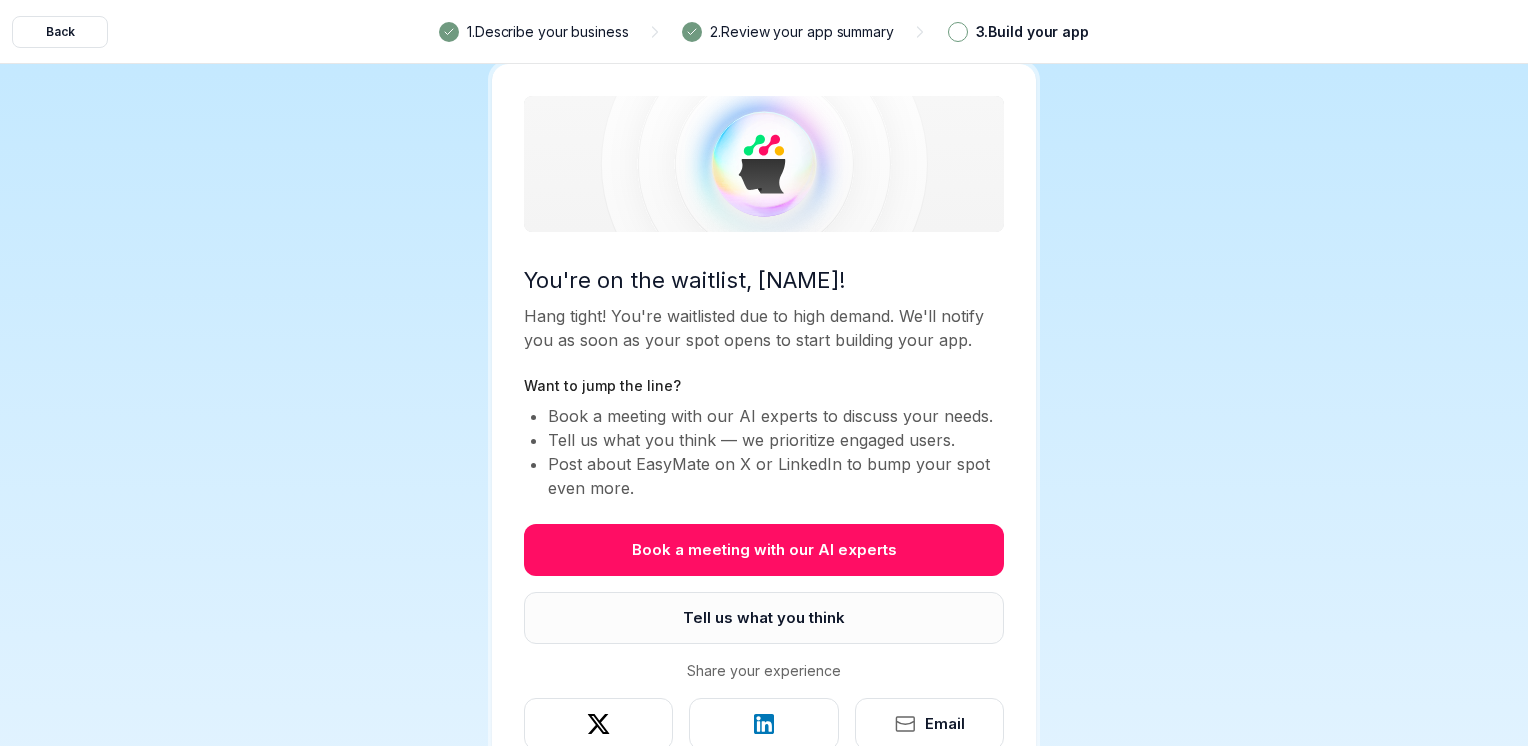 click on "Tell us what you think" at bounding box center (764, 618) 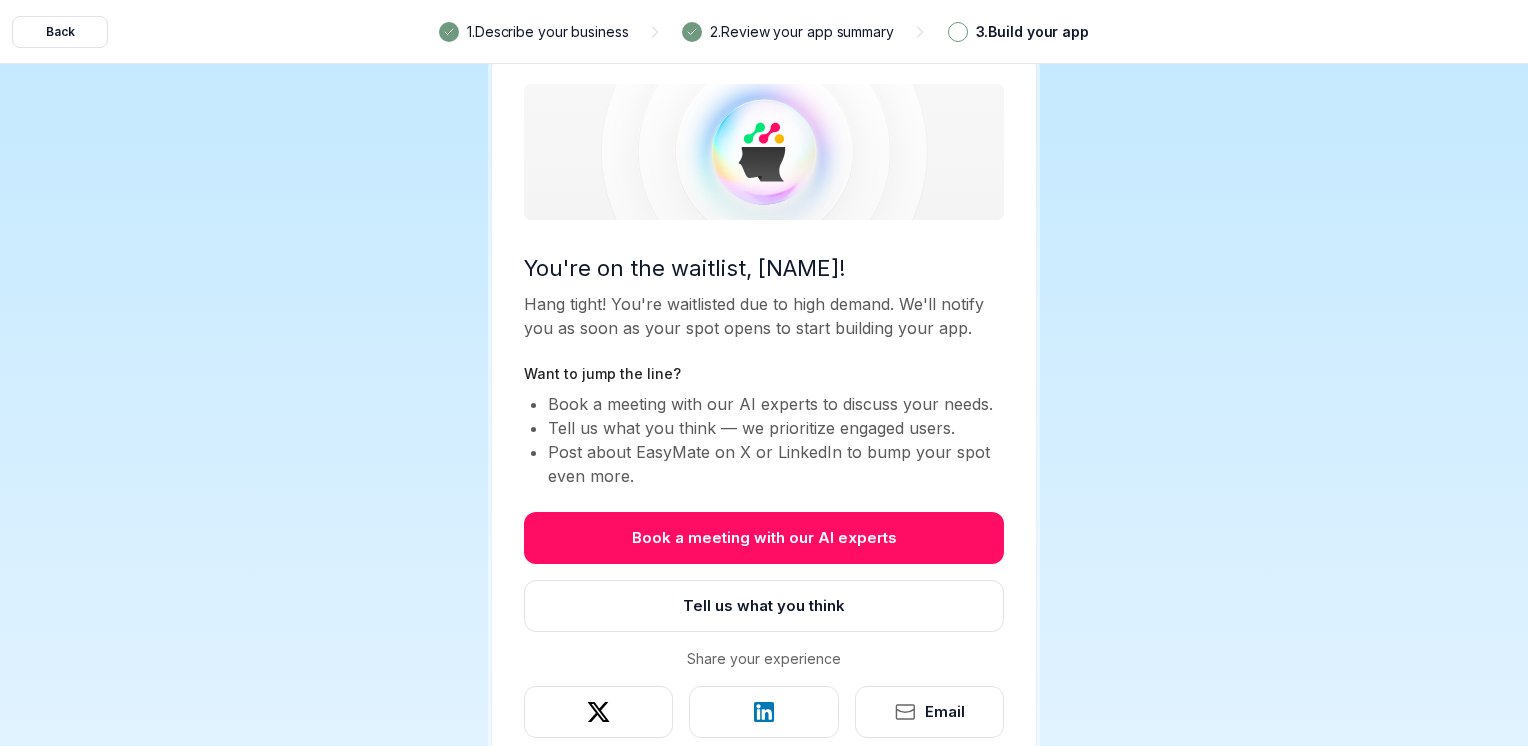 scroll, scrollTop: 36, scrollLeft: 0, axis: vertical 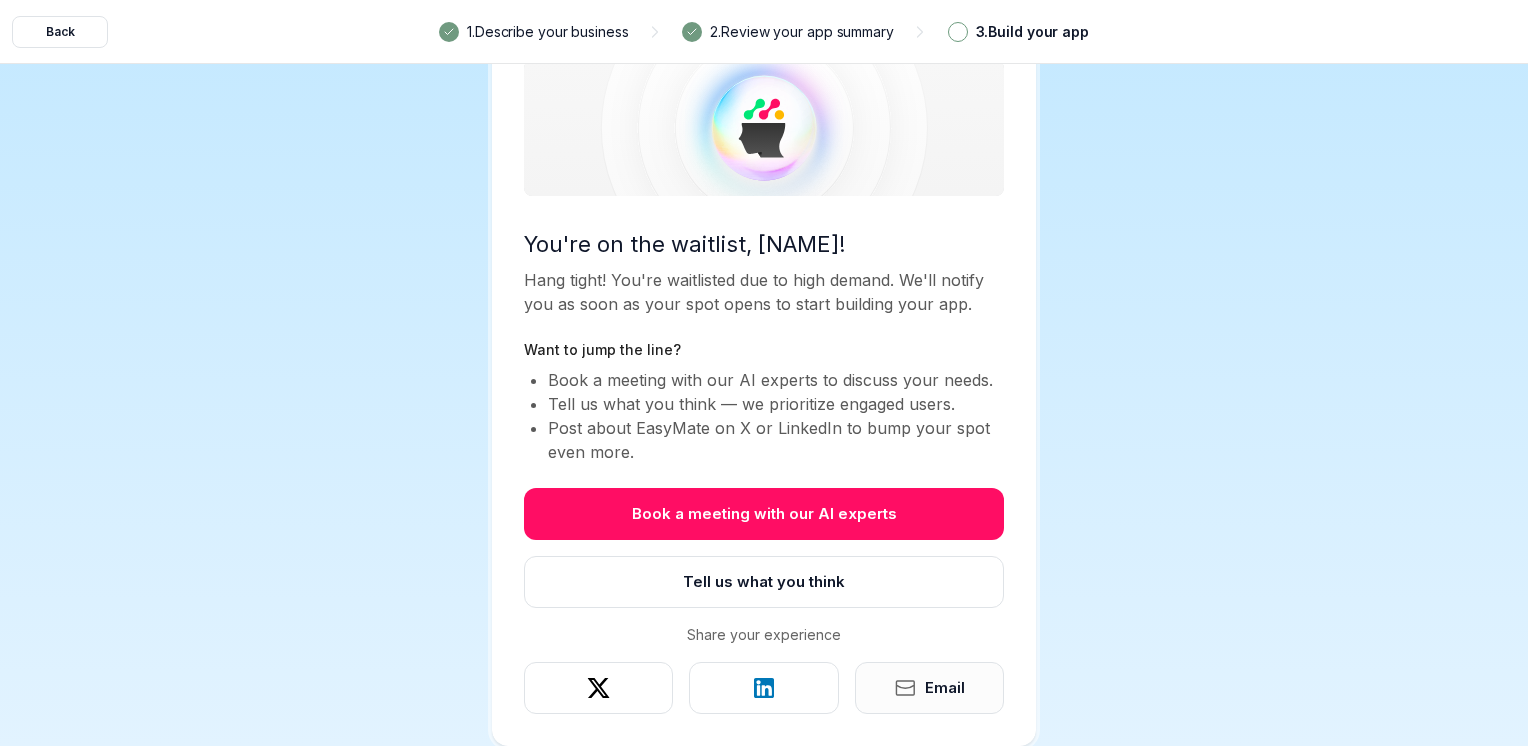click on "Email" at bounding box center (929, 688) 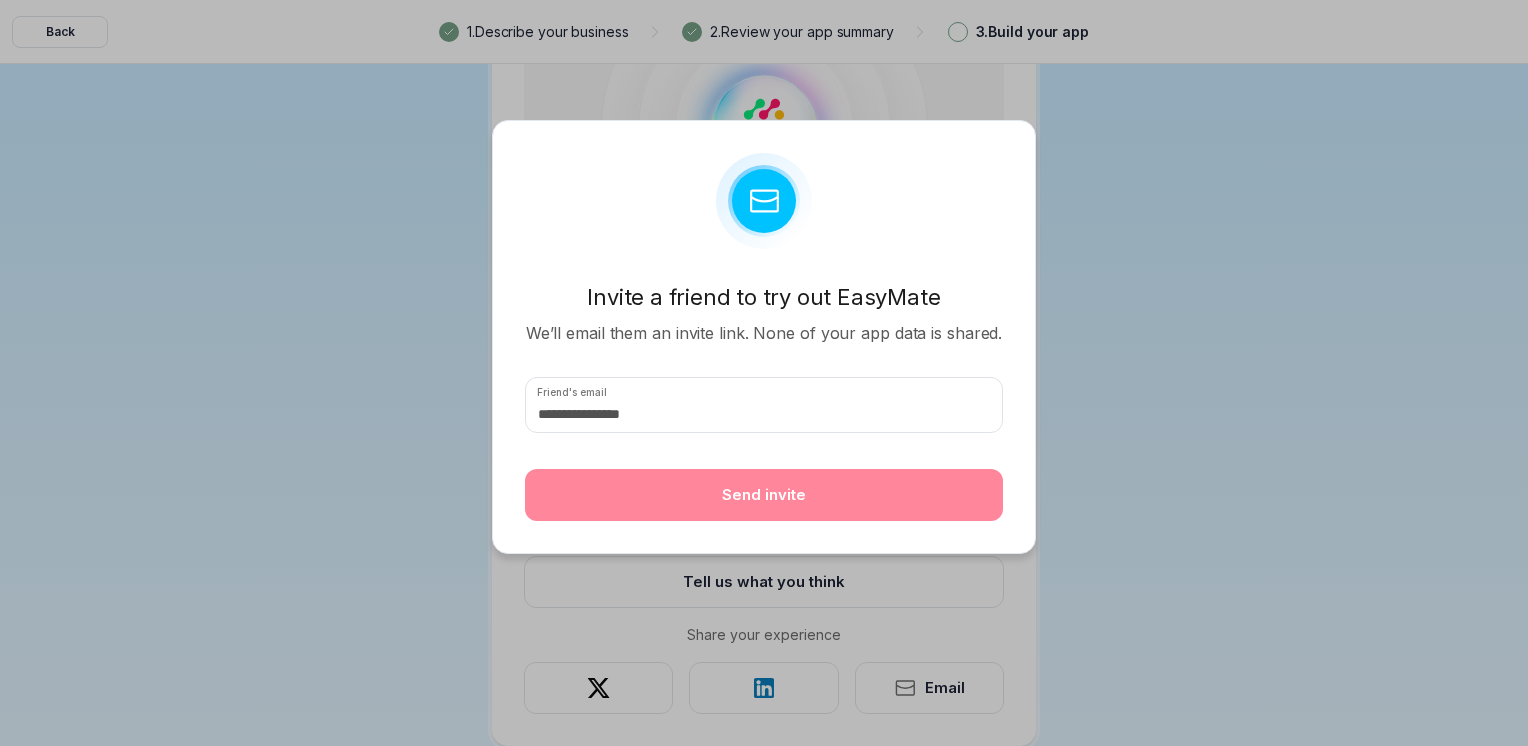 click at bounding box center (764, 405) 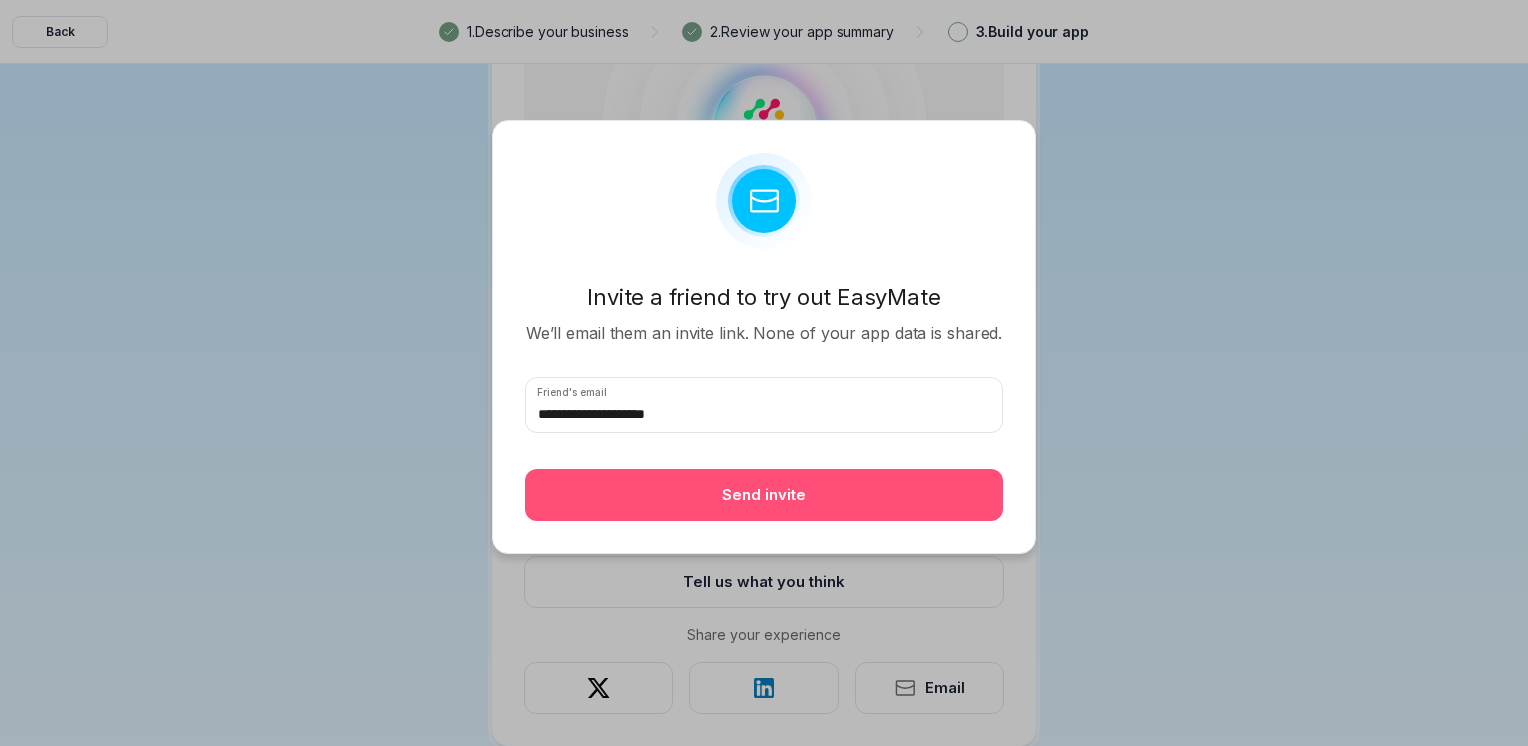 click on "Send invite" at bounding box center [764, 495] 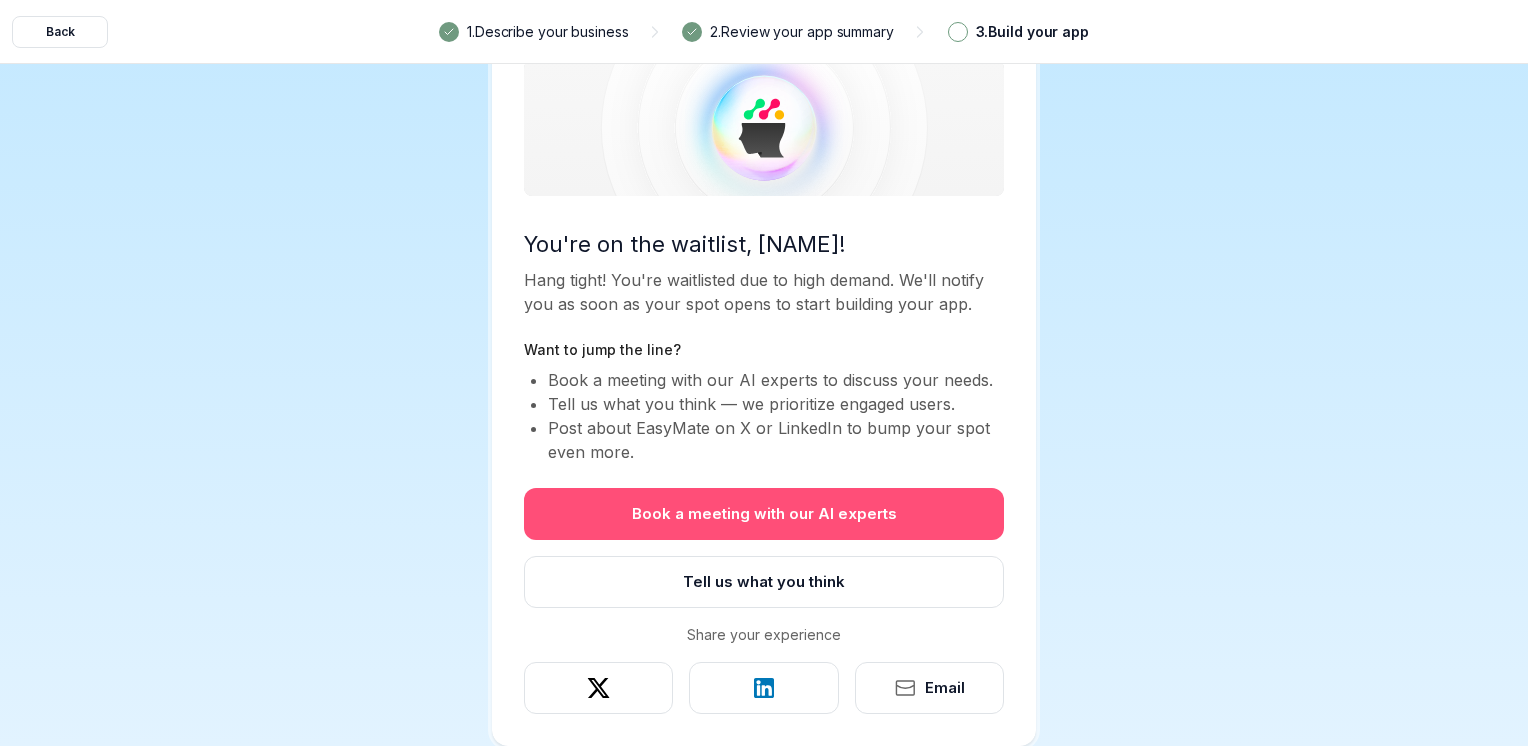 click on "Book a meeting with our AI experts" at bounding box center [764, 514] 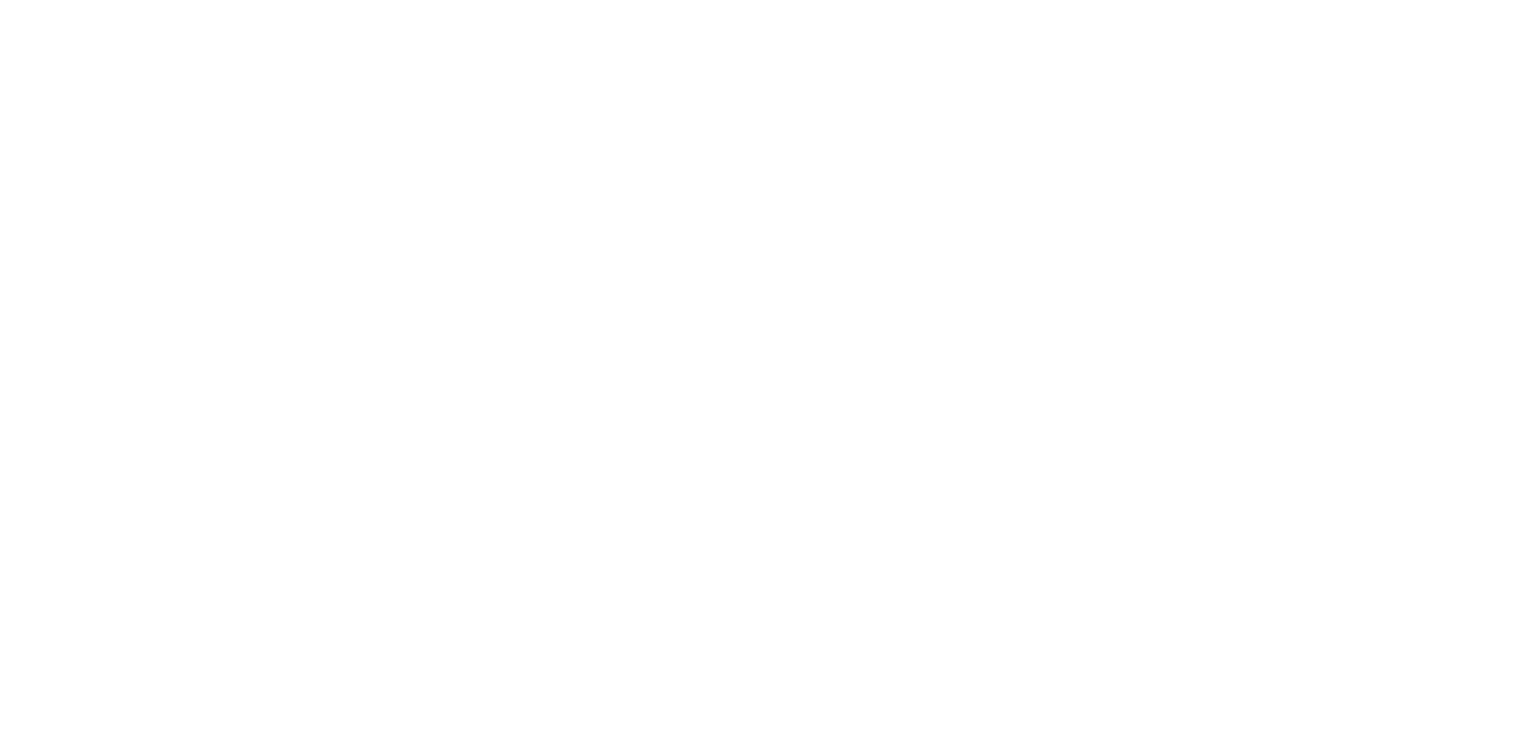 scroll, scrollTop: 0, scrollLeft: 0, axis: both 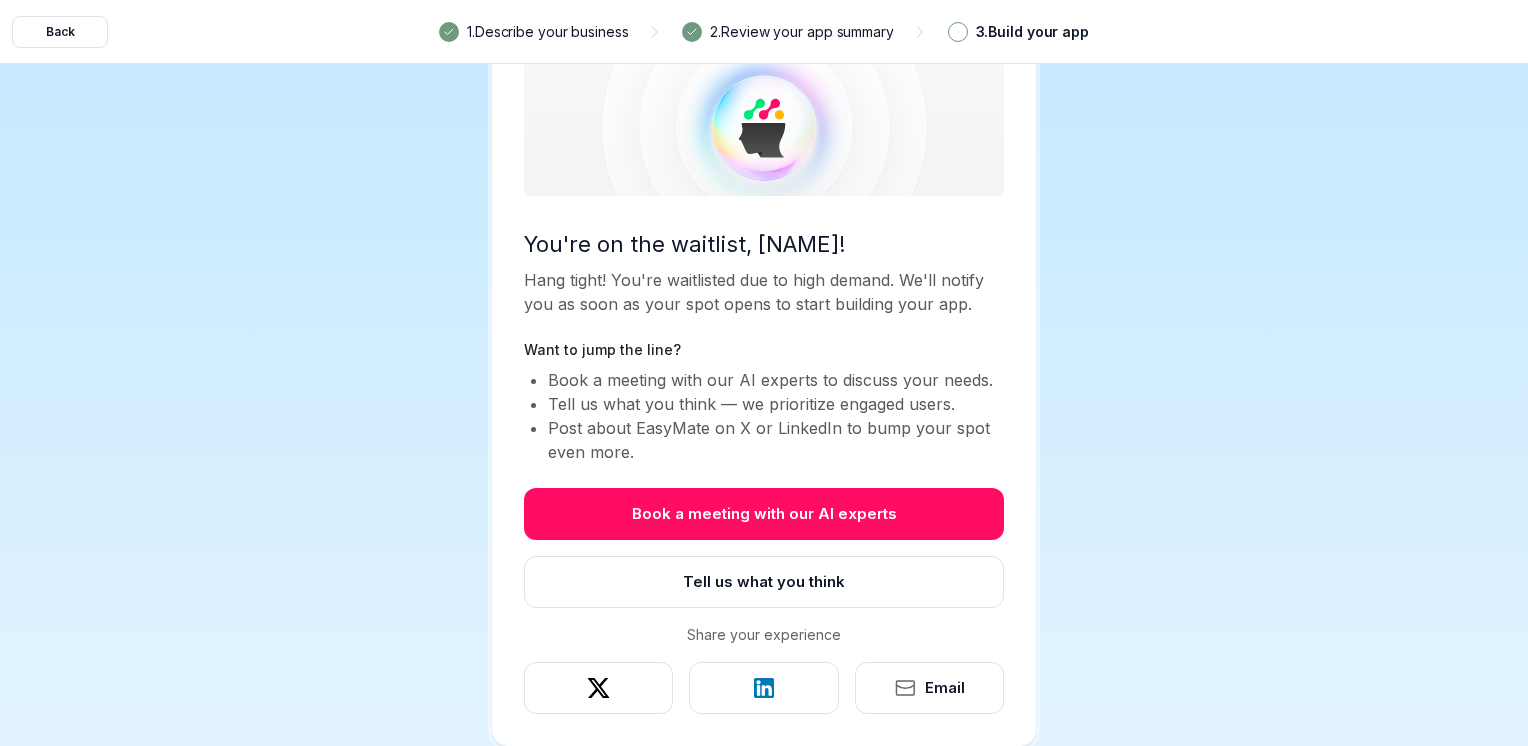 click on "3 .  Build your app" at bounding box center [1032, 32] 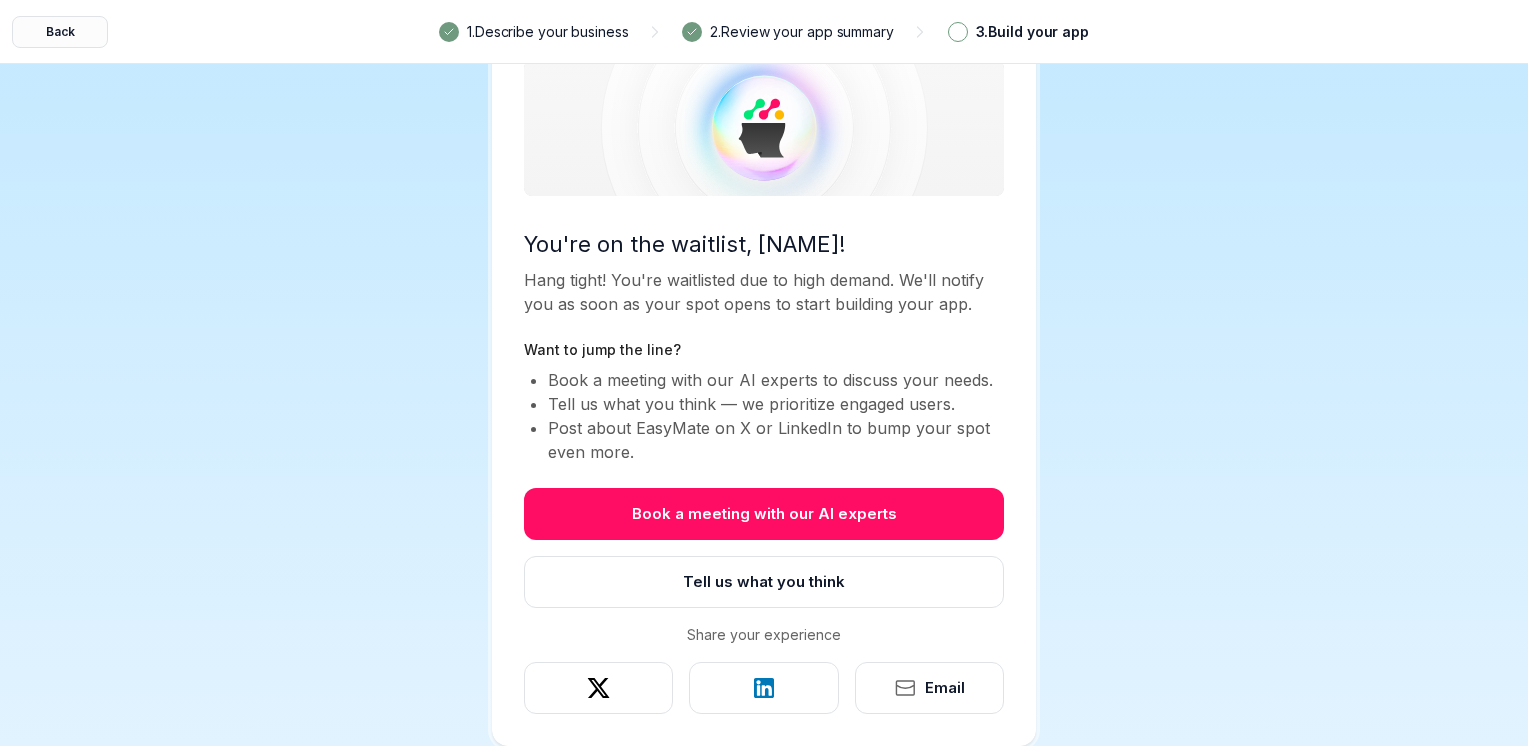 click on "Back" at bounding box center (60, 32) 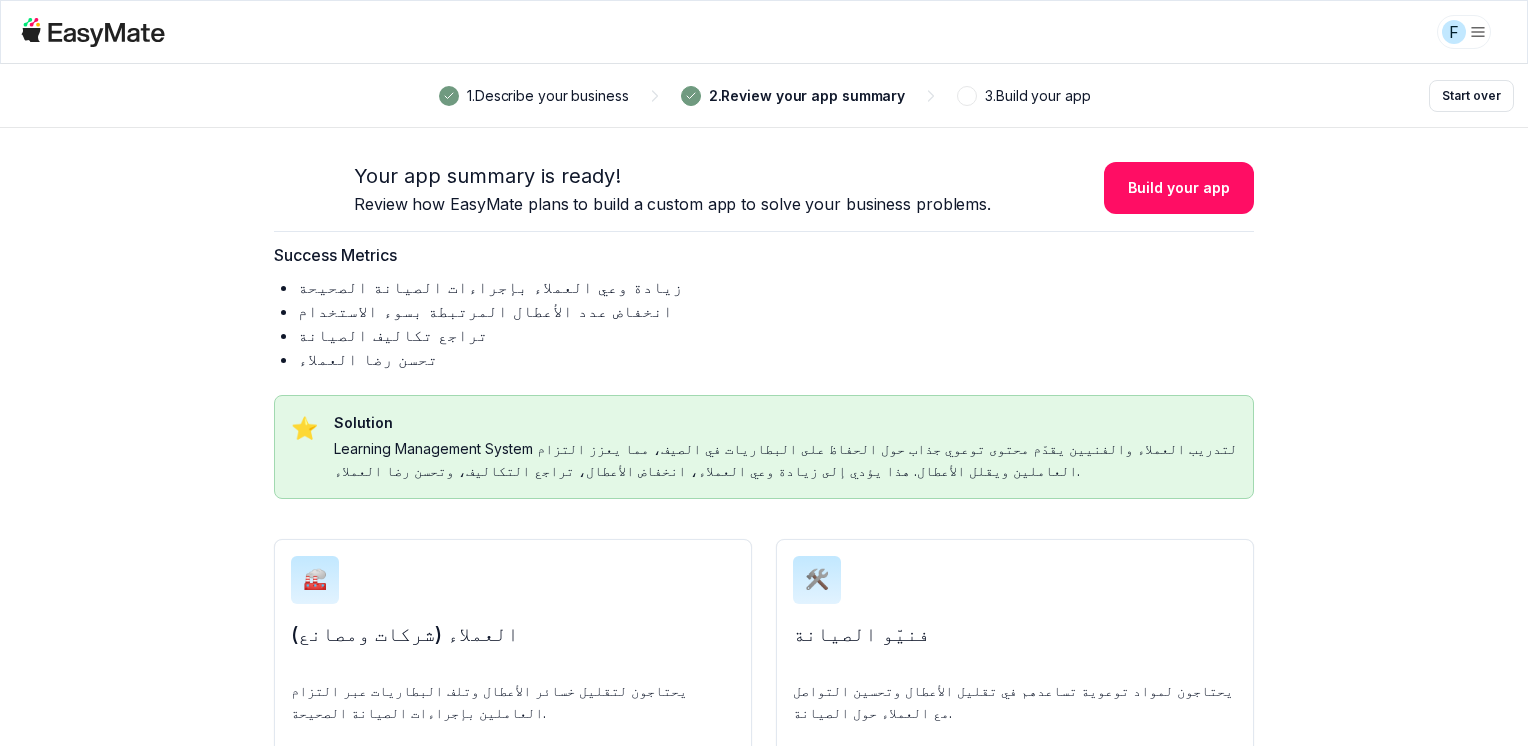 scroll, scrollTop: 31, scrollLeft: 0, axis: vertical 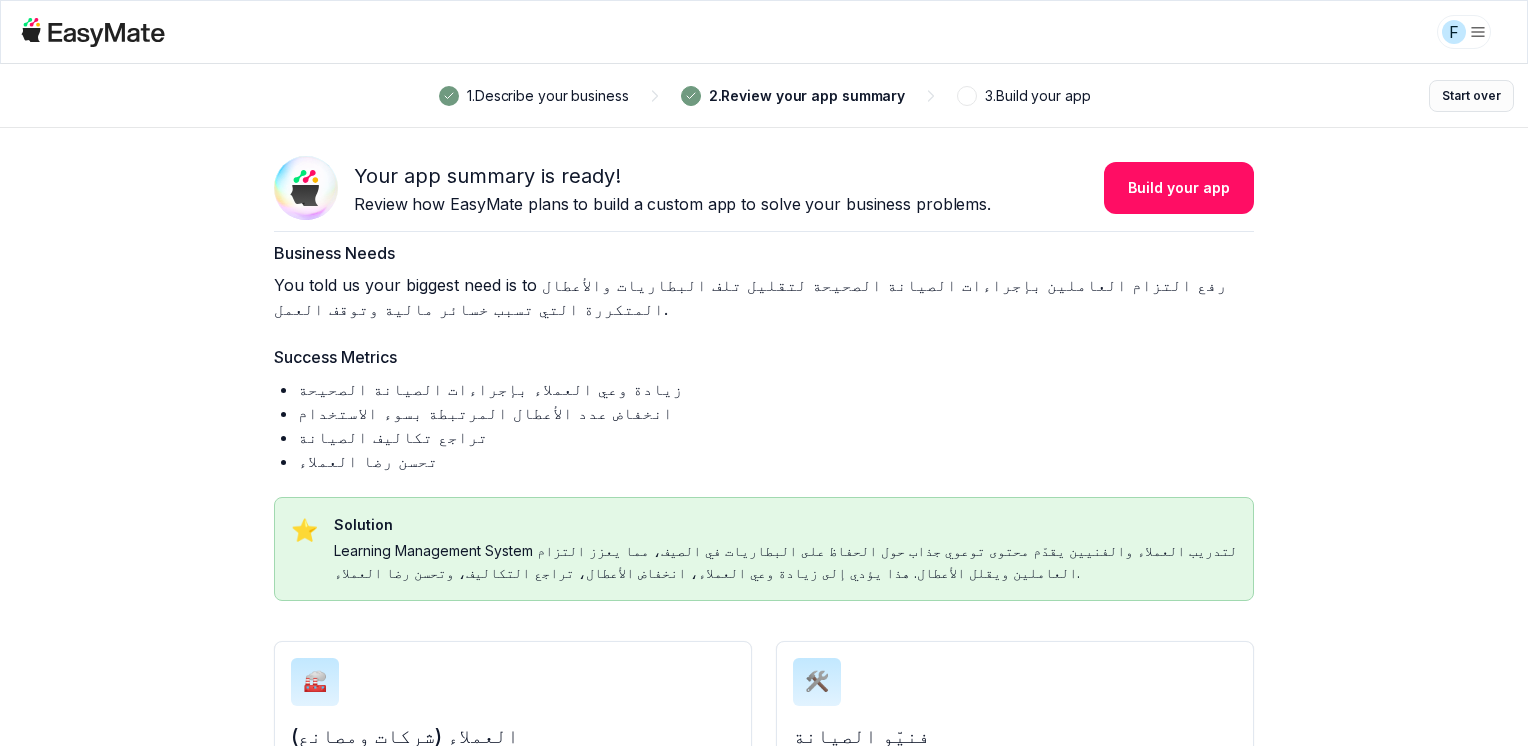 click on "Start over" at bounding box center [1471, 96] 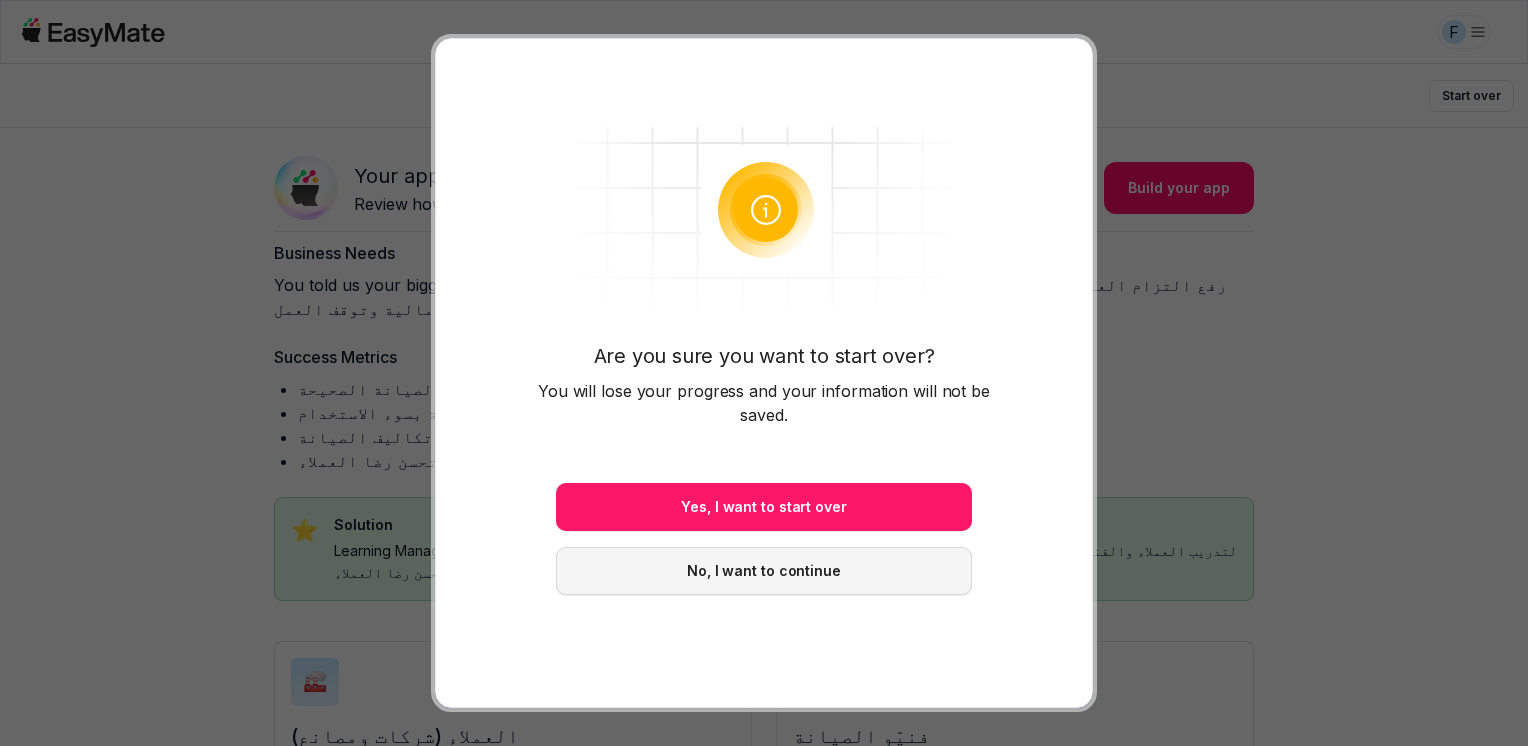 click on "No, I want to continue" at bounding box center [764, 571] 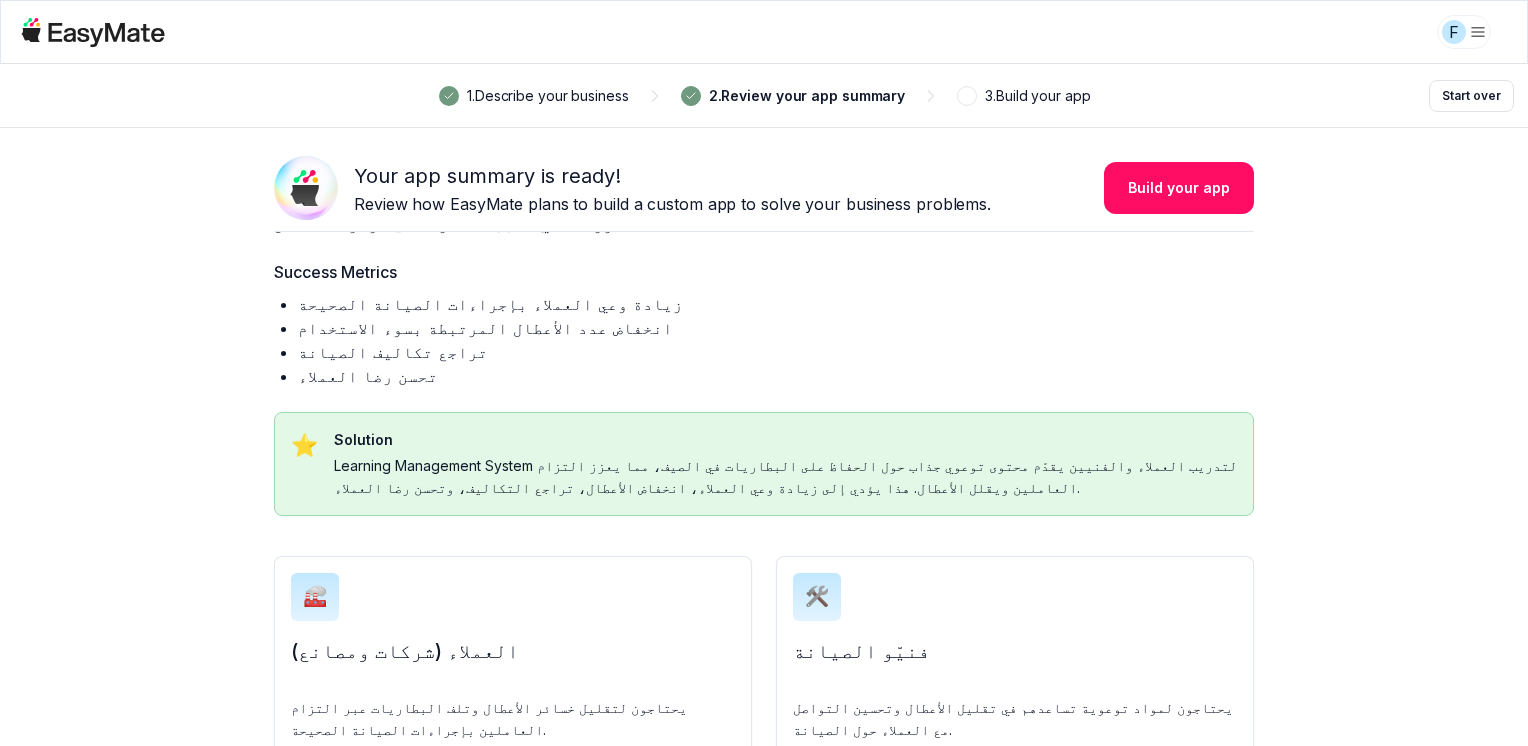 scroll, scrollTop: 331, scrollLeft: 0, axis: vertical 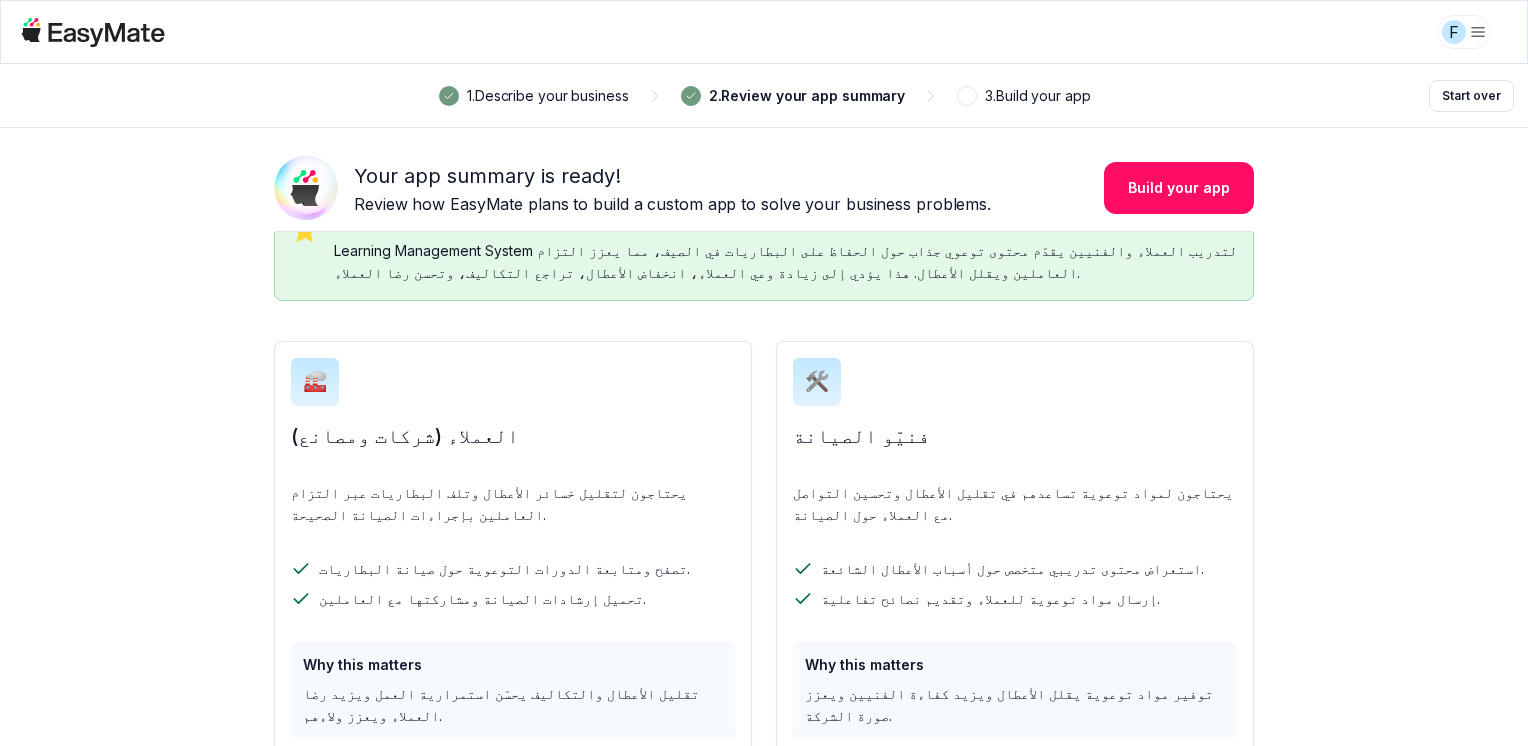 click 